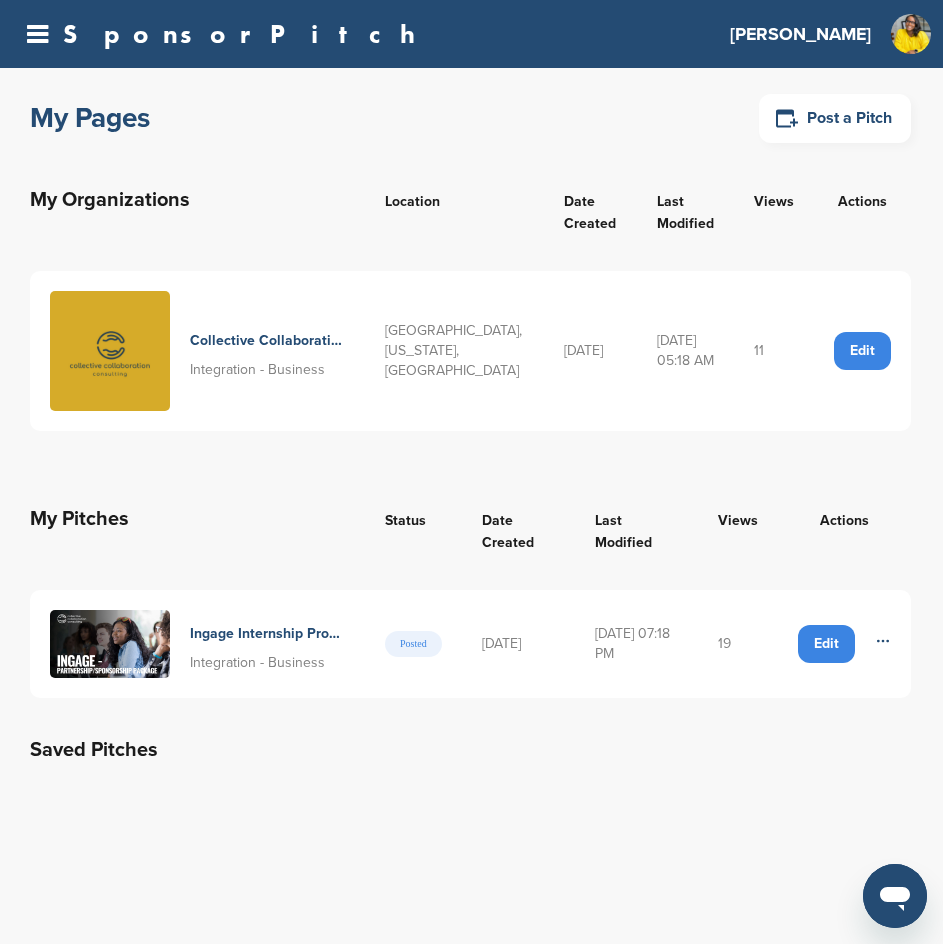 scroll, scrollTop: 0, scrollLeft: 0, axis: both 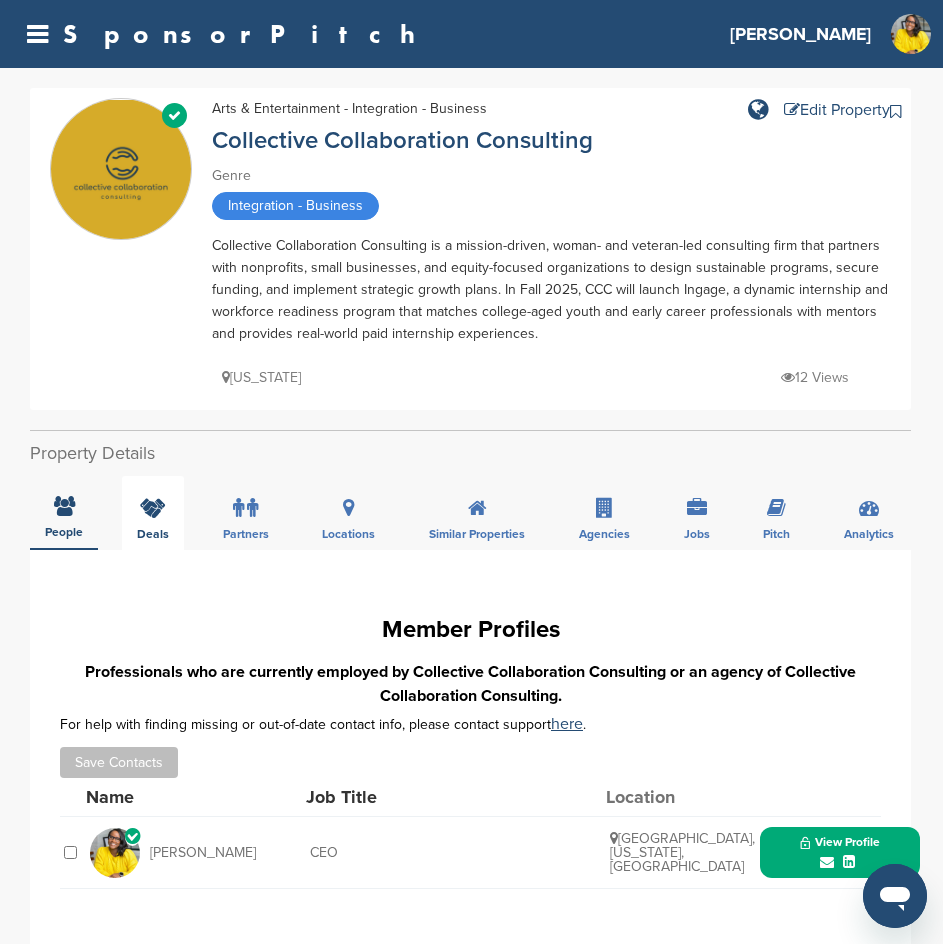click on "Deals" at bounding box center [153, 513] 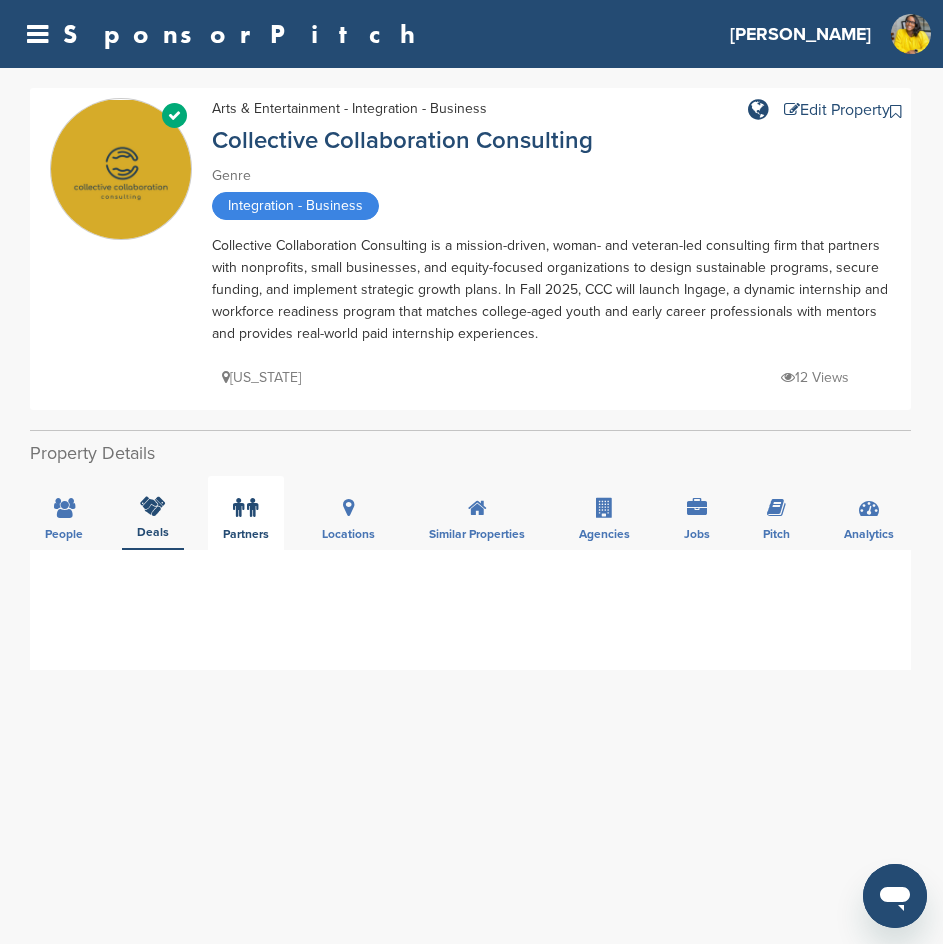 click at bounding box center [245, 508] 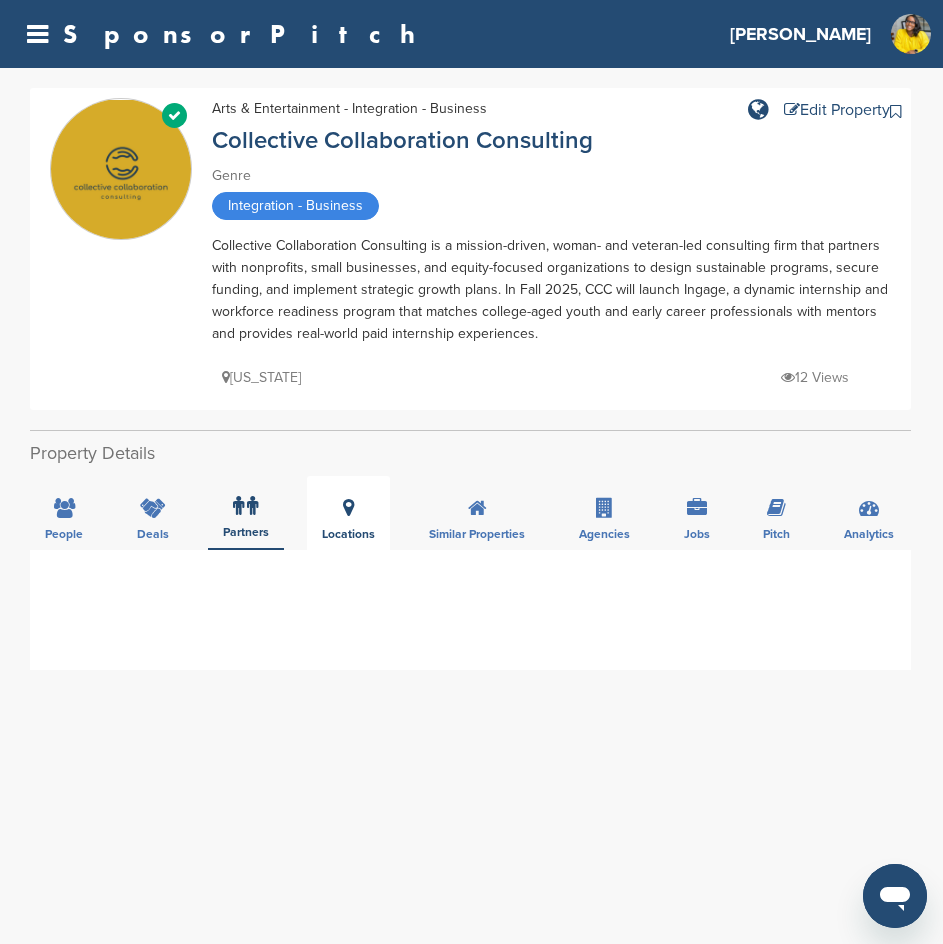click on "Locations" at bounding box center [348, 513] 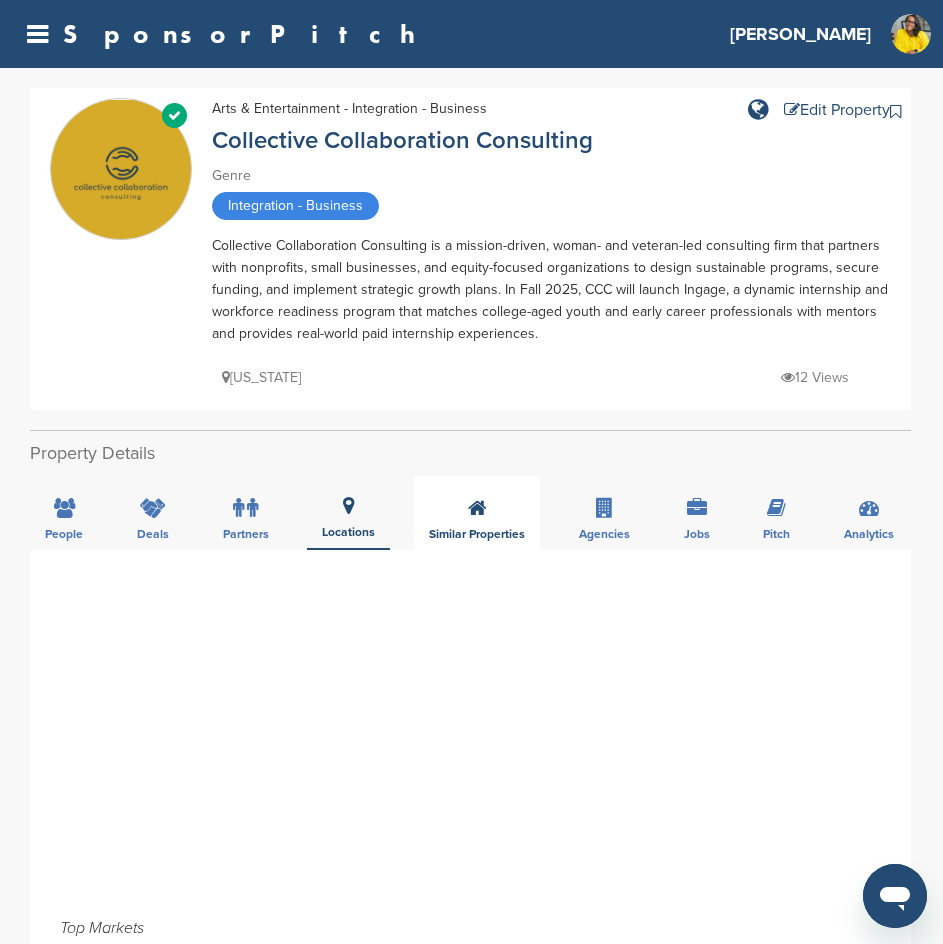 click on "Similar Properties" at bounding box center (64, 534) 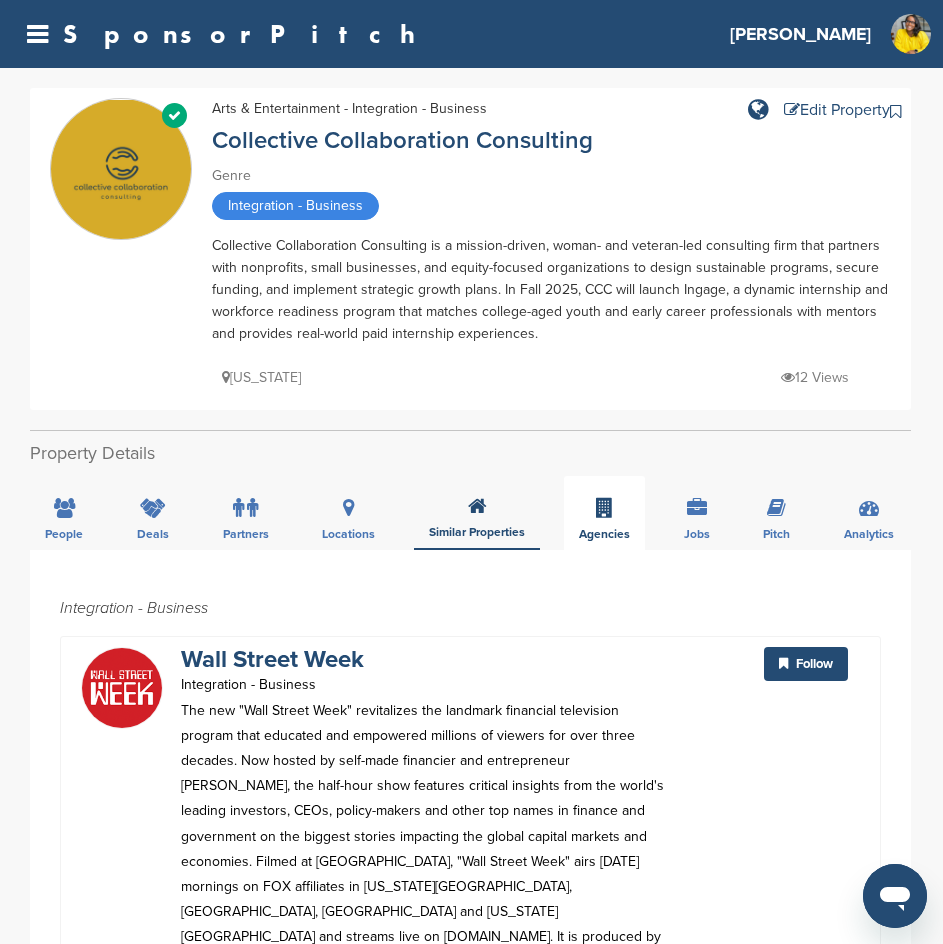 click on "Agencies" at bounding box center (64, 534) 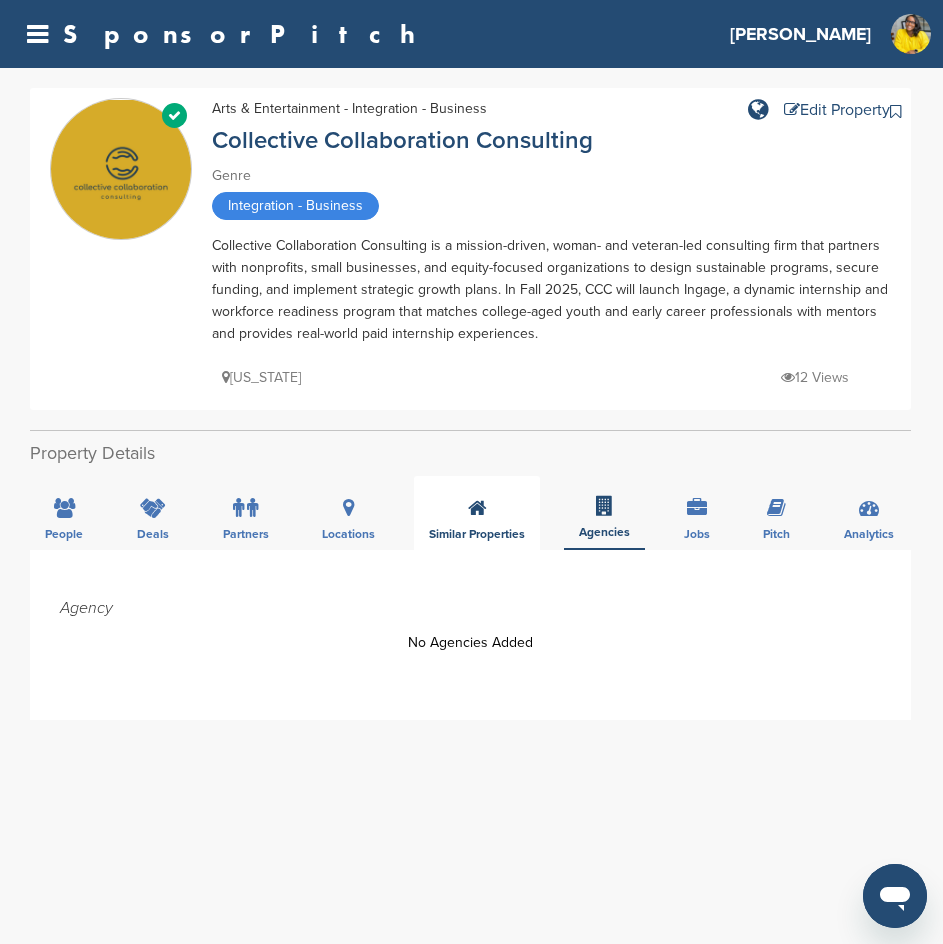 click on "Similar Properties" at bounding box center [477, 513] 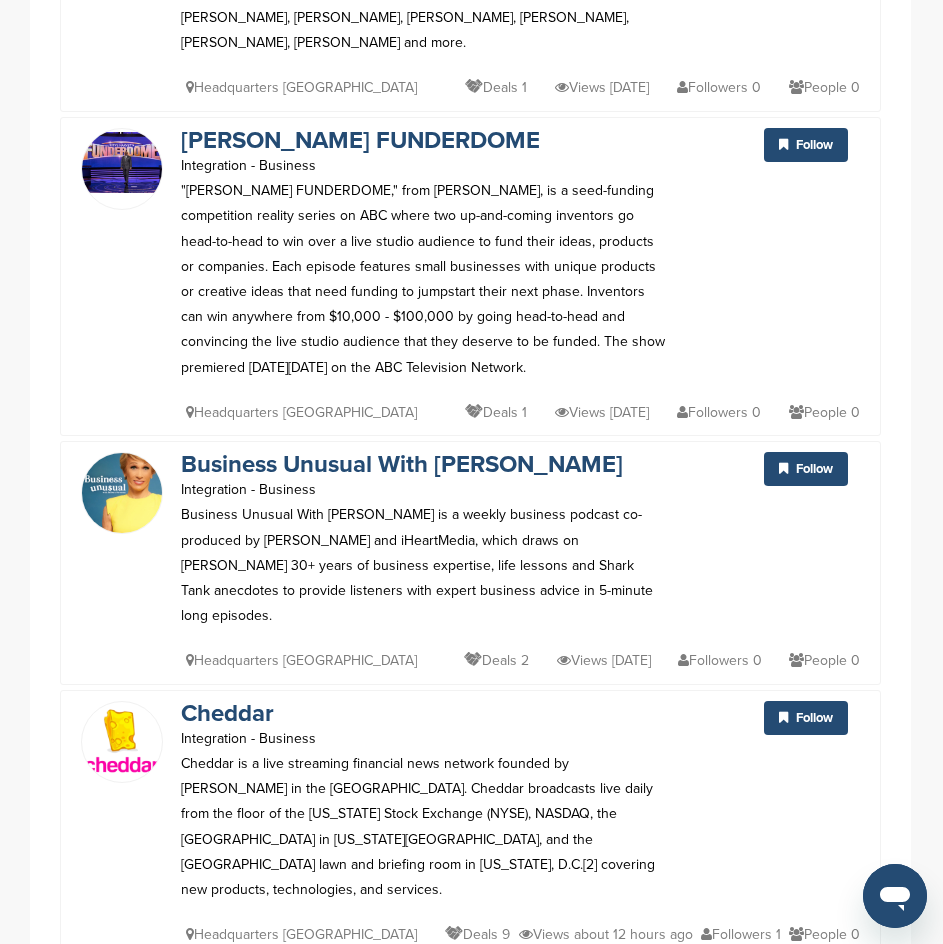 scroll, scrollTop: 1300, scrollLeft: 0, axis: vertical 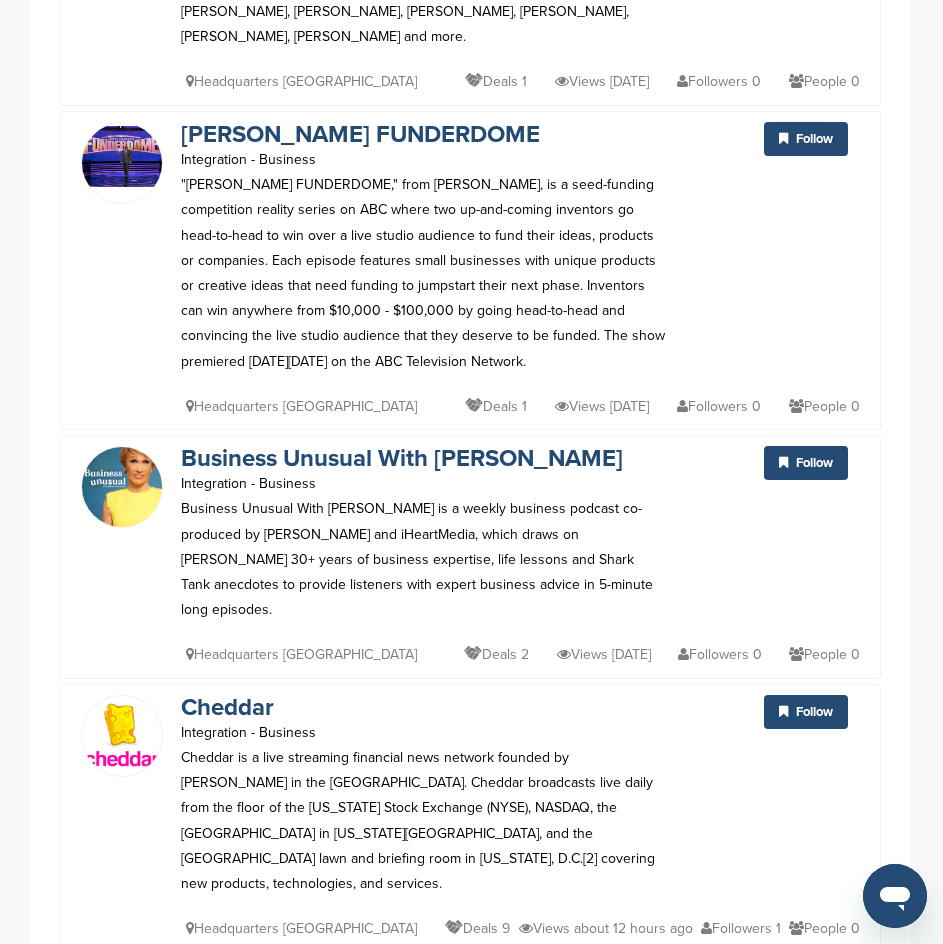 click on "Deals
2" at bounding box center [496, 654] 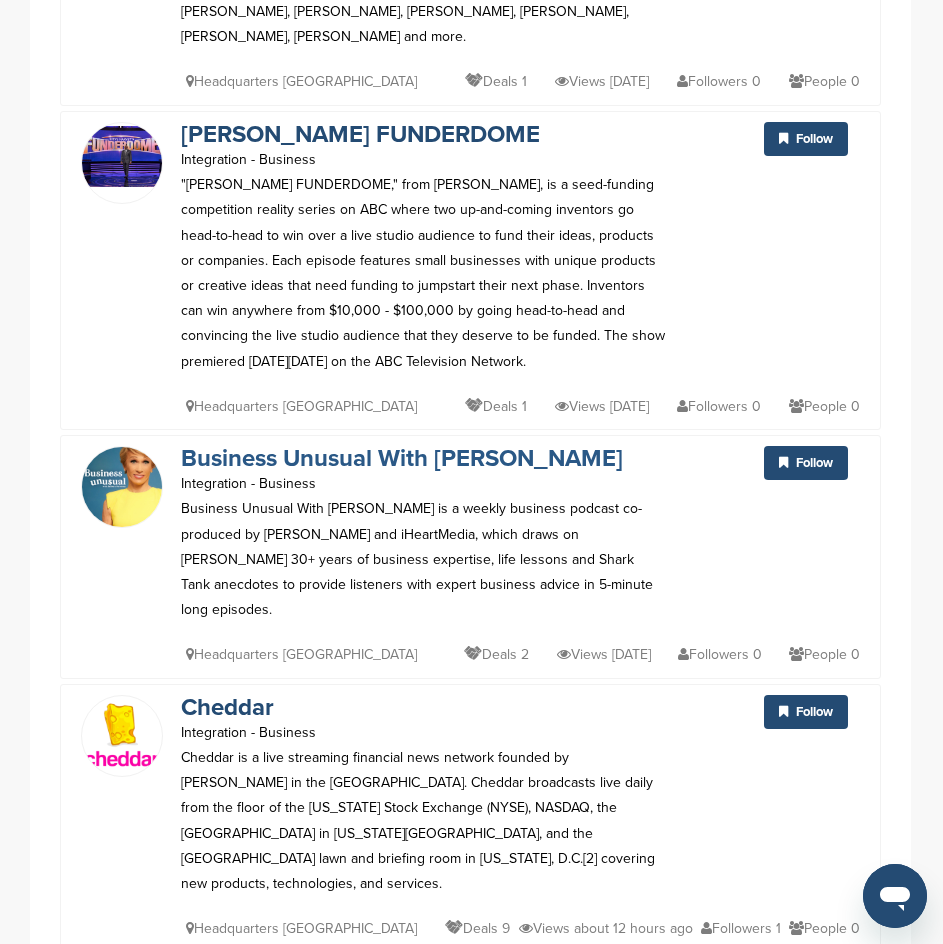 click on "Business Unusual With Barbara Corcoran" at bounding box center [402, 458] 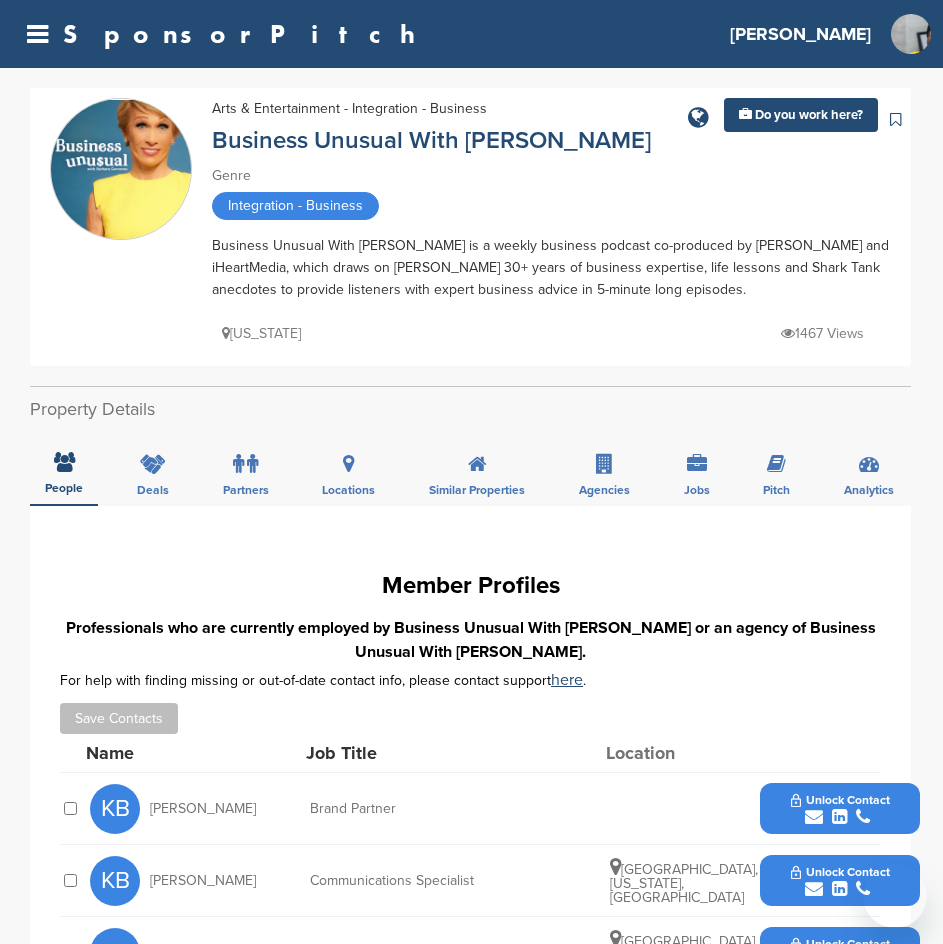 scroll, scrollTop: 0, scrollLeft: 0, axis: both 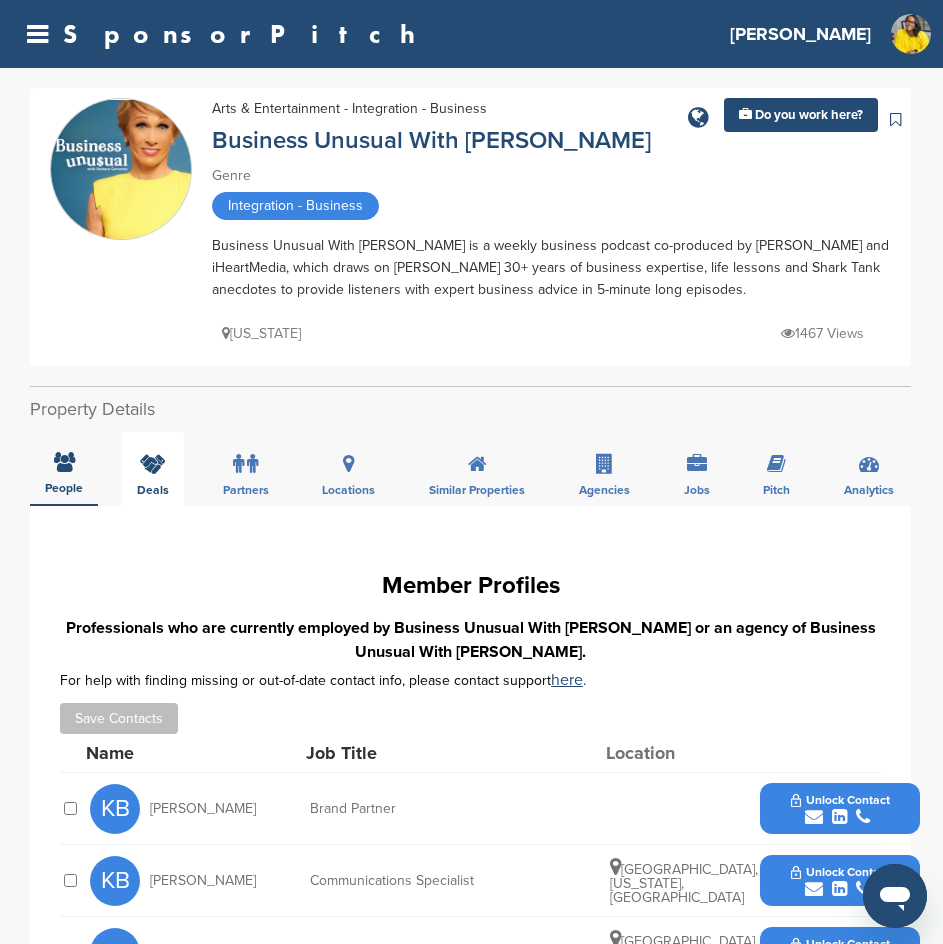 click on "Deals" at bounding box center (64, 488) 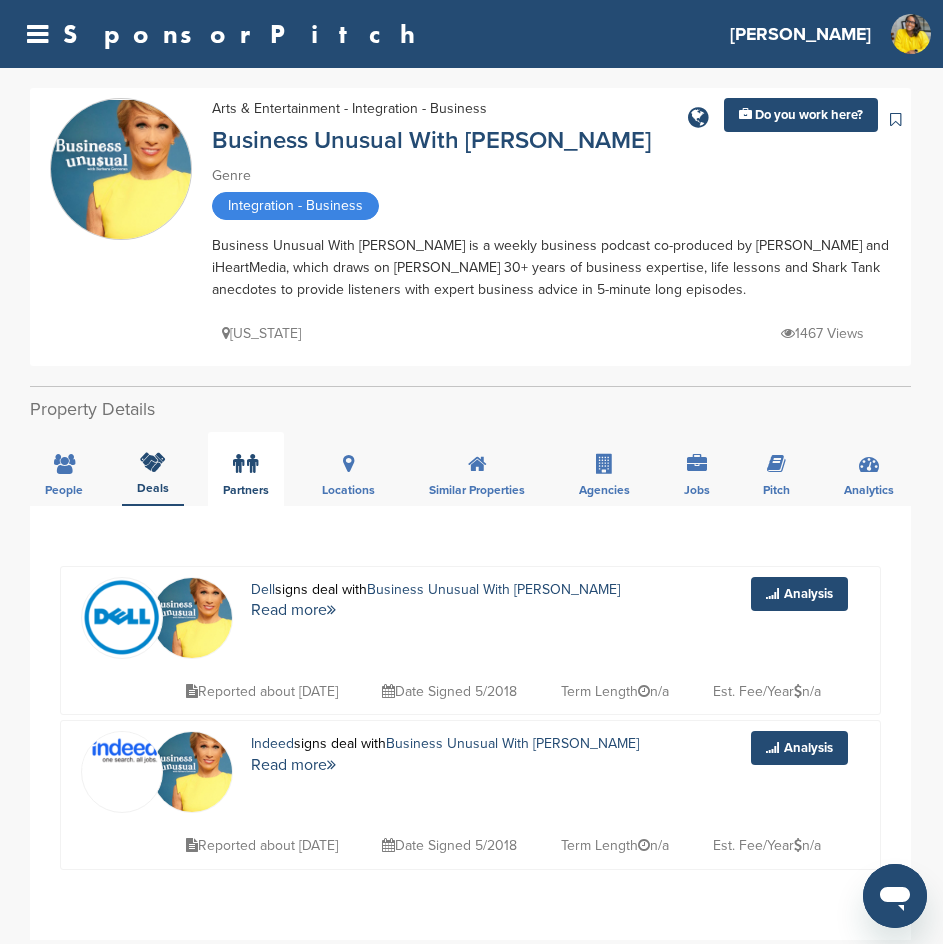 click on "Partners" at bounding box center (64, 490) 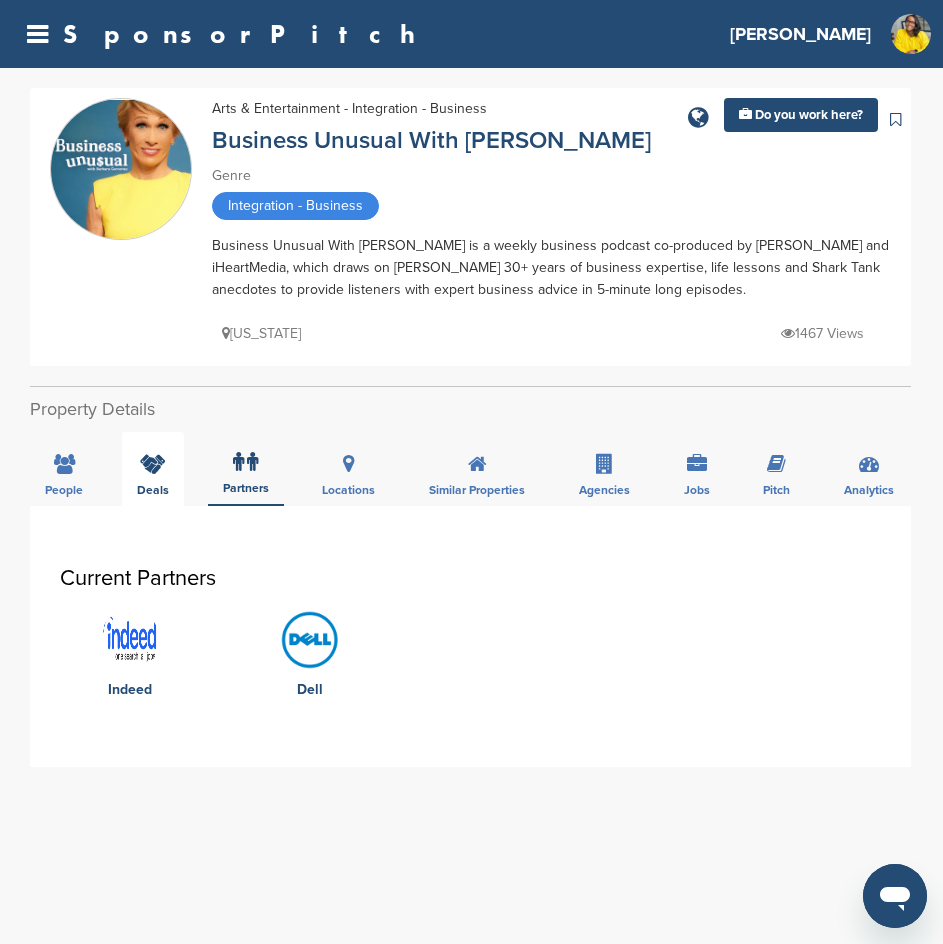 click on "Deals" at bounding box center [64, 490] 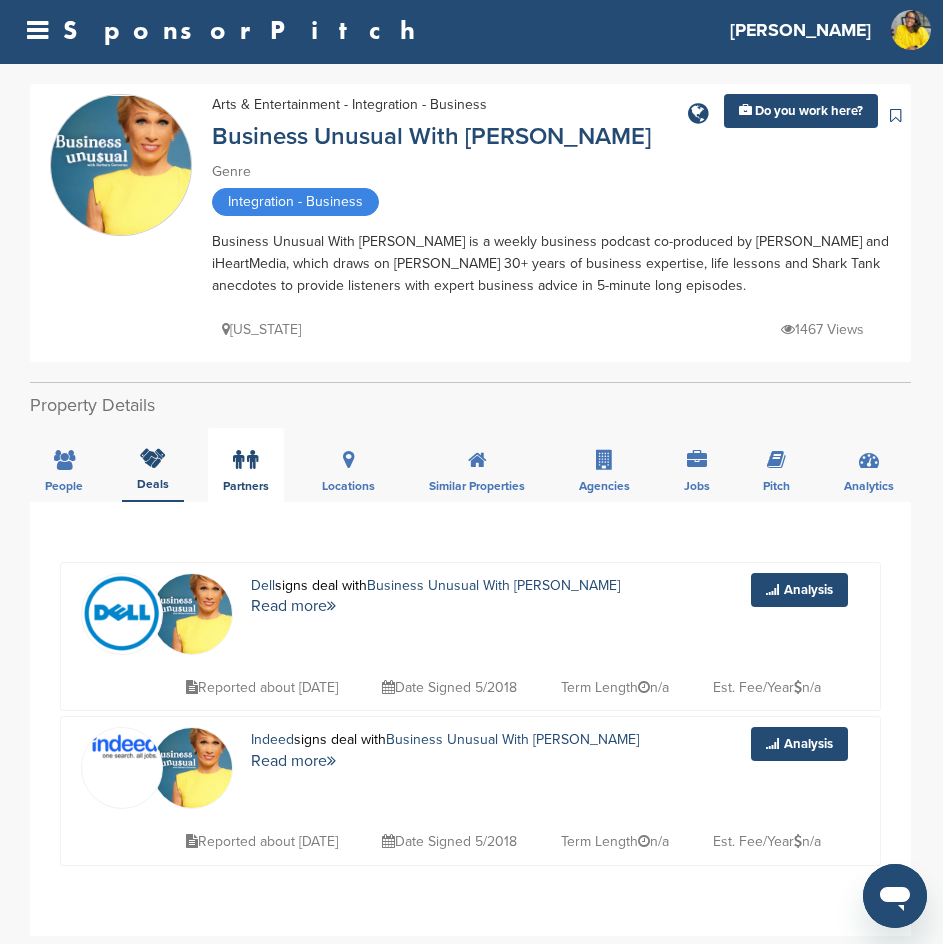 scroll, scrollTop: 0, scrollLeft: 0, axis: both 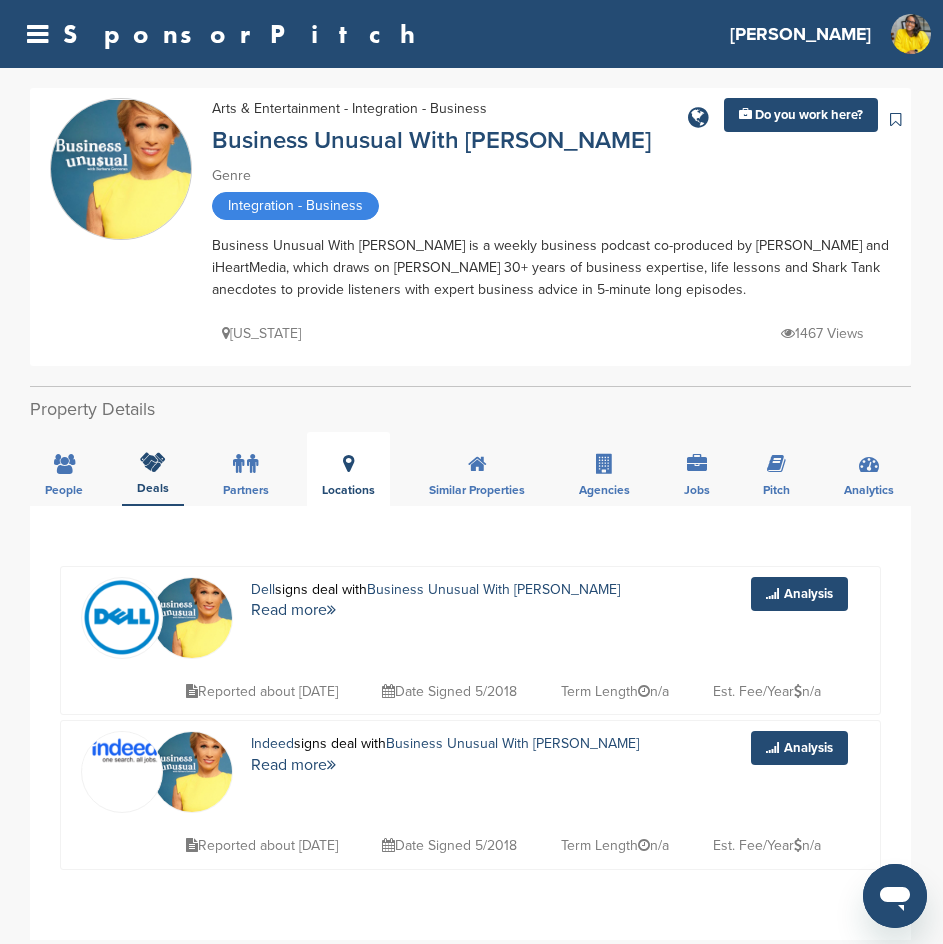 click on "Locations" at bounding box center (348, 469) 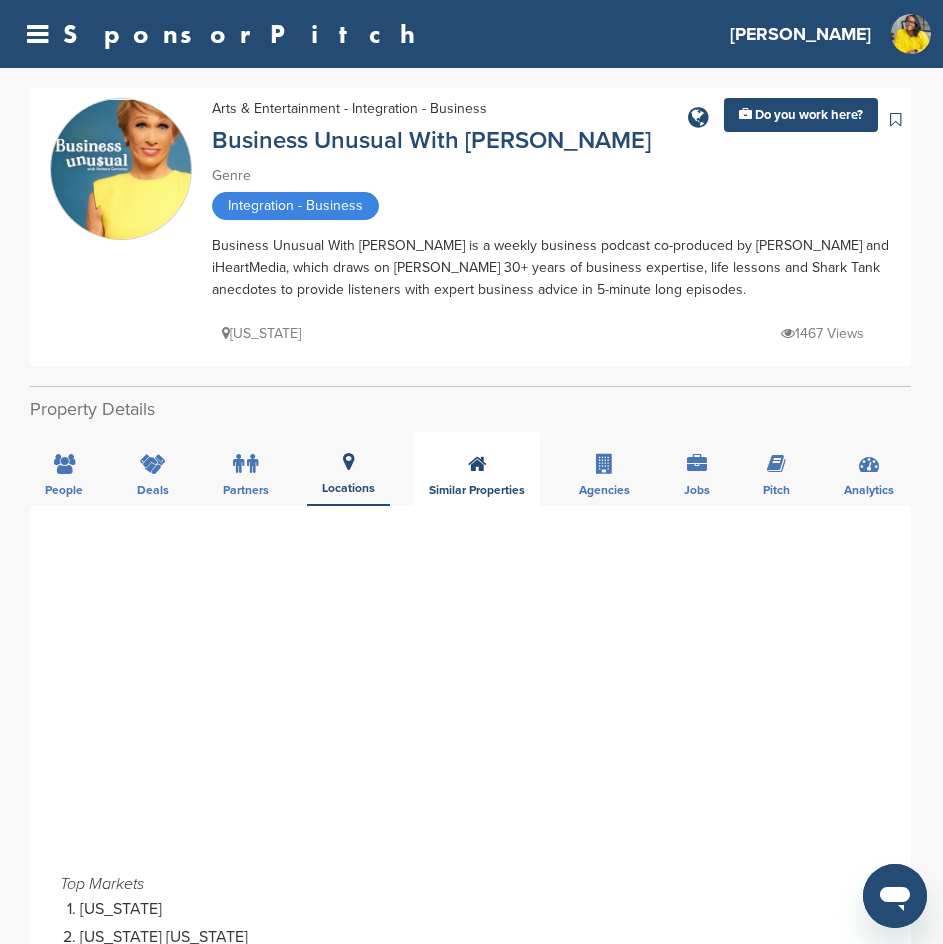 click on "Similar Properties" at bounding box center [477, 469] 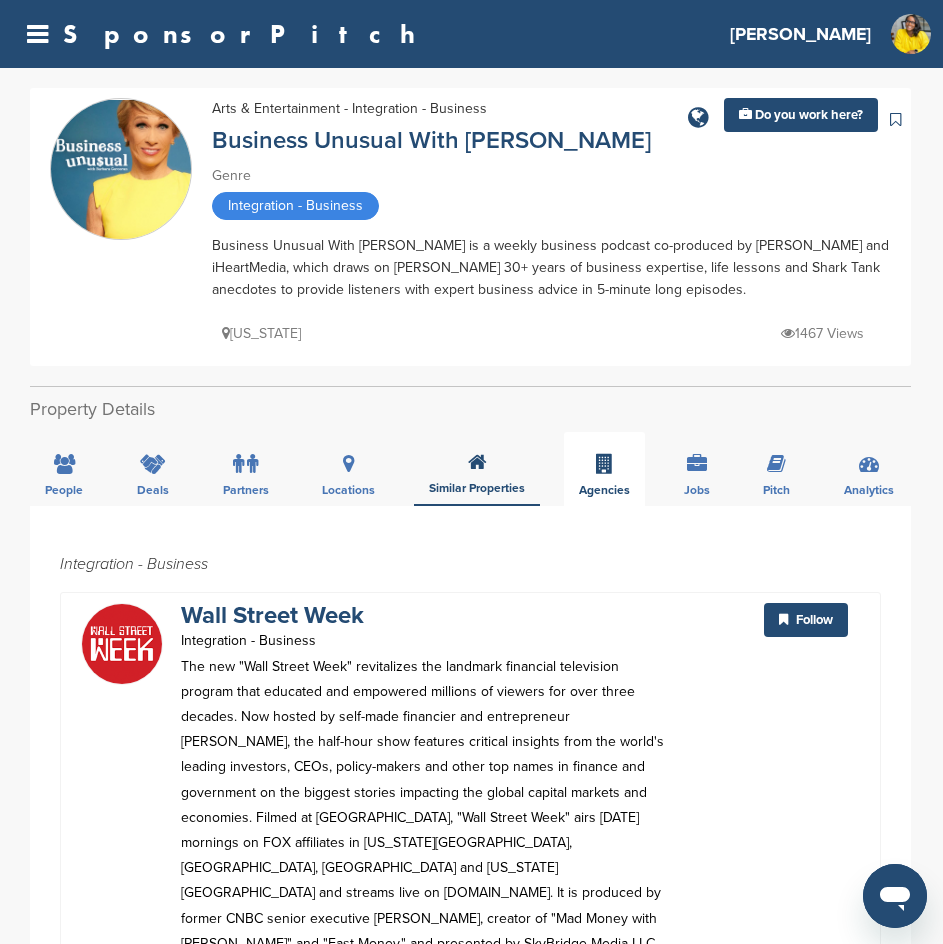 click on "Agencies" at bounding box center [64, 490] 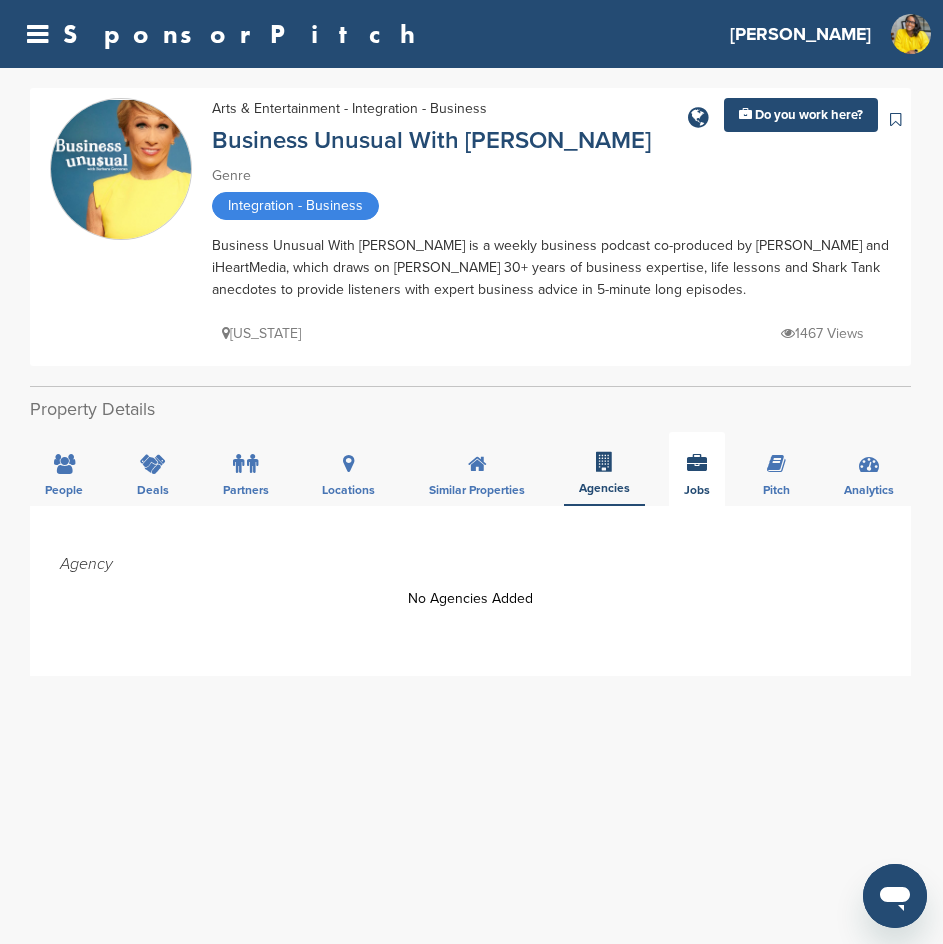 click on "Jobs" at bounding box center (64, 490) 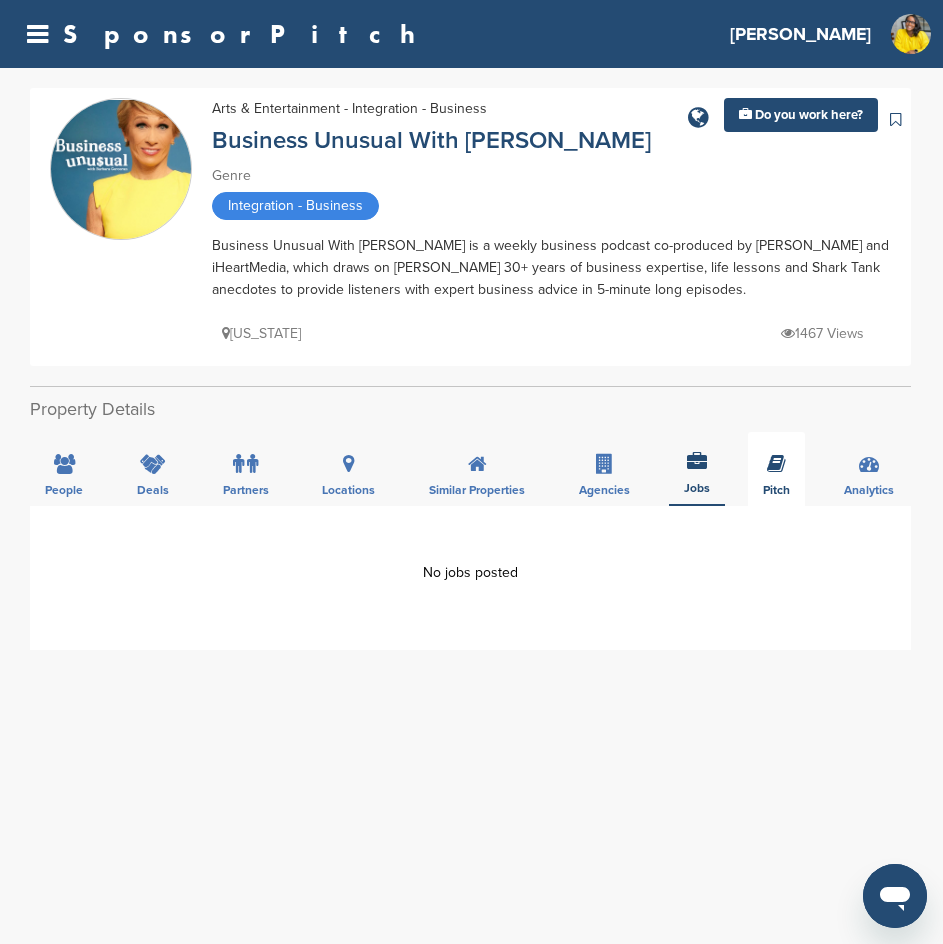 click on "Pitch" at bounding box center (64, 490) 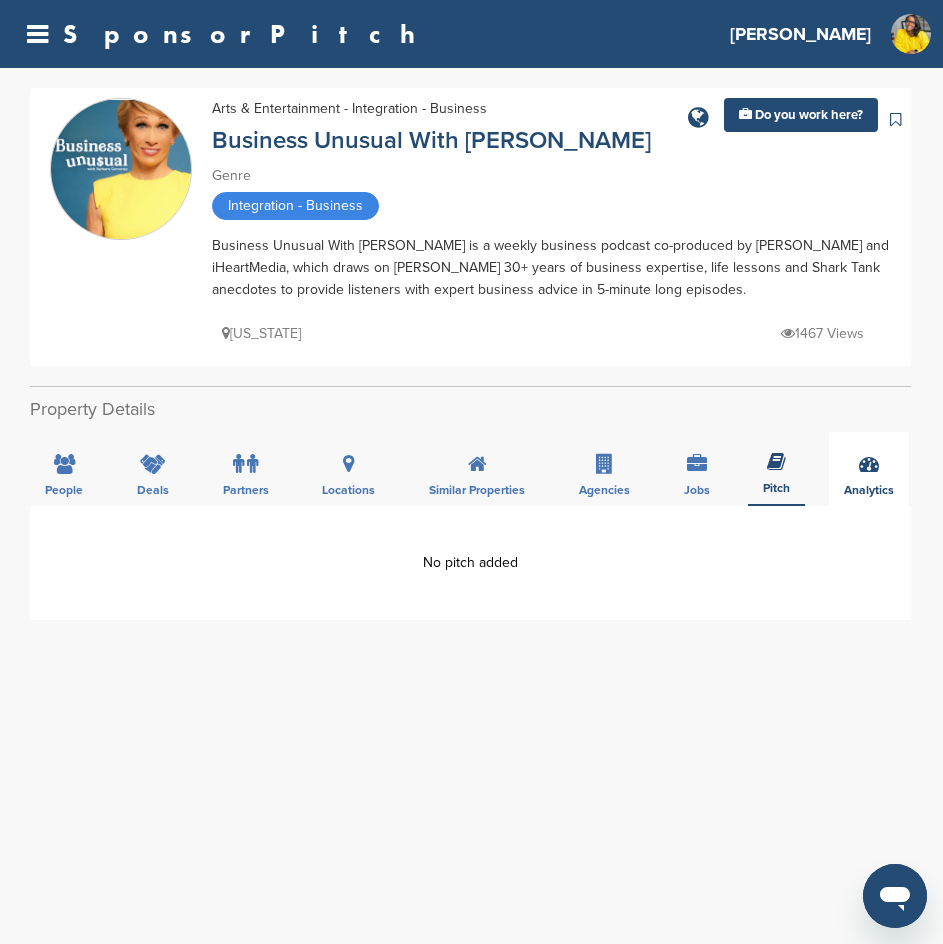 click on "Analytics" at bounding box center [64, 490] 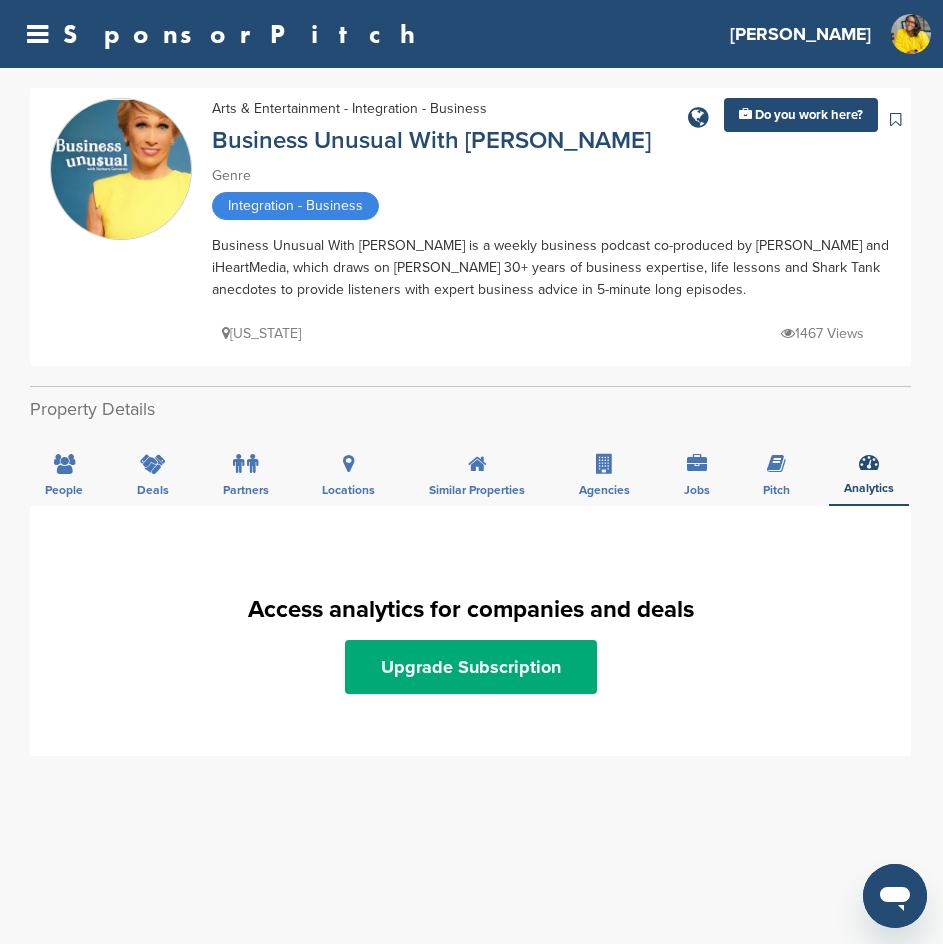 click on "SponsorPitch
Home
Search
My CRM
Pitch Board
My Pages
Analytics
Settings
Help Center
Natasha
Getting Started
CRM
Settings
Profile
Messages
Plans & Pricing
Sign Out
Natasha
Getting Started
CRM
Settings
Profile
Messages
0
Plans & Pricing
Sign Out" at bounding box center (471, 34) 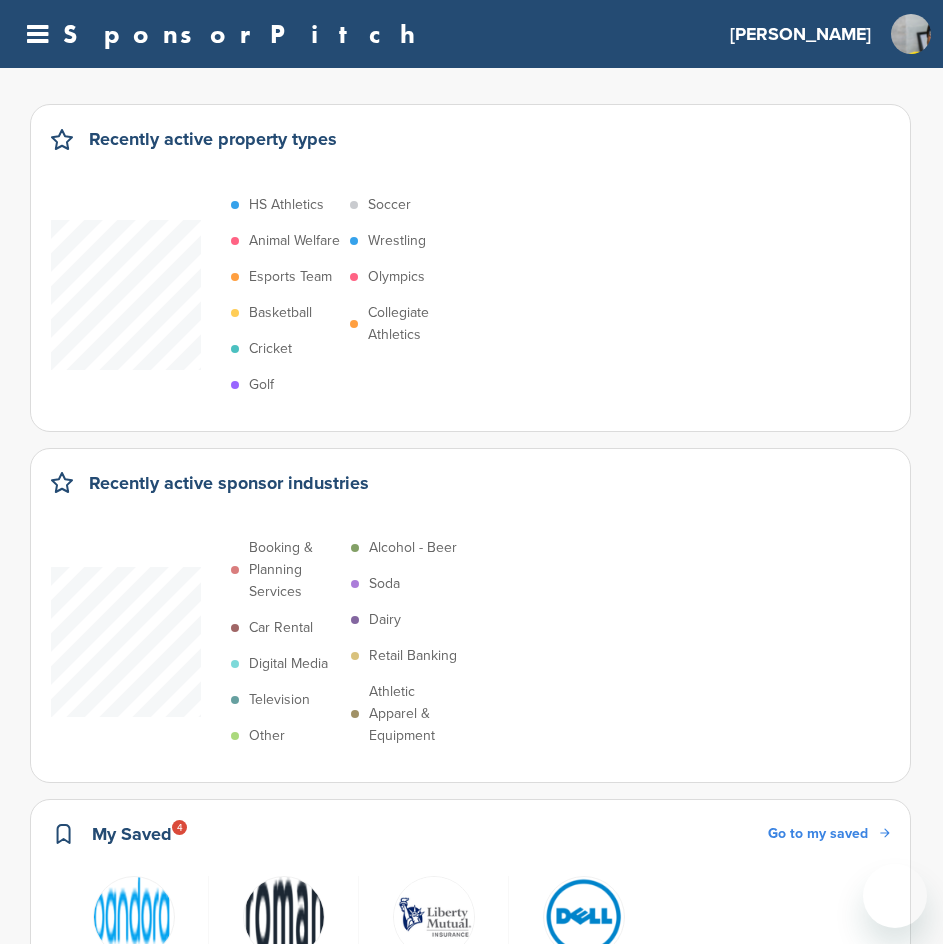 scroll, scrollTop: 0, scrollLeft: 0, axis: both 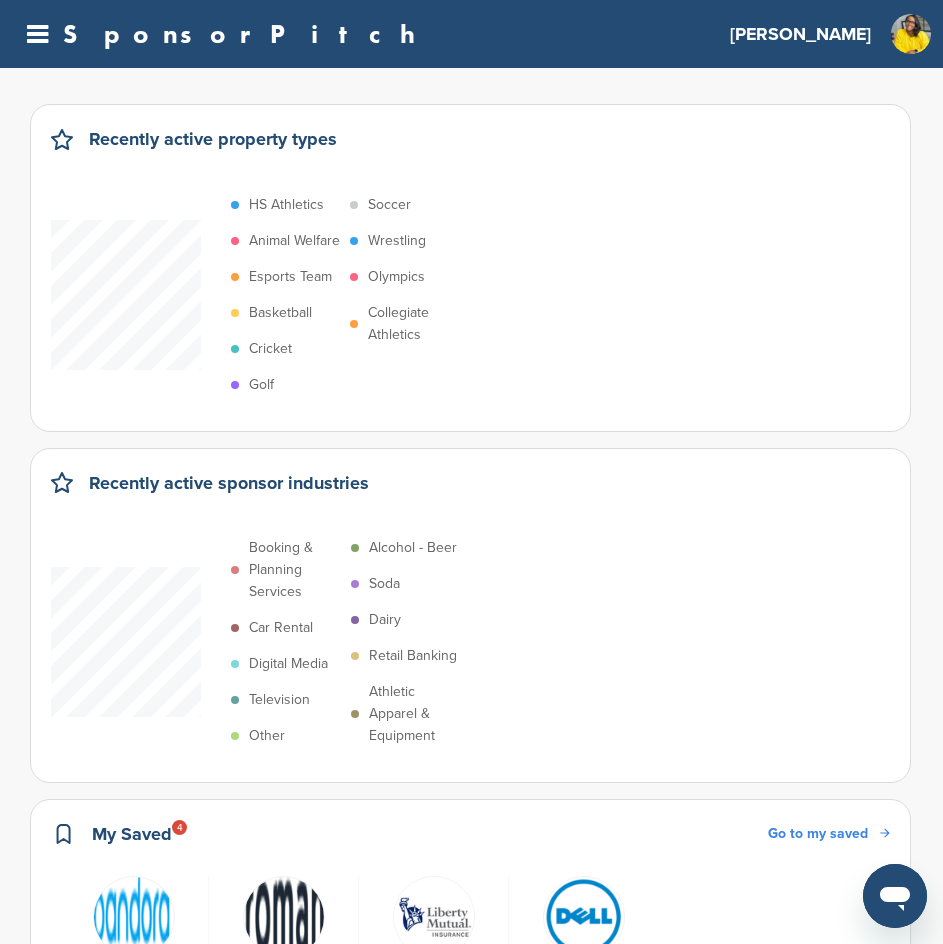 click at bounding box center [37, 34] 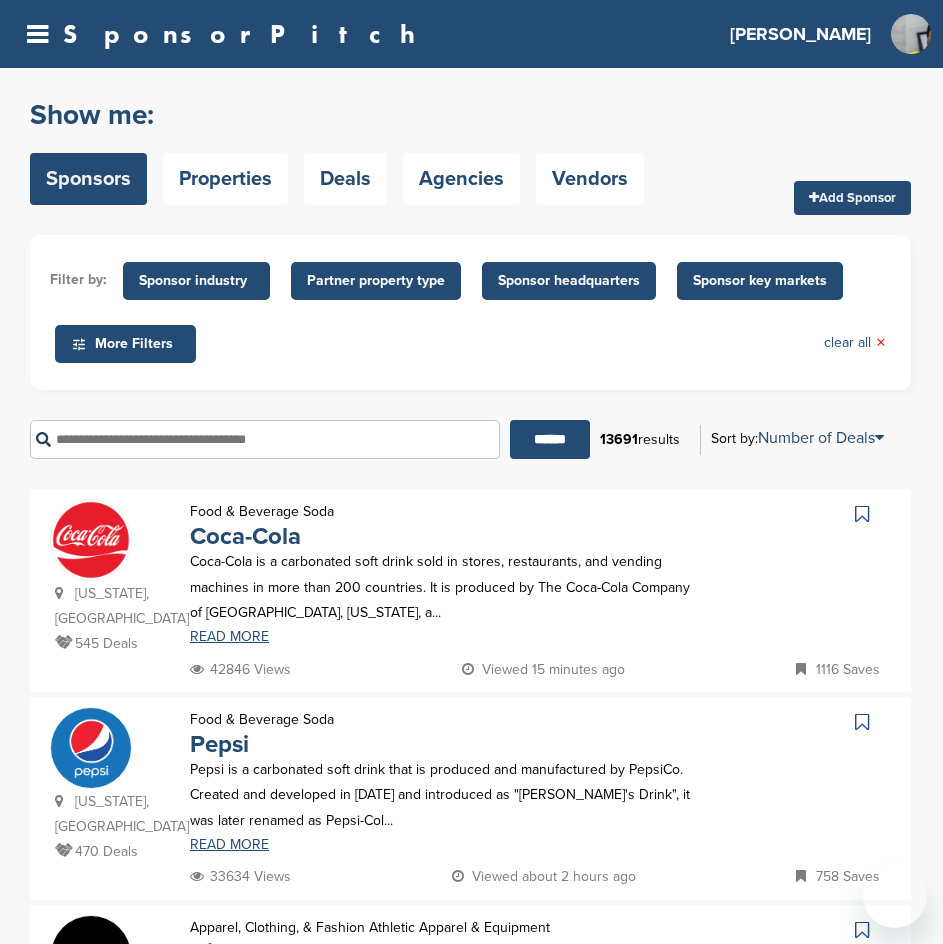 scroll, scrollTop: 0, scrollLeft: 0, axis: both 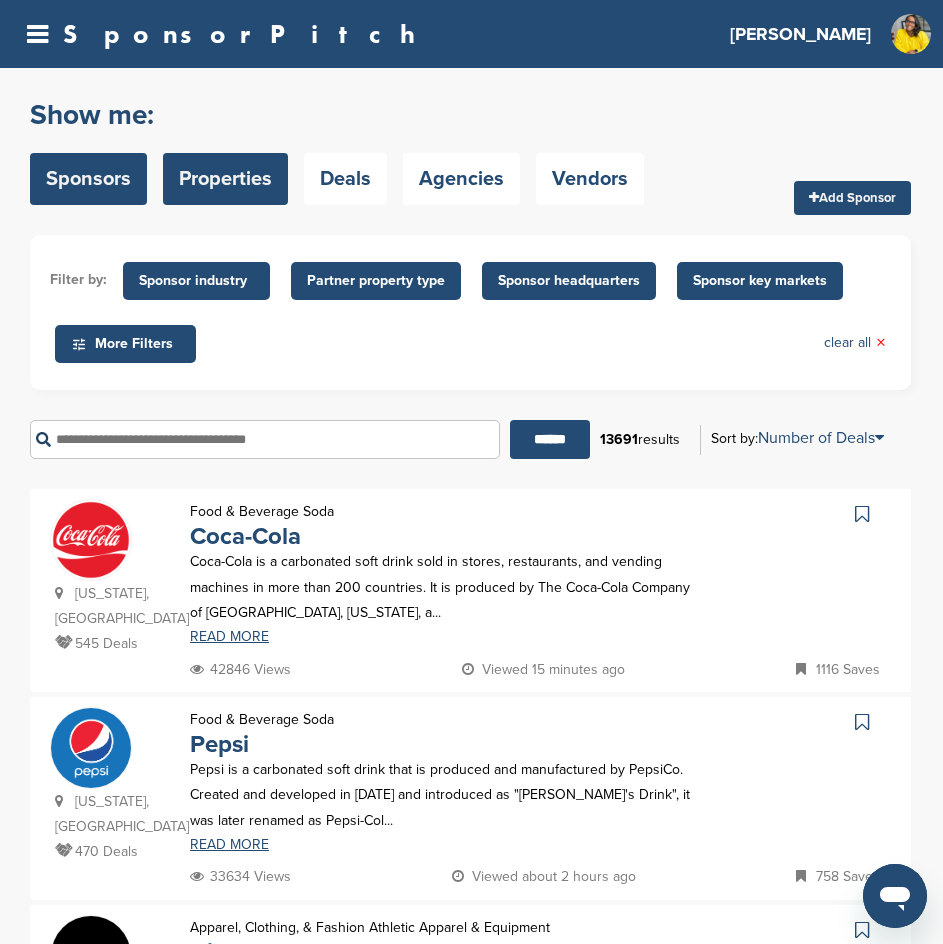 click on "Properties" at bounding box center [225, 179] 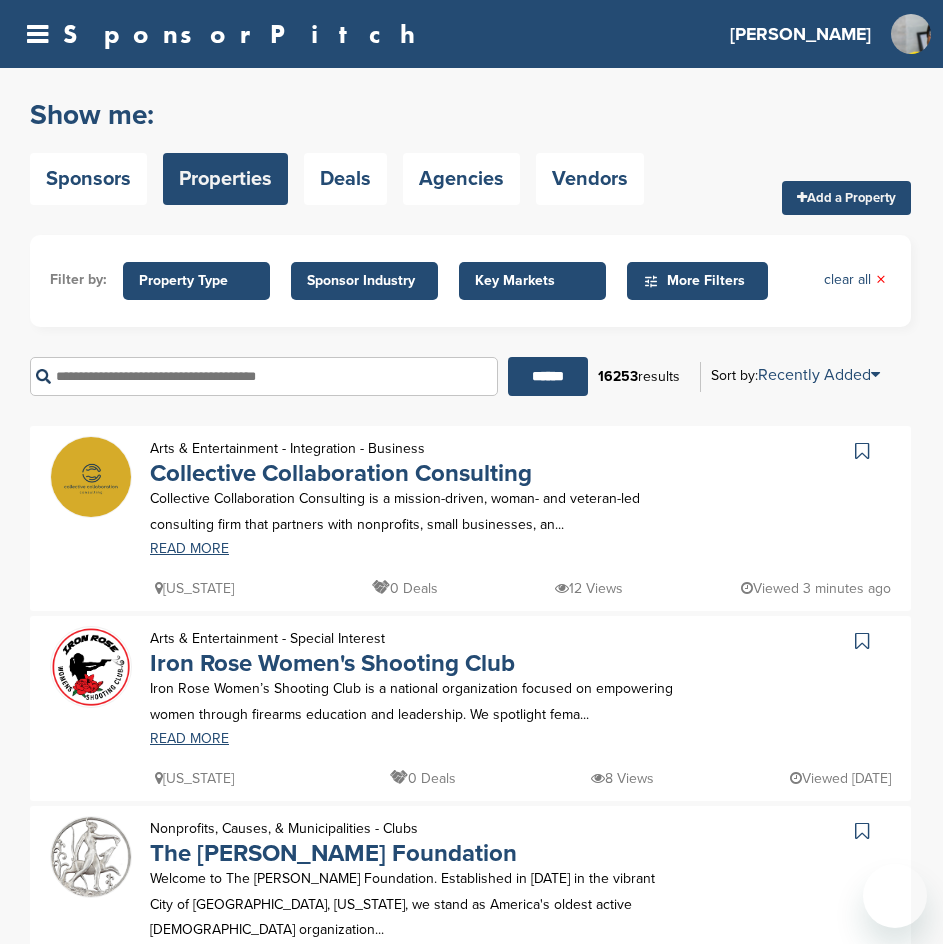 scroll, scrollTop: 0, scrollLeft: 0, axis: both 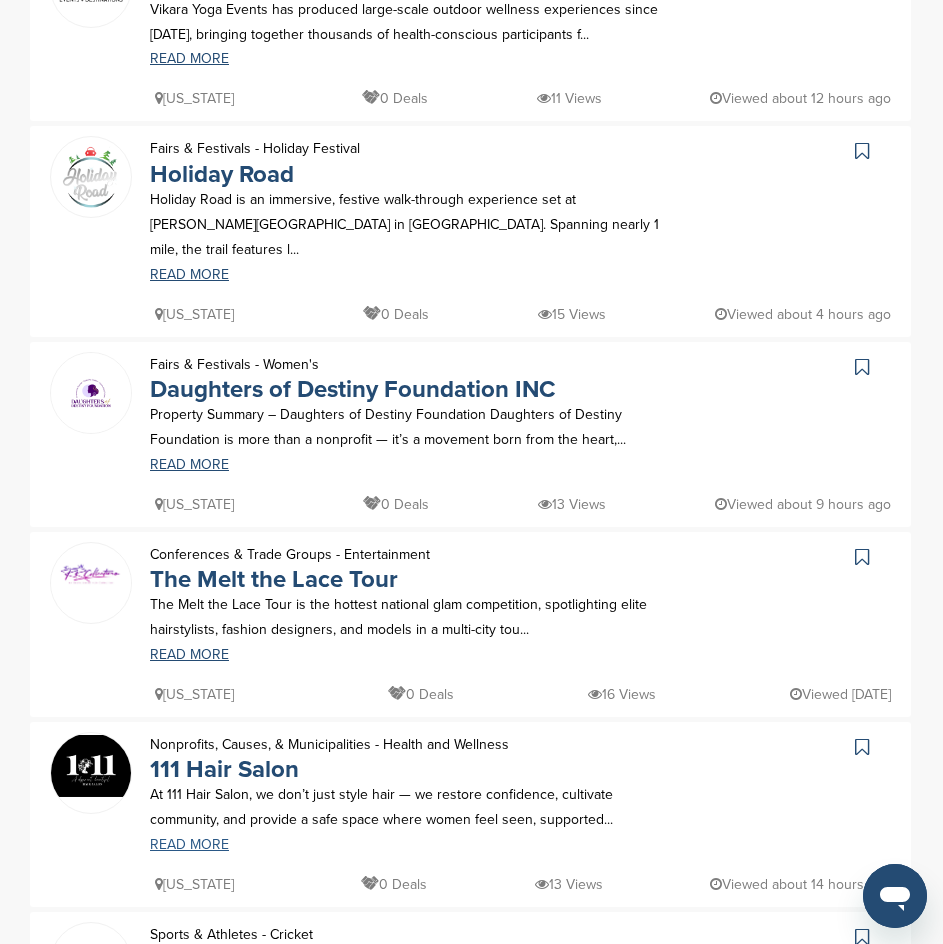 click on "READ MORE" at bounding box center [415, 845] 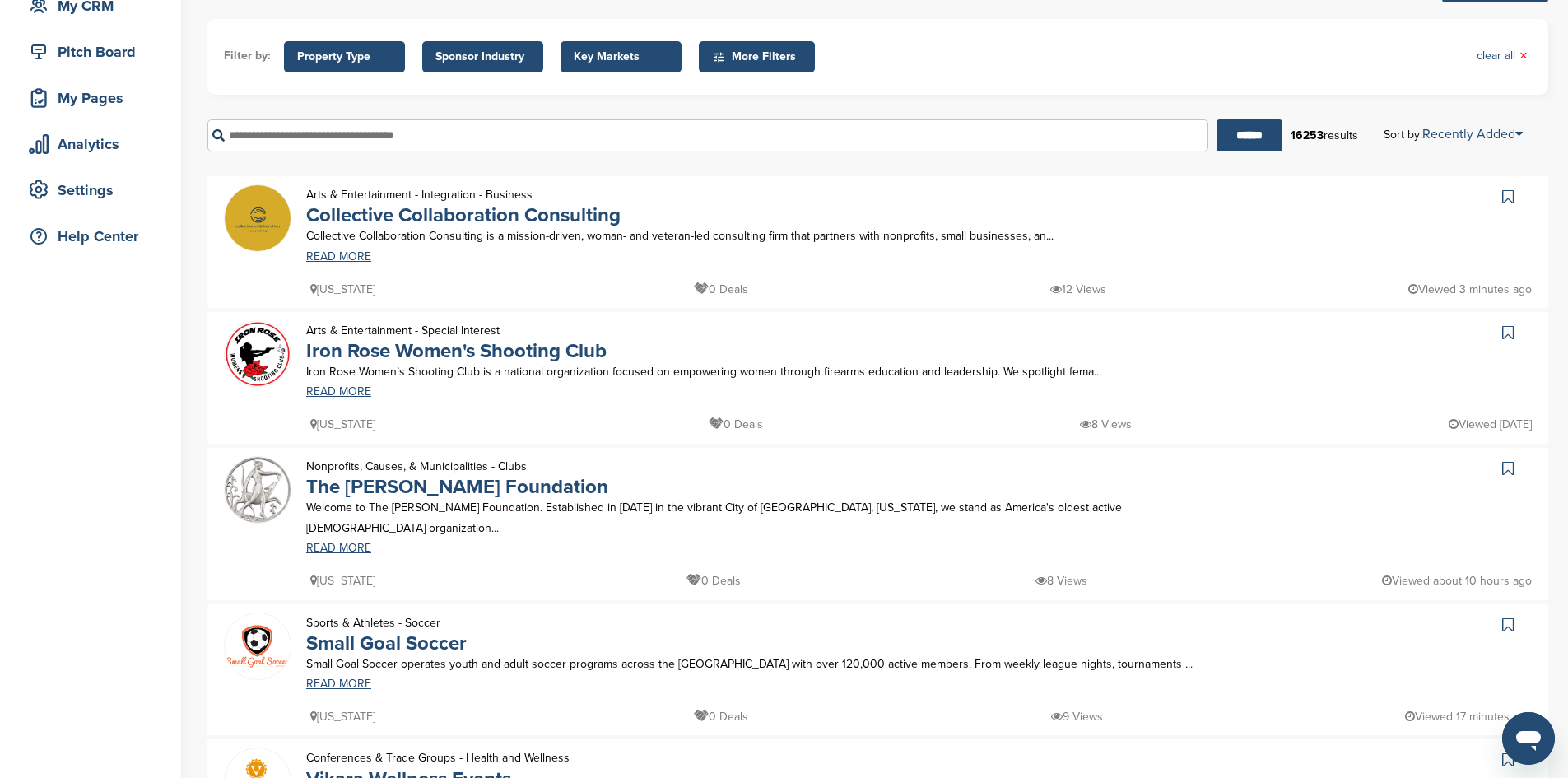 scroll, scrollTop: 82, scrollLeft: 0, axis: vertical 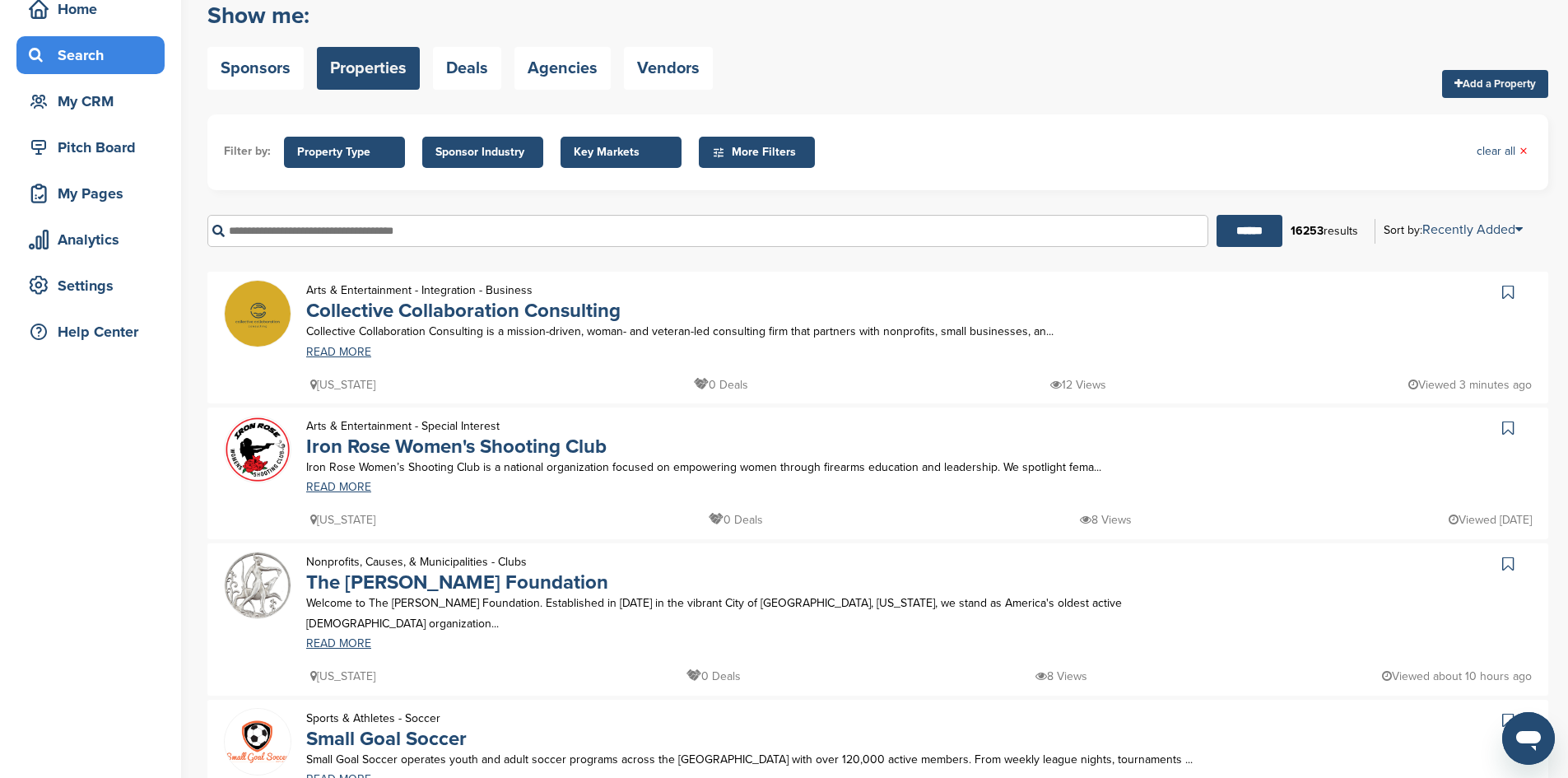 click on "Arts & Entertainment - Integration - Business" at bounding box center (463, 290) 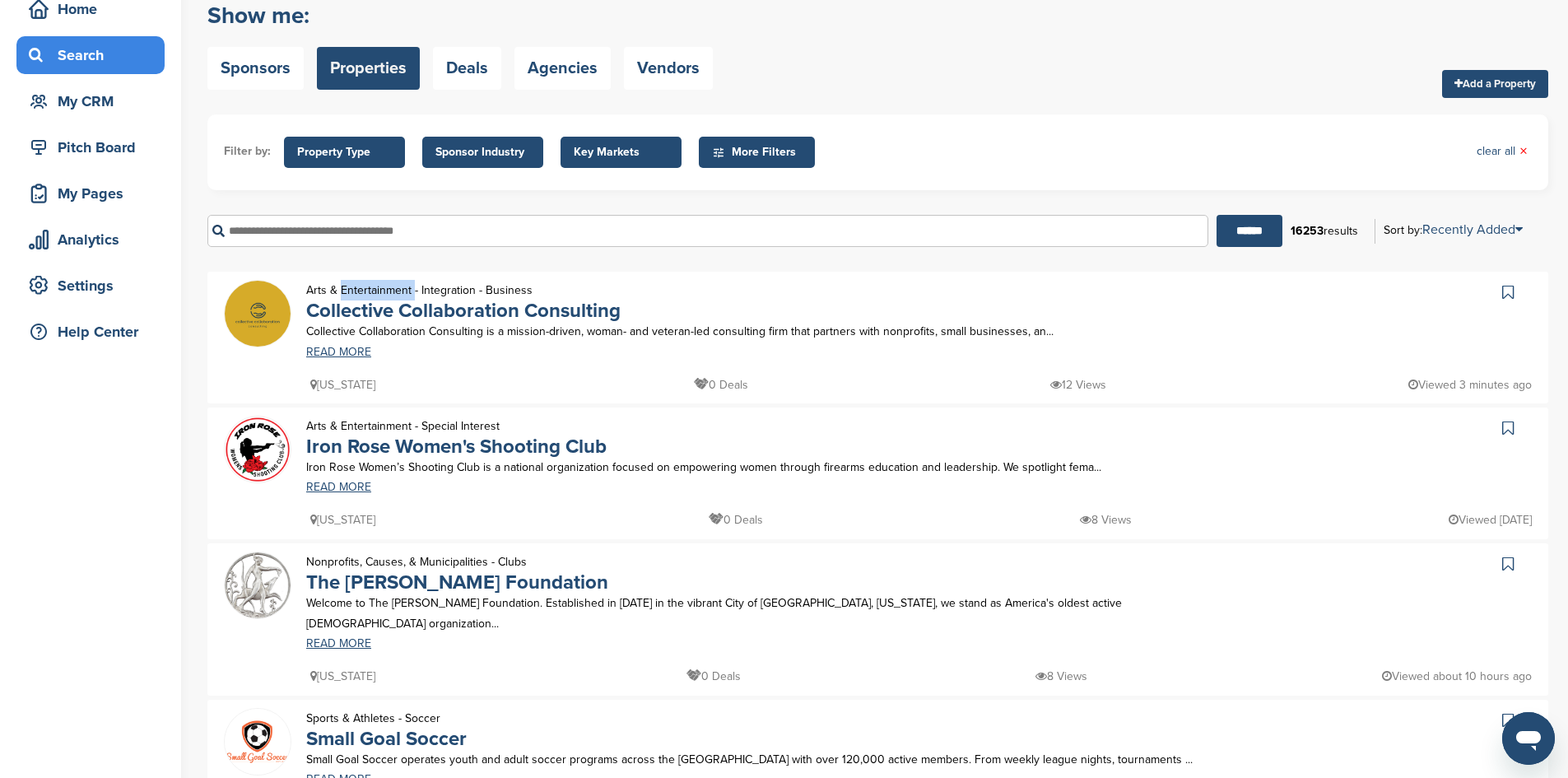 click on "Arts & Entertainment - Integration - Business" at bounding box center [463, 290] 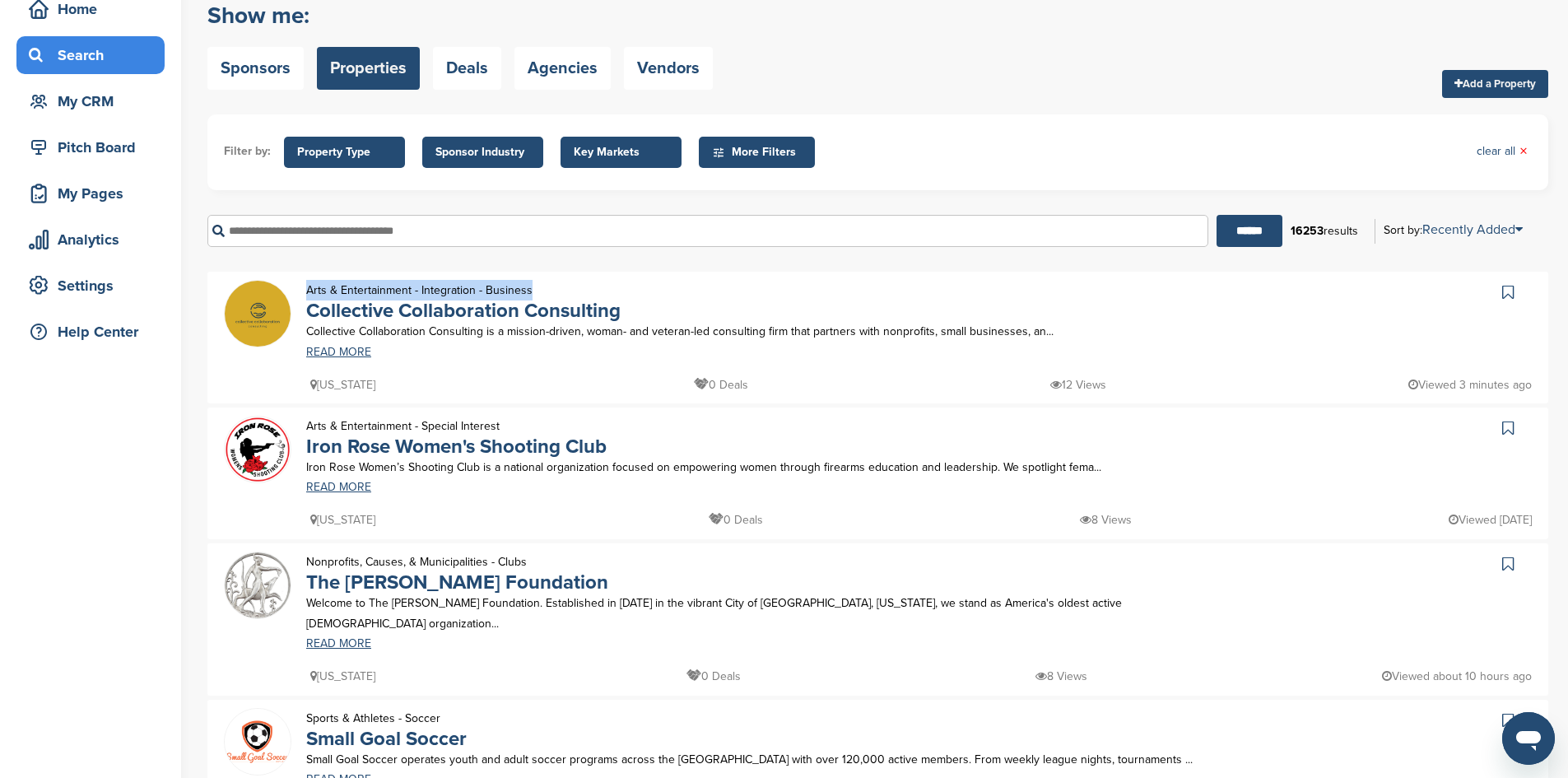click on "Arts & Entertainment - Integration - Business" at bounding box center [463, 290] 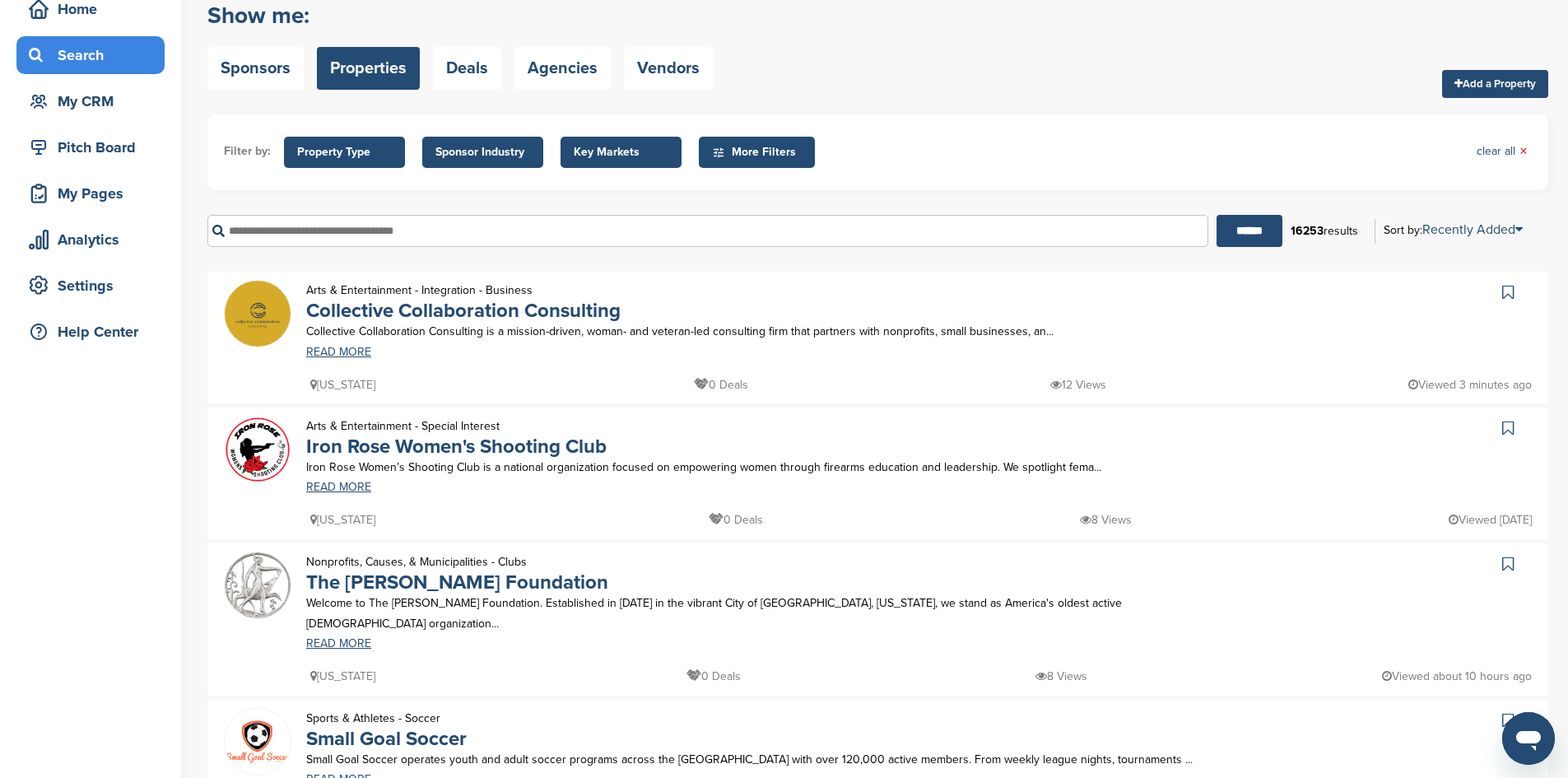 click on "Sponsor Industry" at bounding box center [482, 152] 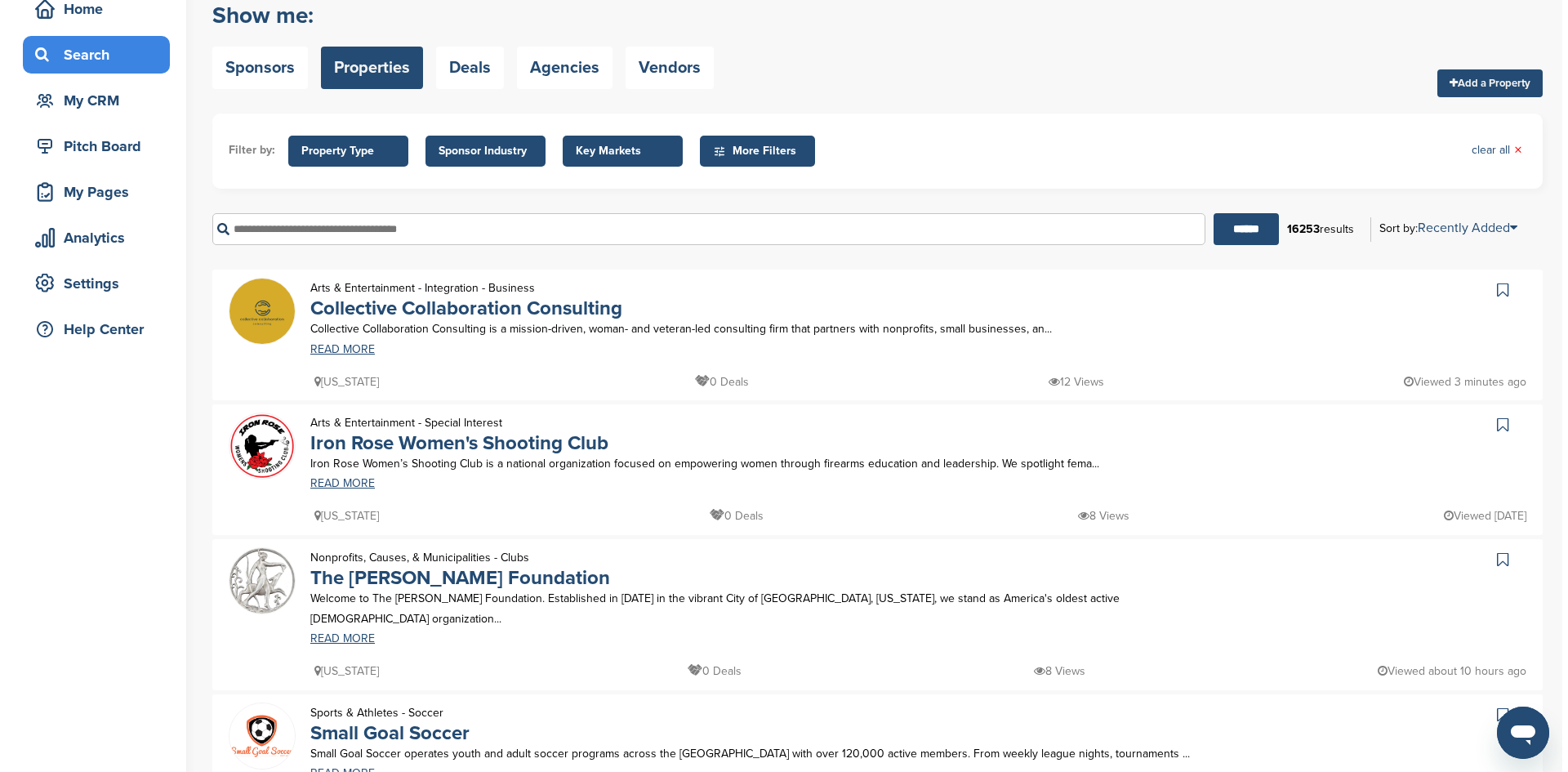 scroll, scrollTop: 0, scrollLeft: 0, axis: both 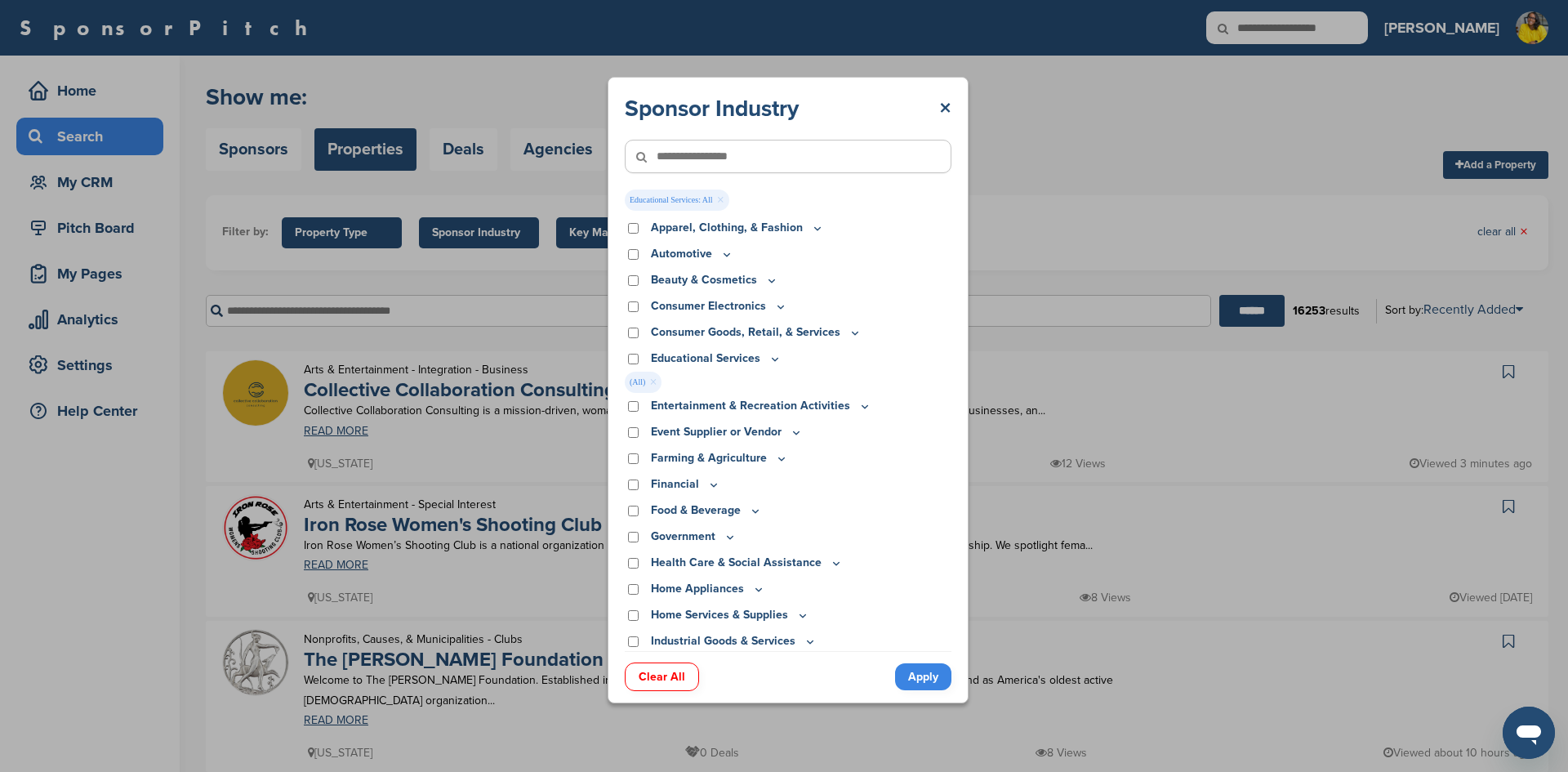 click 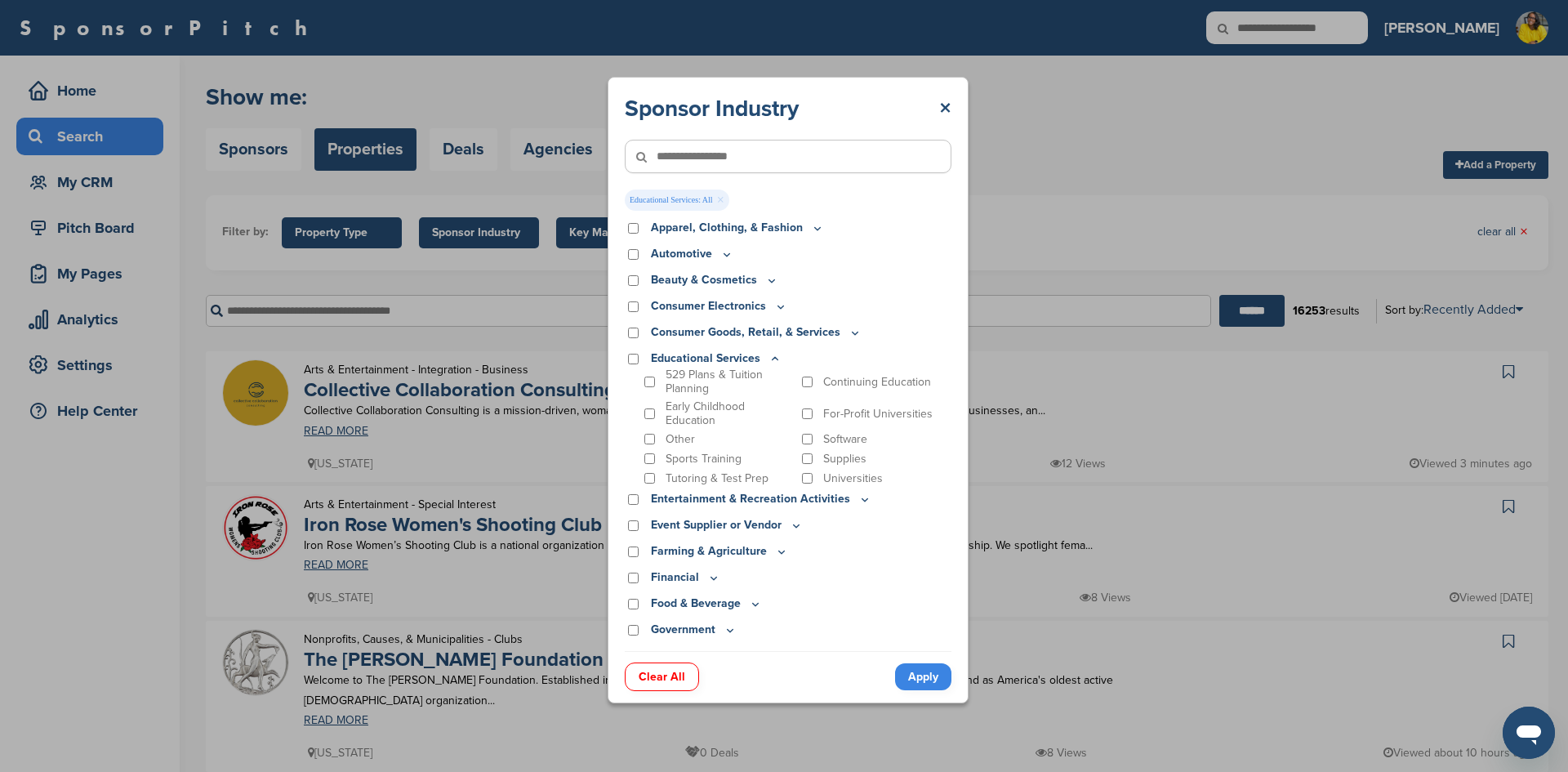 click on "Educational Services" at bounding box center [788, 359] 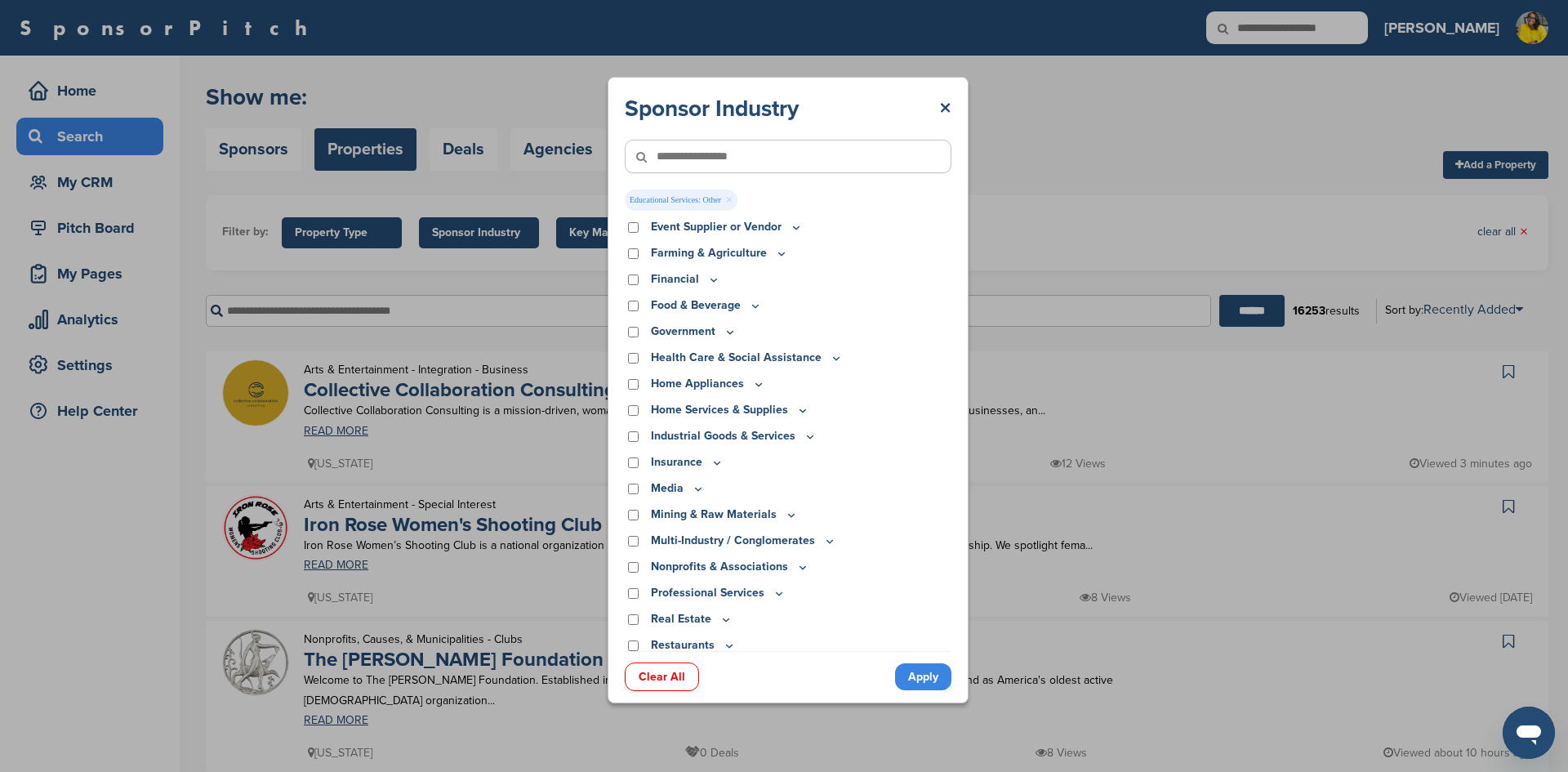 scroll, scrollTop: 327, scrollLeft: 0, axis: vertical 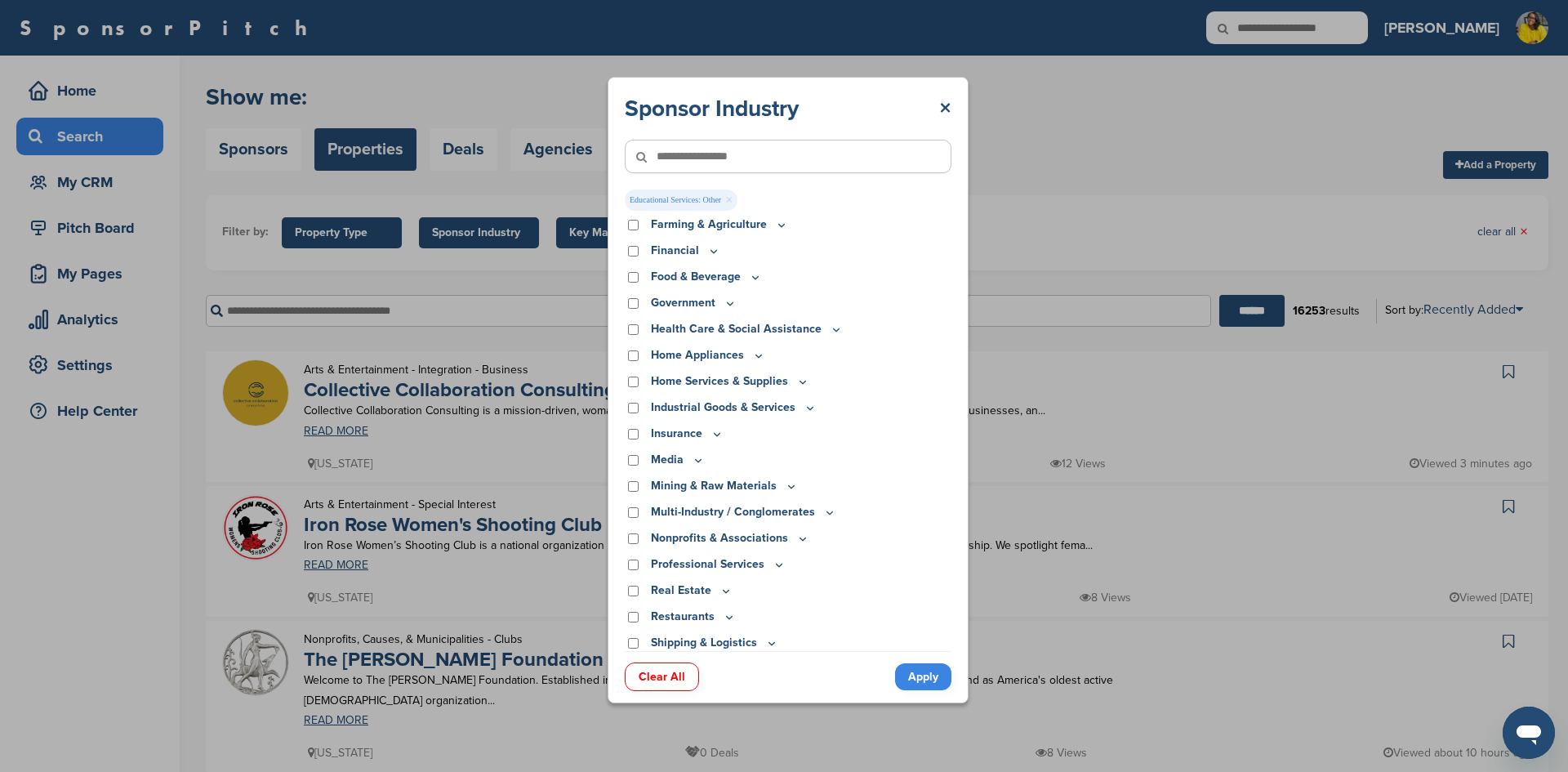click on "Professional Services" at bounding box center [718, 564] 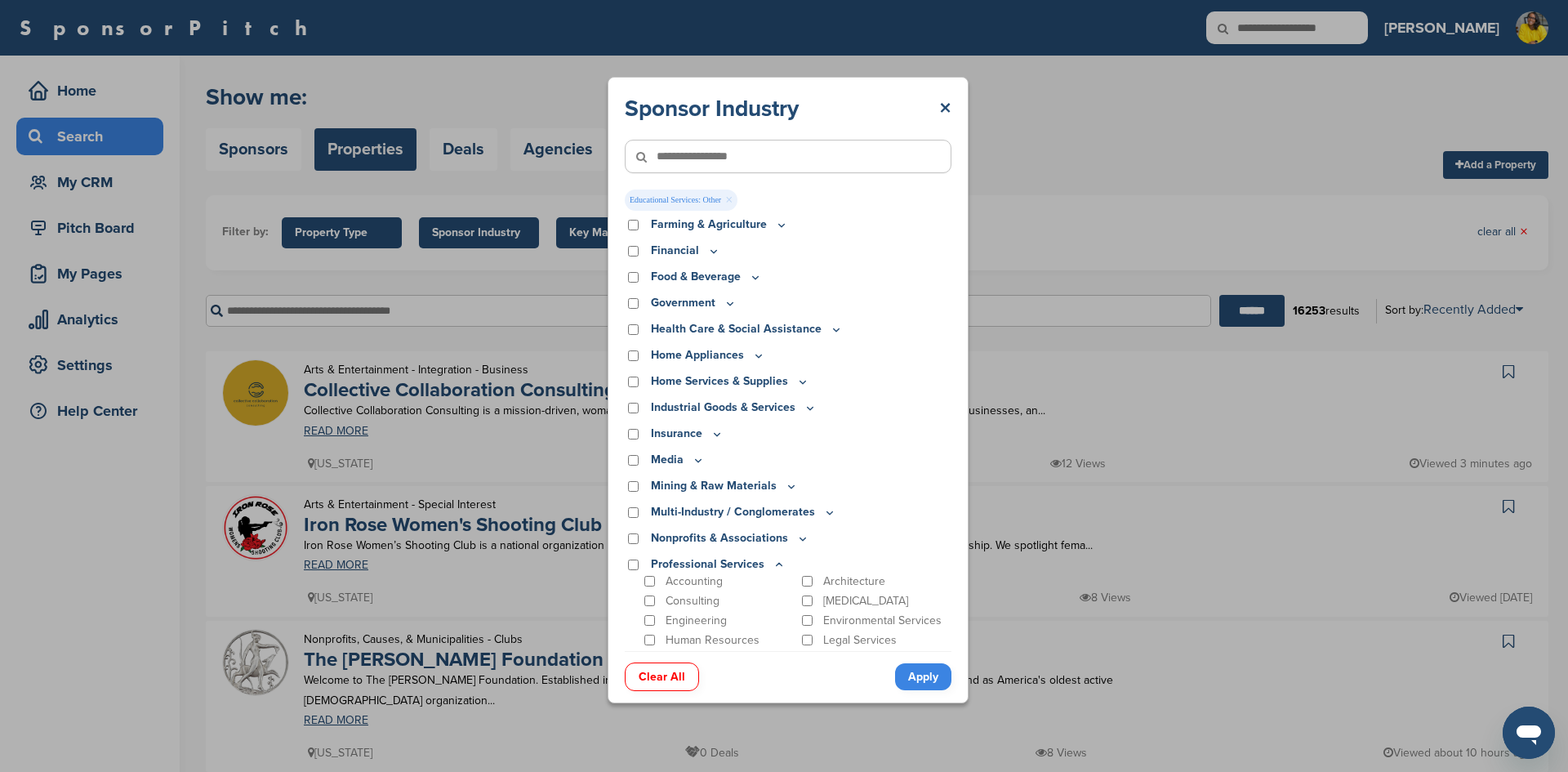 scroll, scrollTop: 408, scrollLeft: 0, axis: vertical 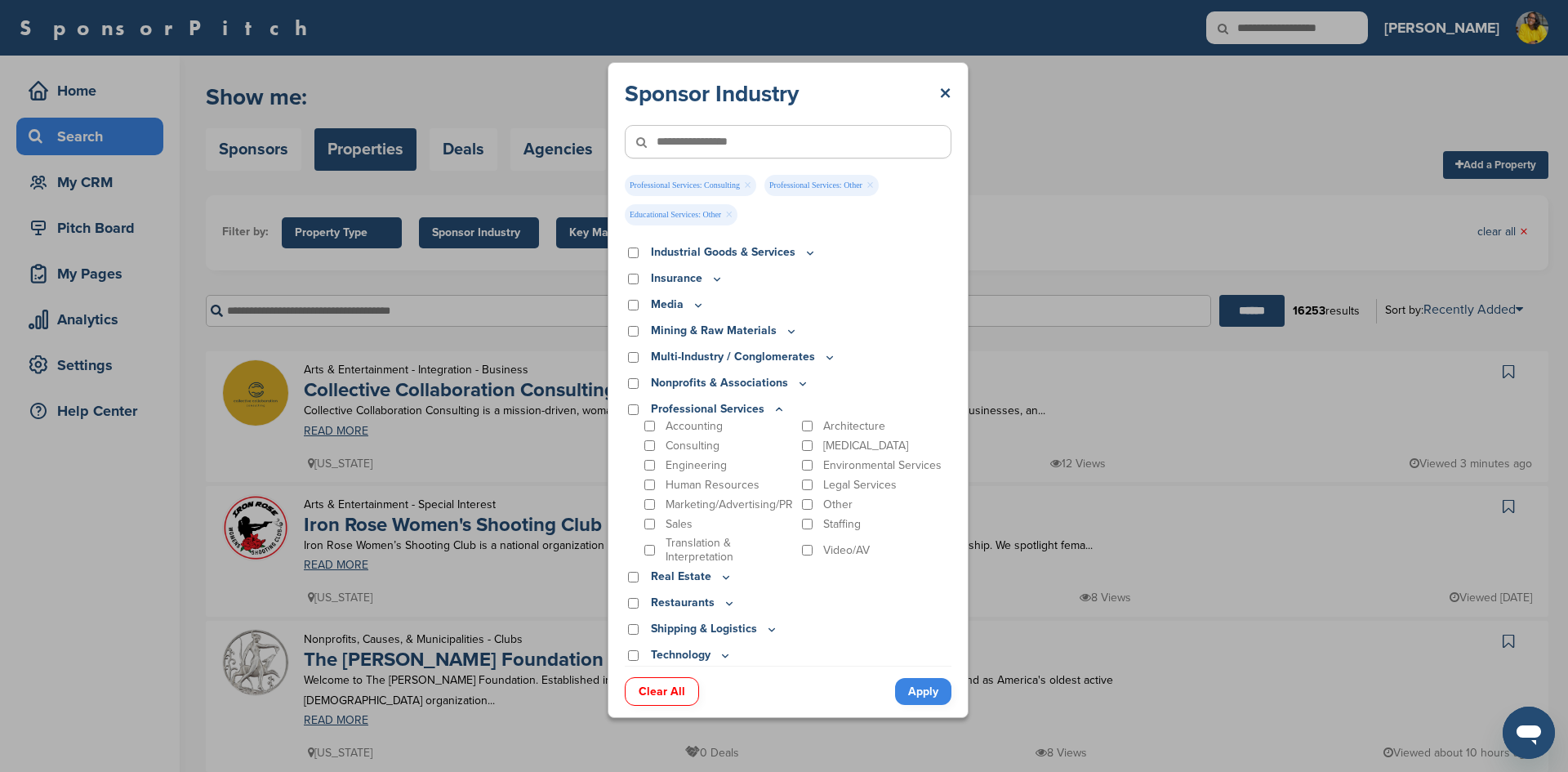 click on "Other" at bounding box center [875, 504] 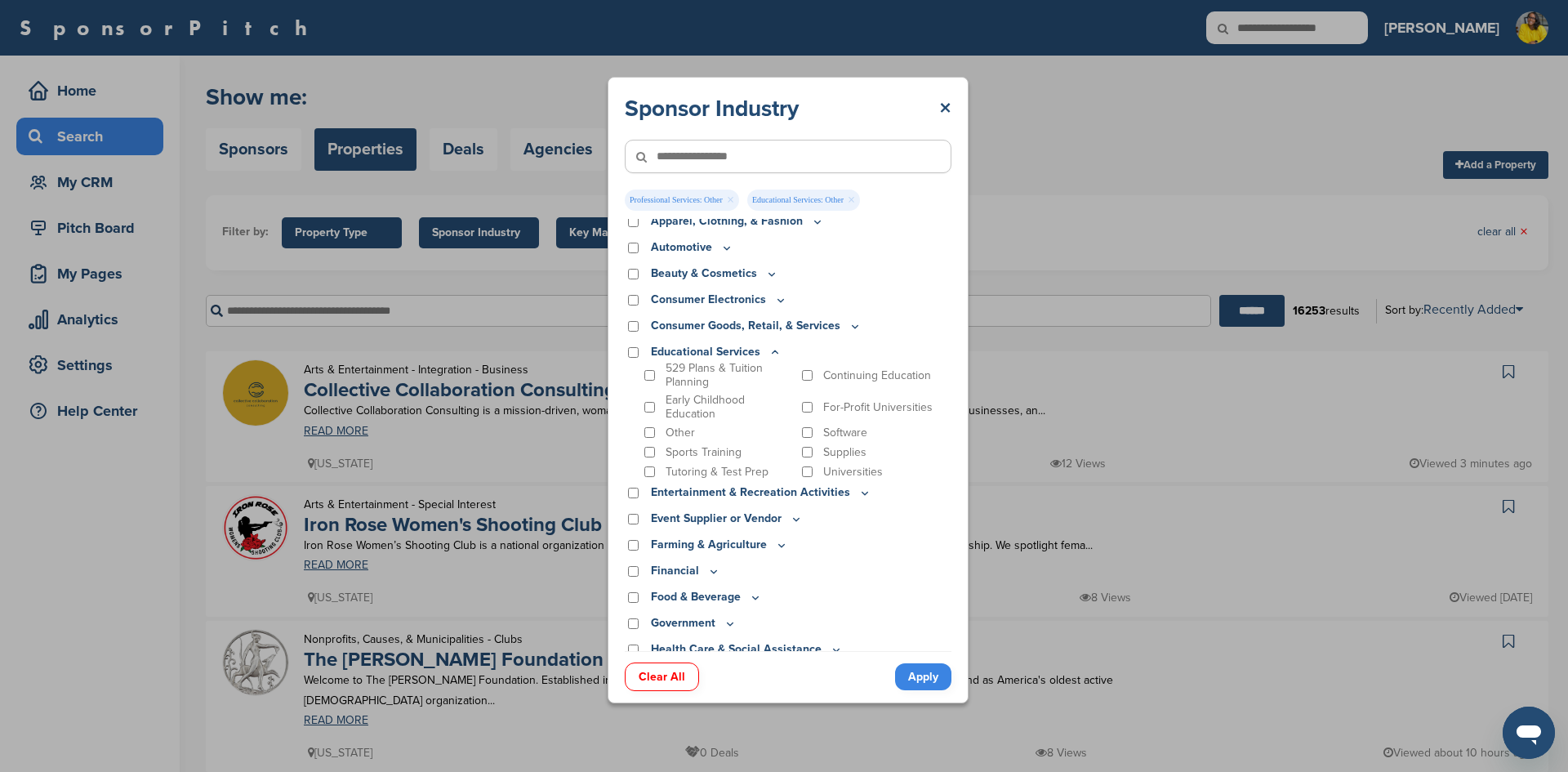 scroll, scrollTop: 0, scrollLeft: 0, axis: both 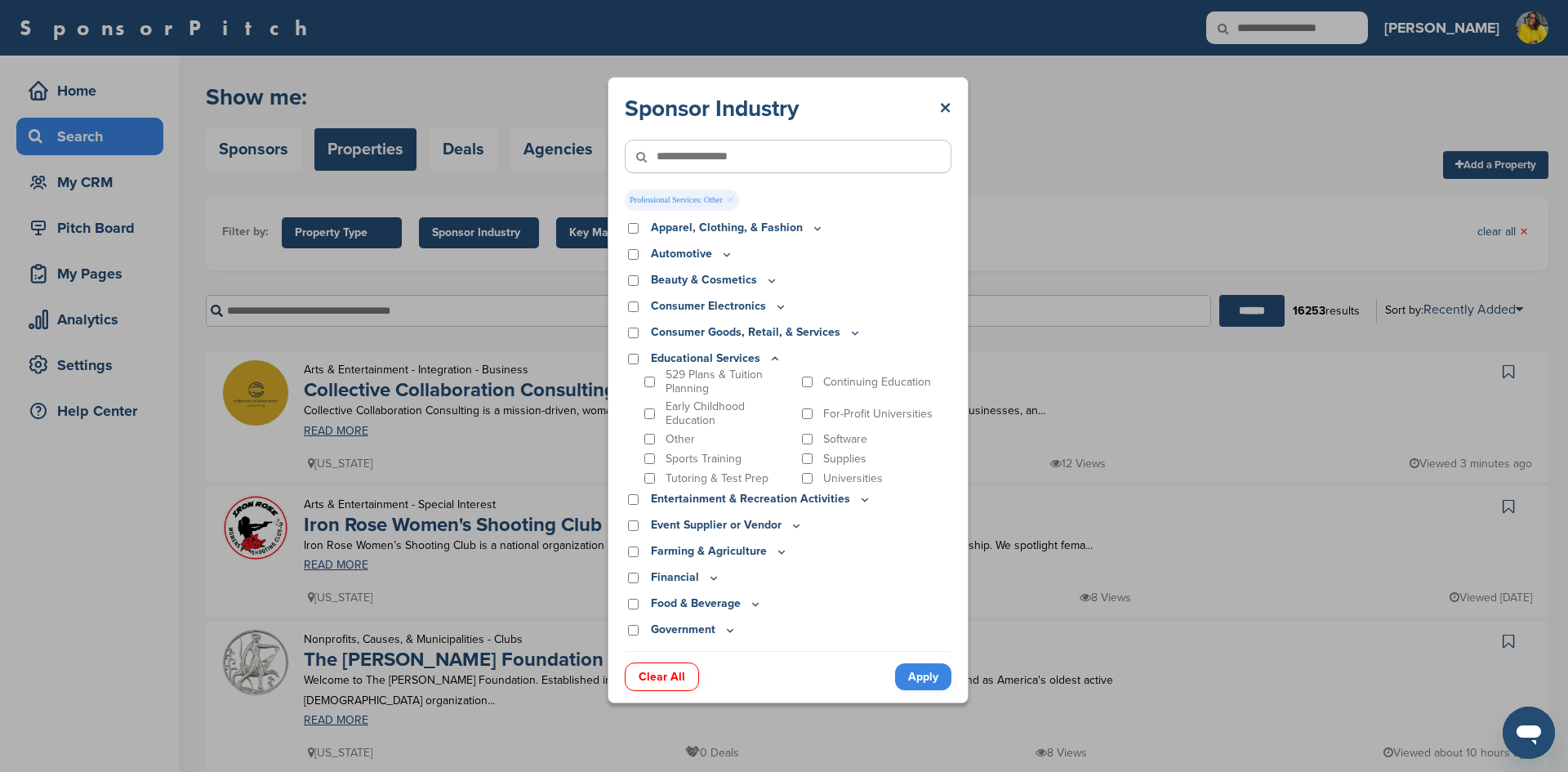 click 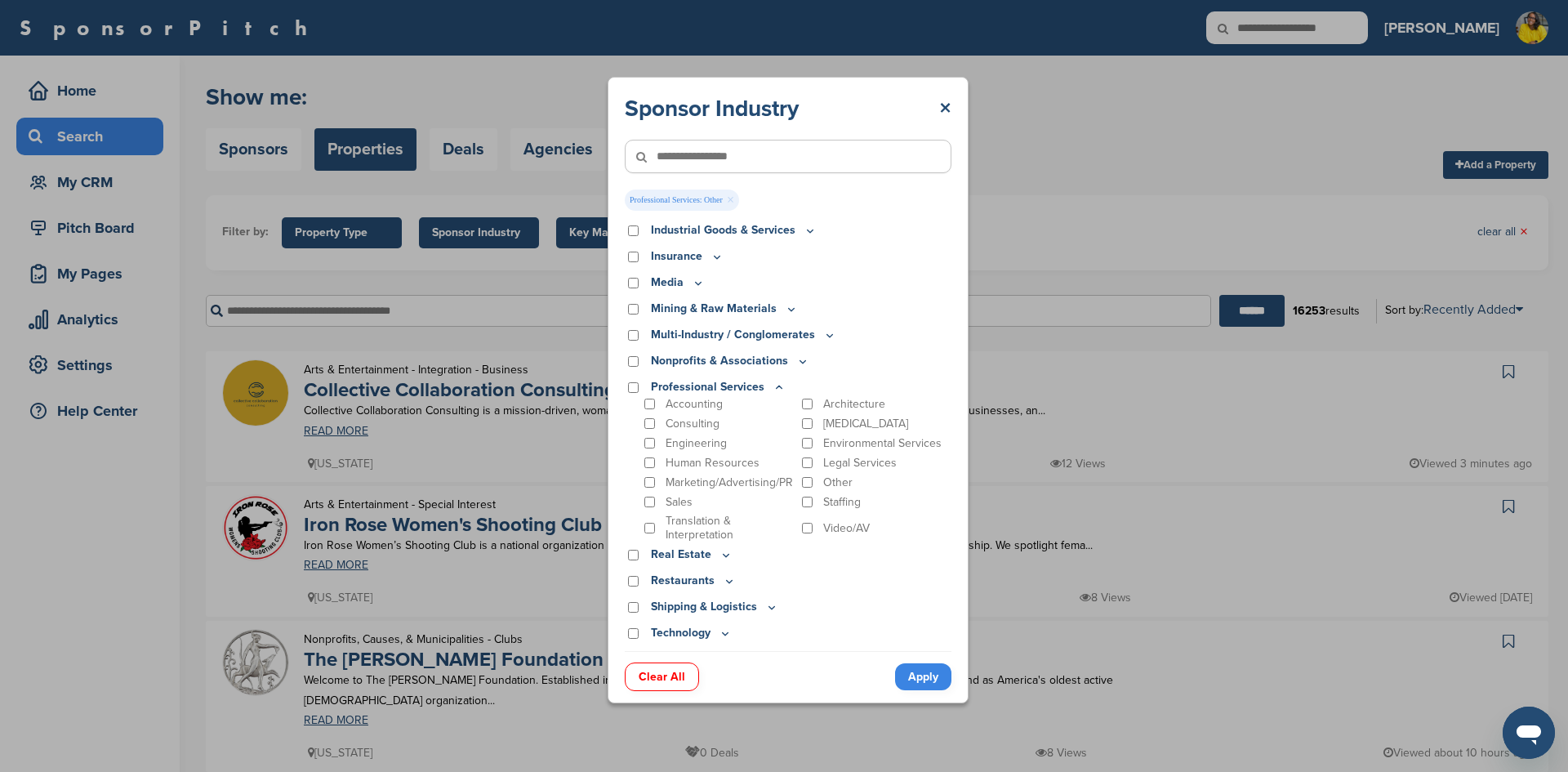 scroll, scrollTop: 408, scrollLeft: 0, axis: vertical 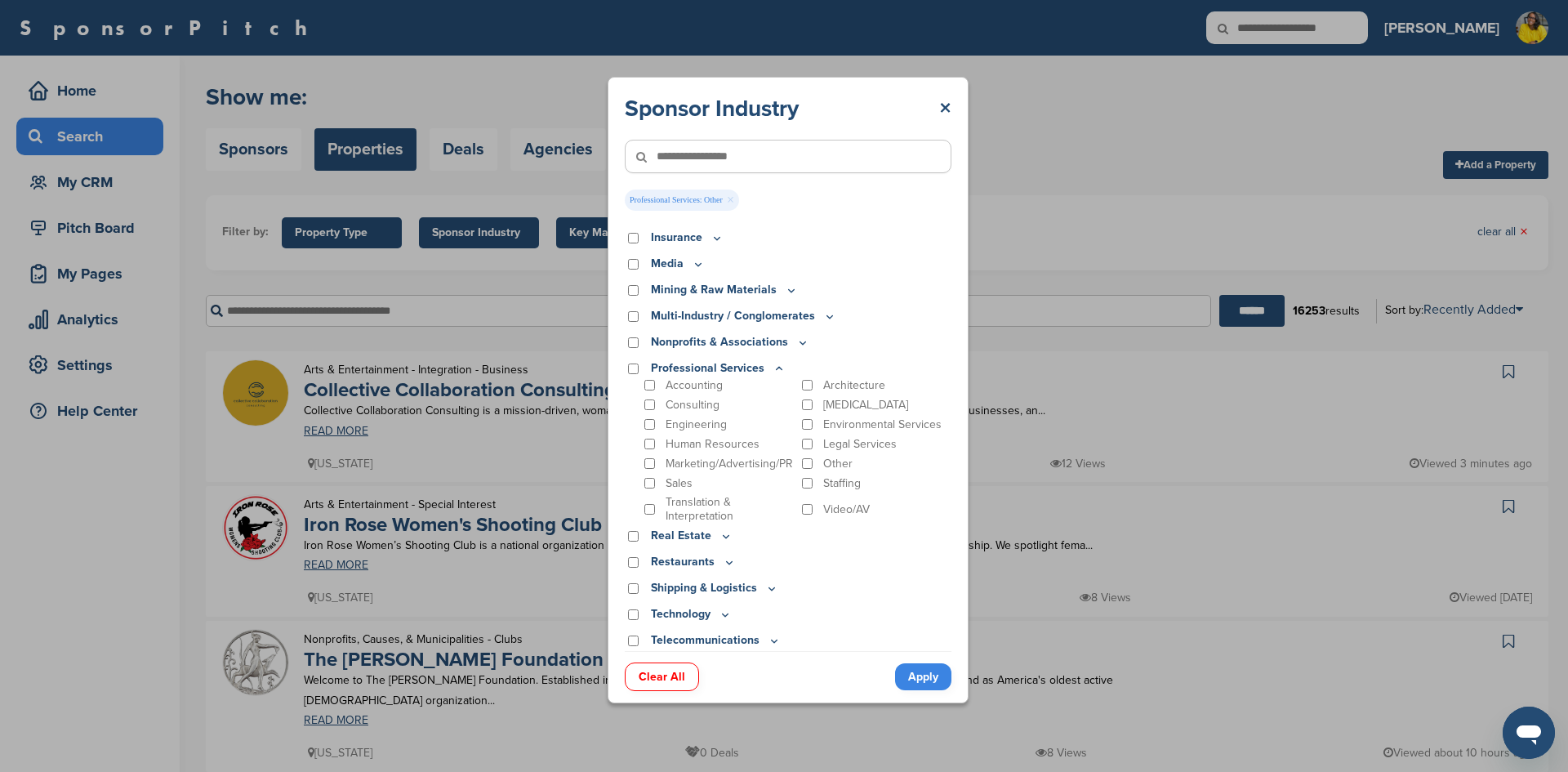 click 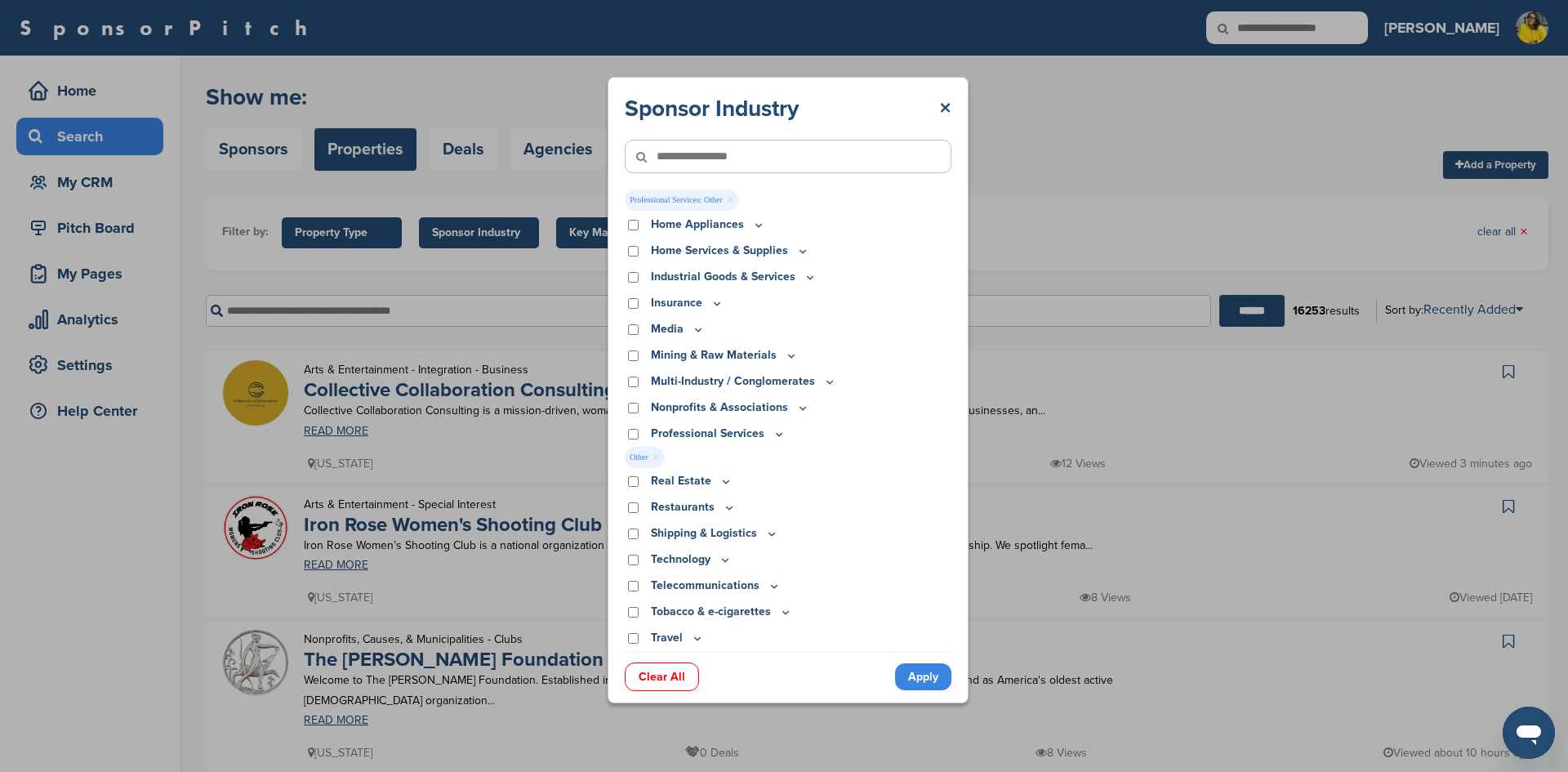 click on "×" at bounding box center (656, 457) 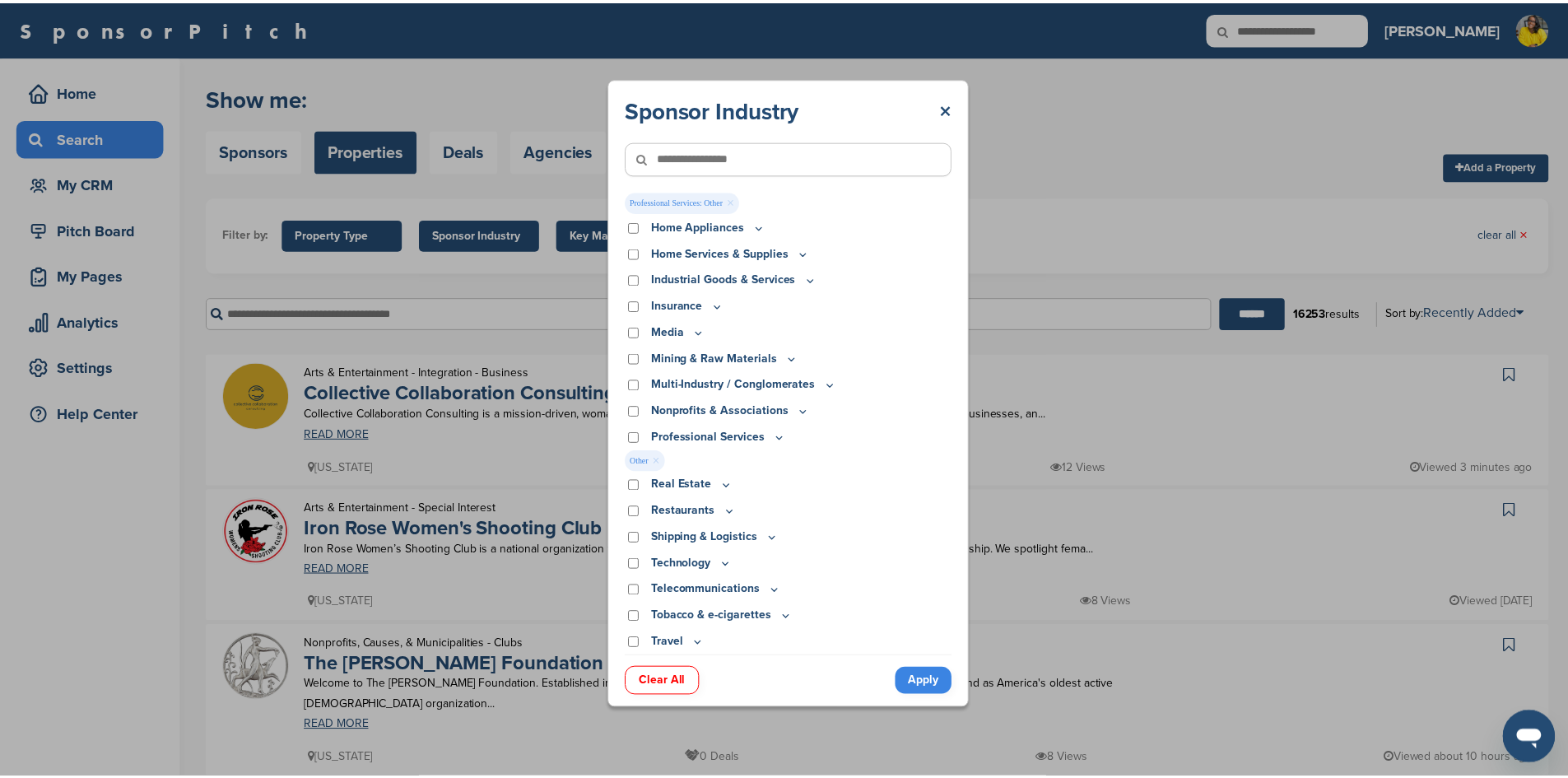 scroll, scrollTop: 324, scrollLeft: 0, axis: vertical 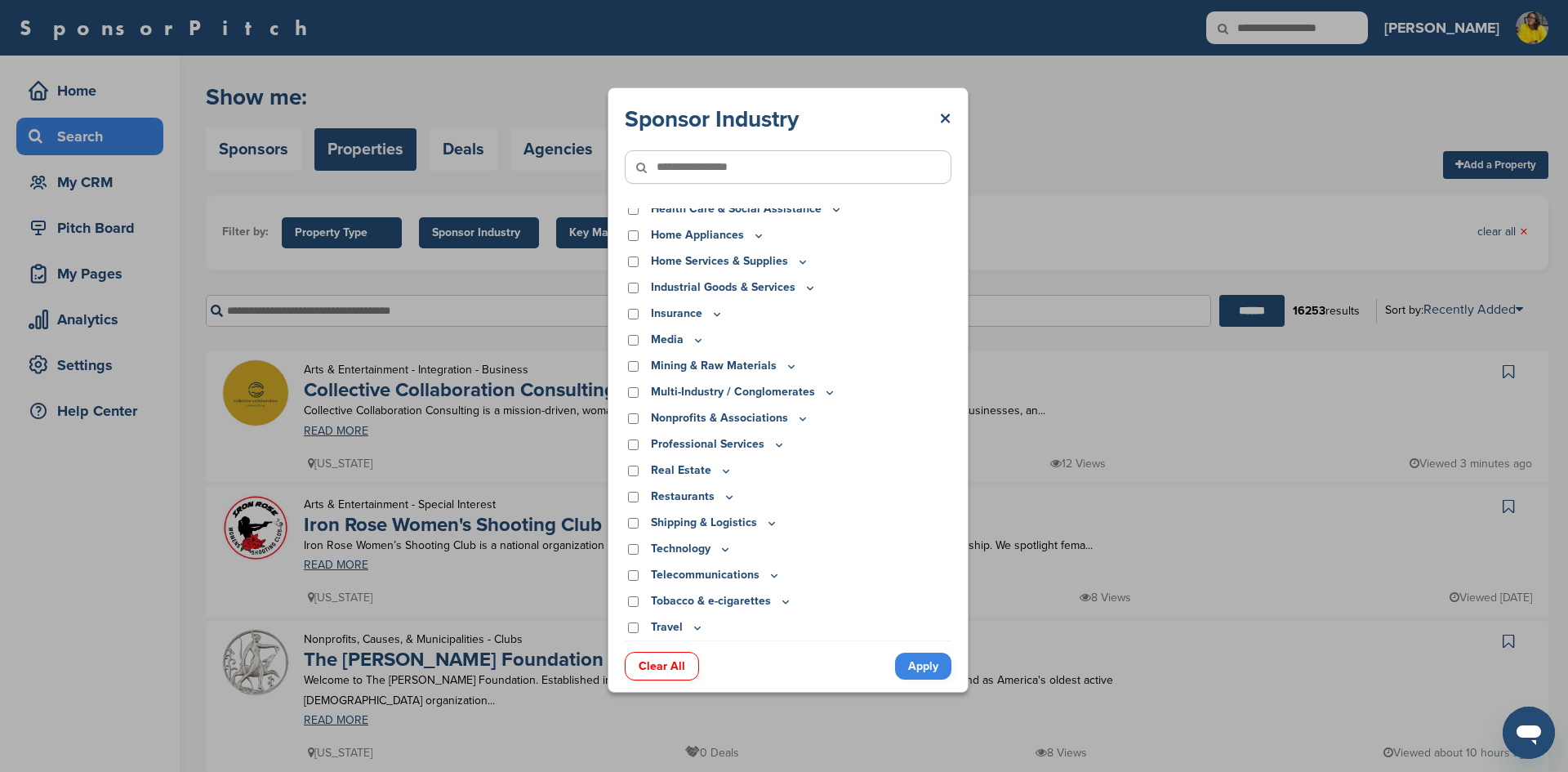 click on "Clear All" at bounding box center (662, 666) 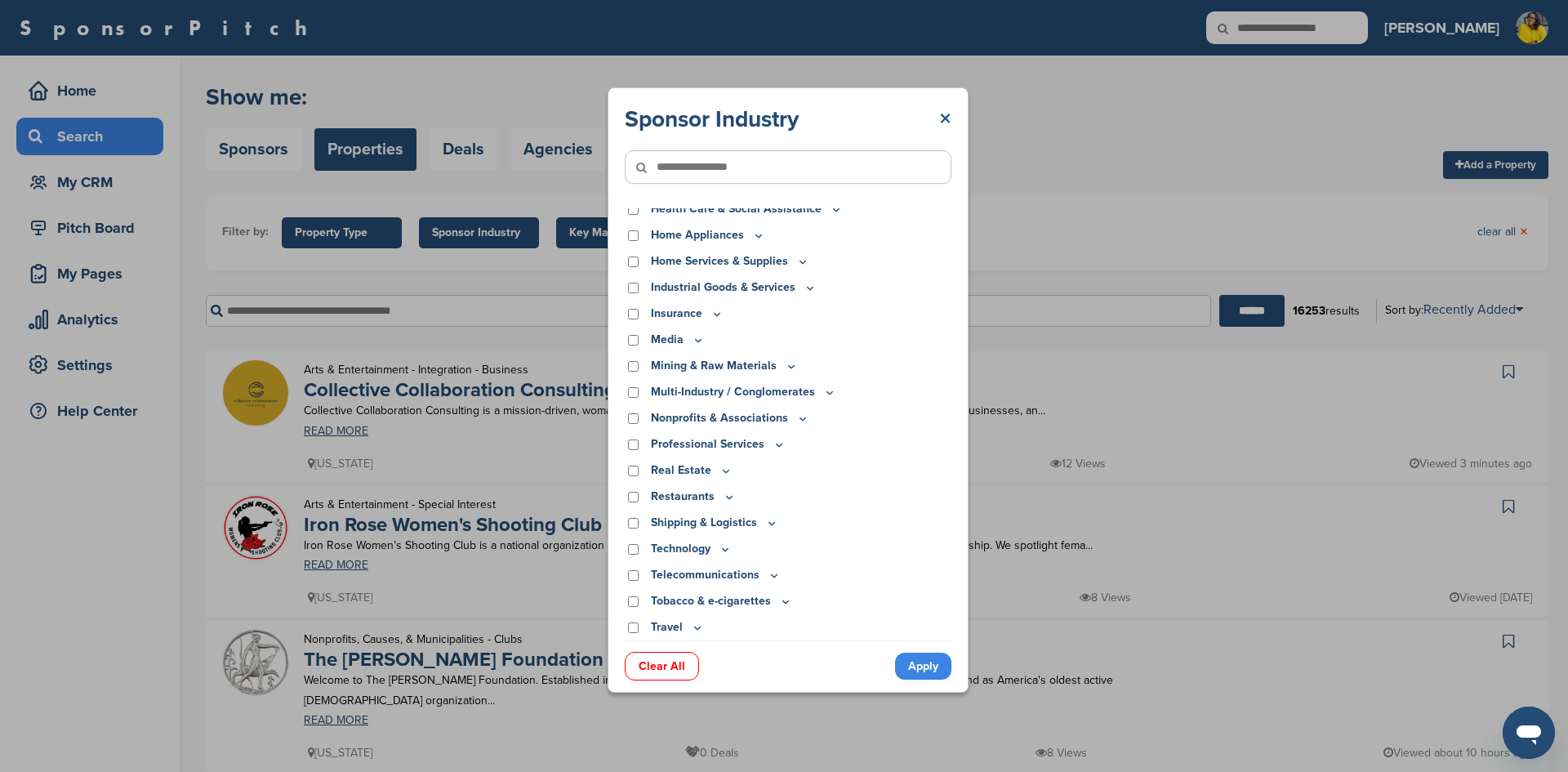 click on "×" at bounding box center (945, 119) 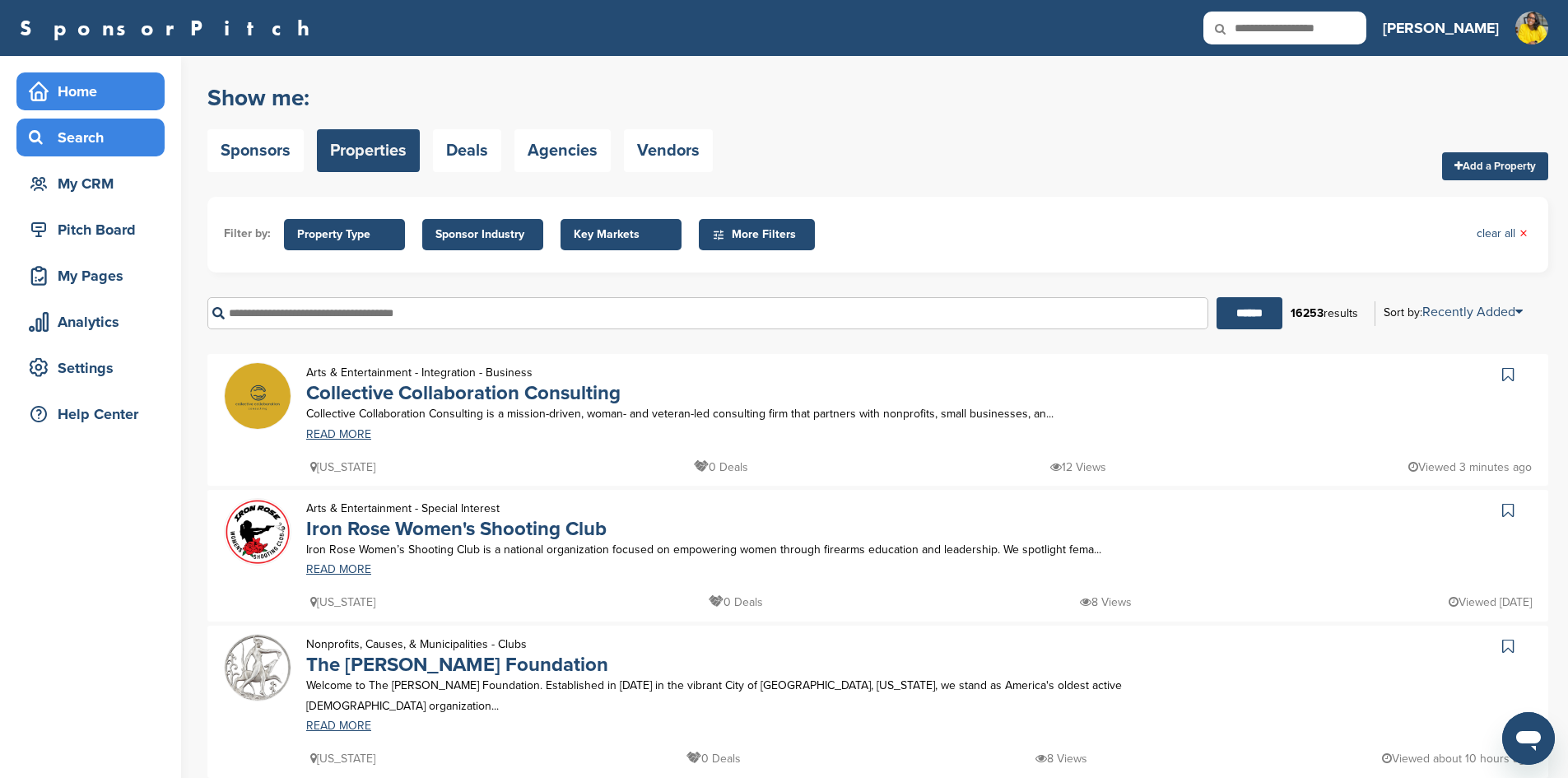 click on "Home" at bounding box center [95, 91] 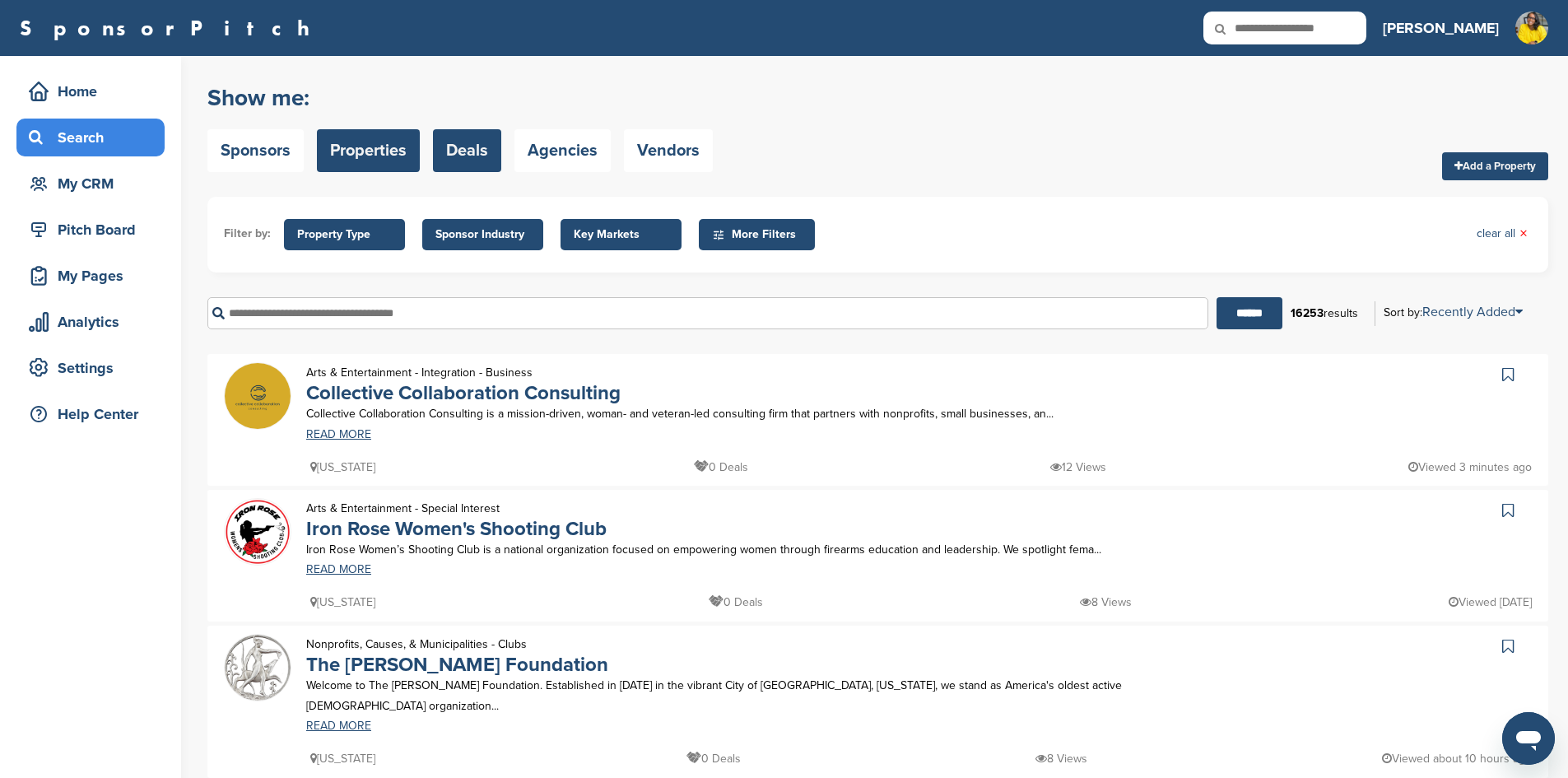 click on "Deals" at bounding box center (467, 151) 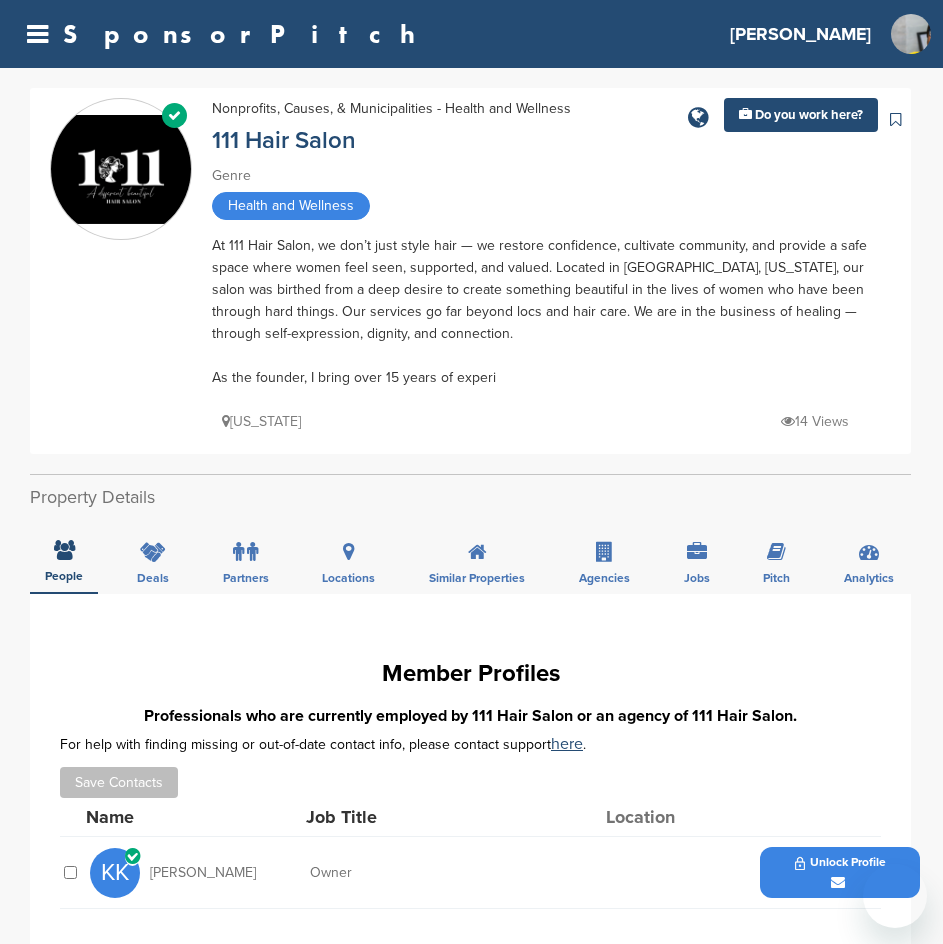 scroll, scrollTop: 0, scrollLeft: 0, axis: both 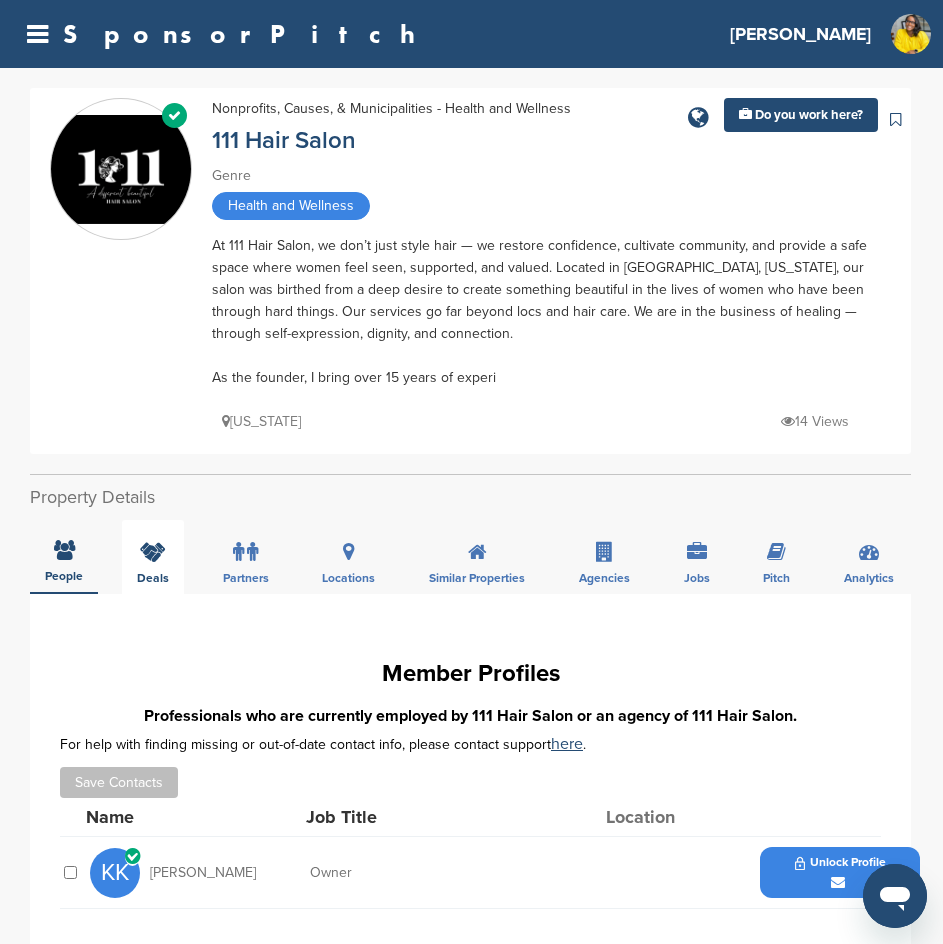 click at bounding box center [153, 552] 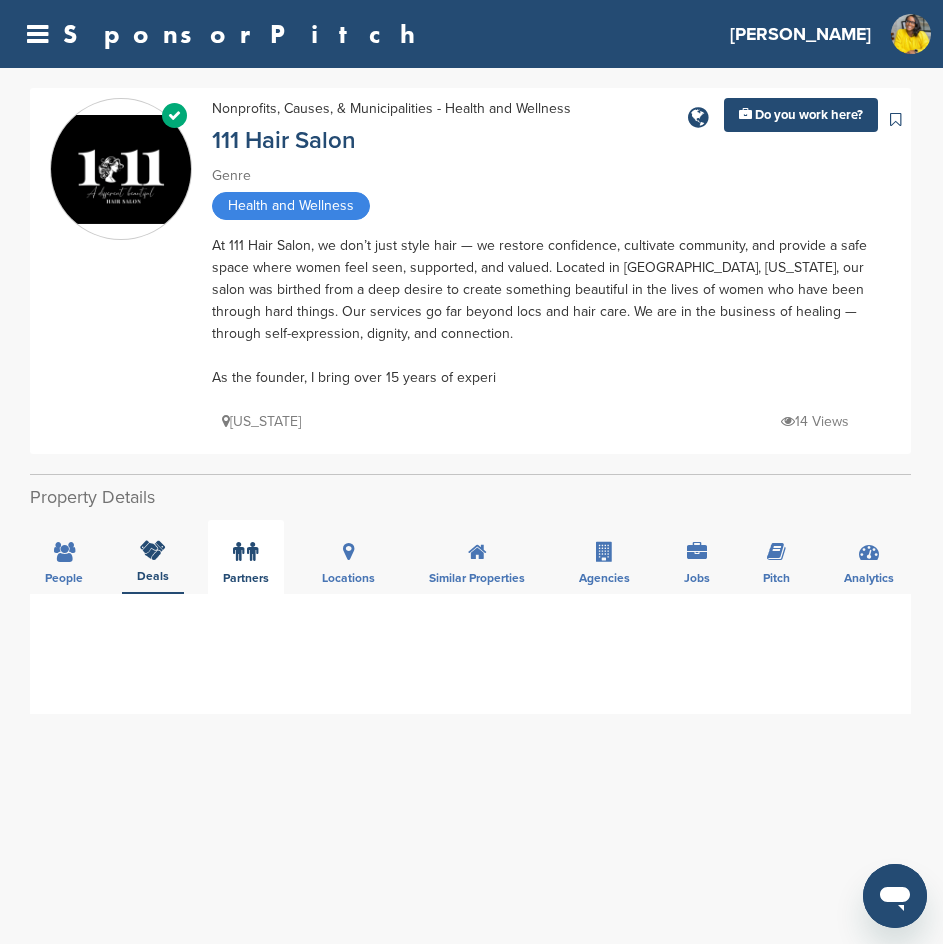 click at bounding box center (238, 552) 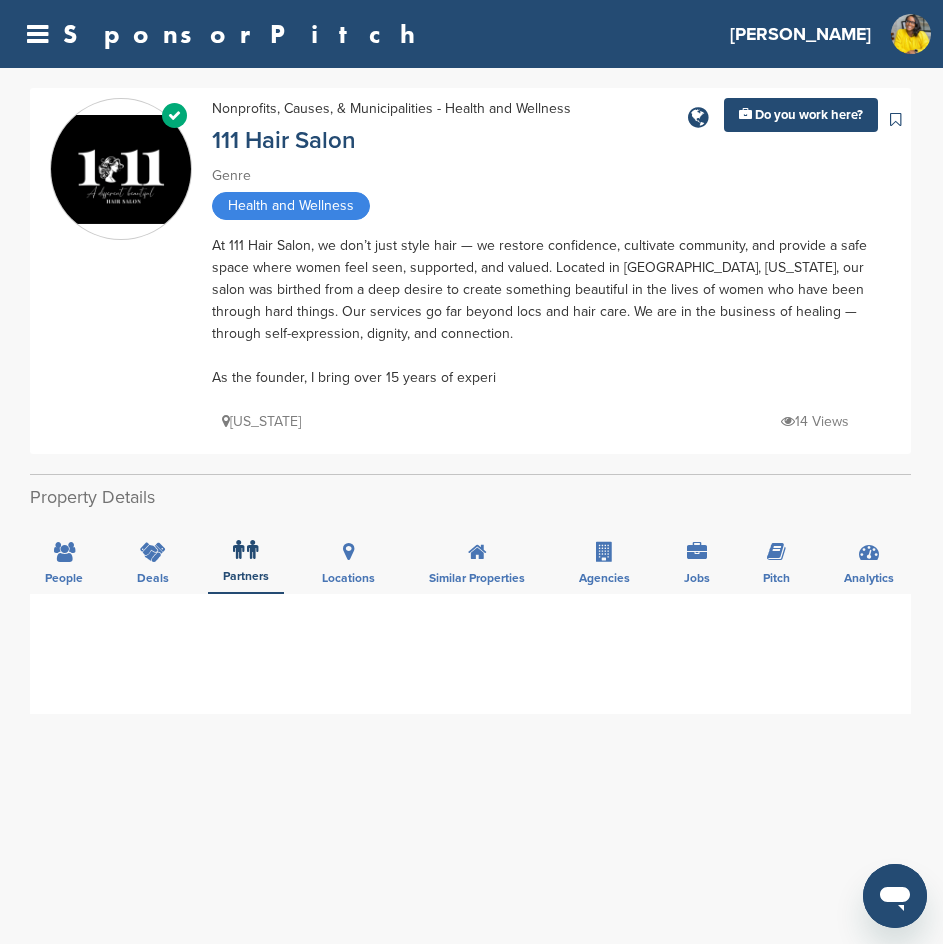 click on "Health and Wellness" at bounding box center (291, 206) 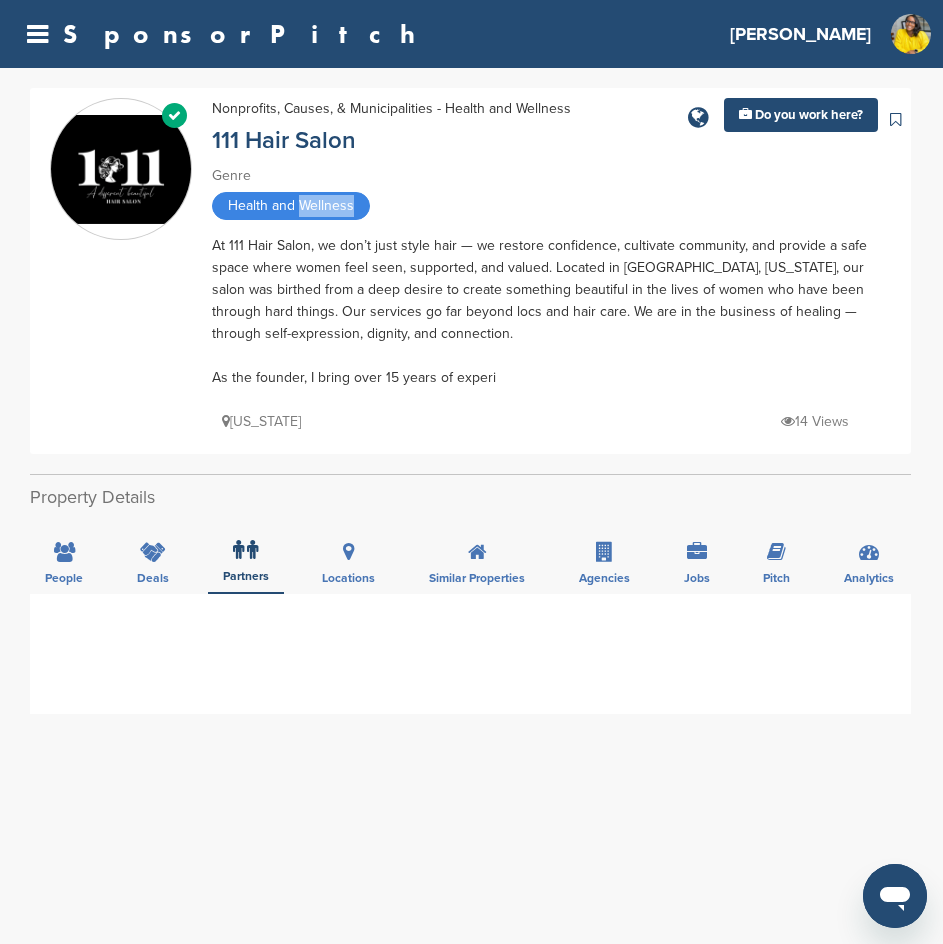 click on "Health and Wellness" at bounding box center [291, 206] 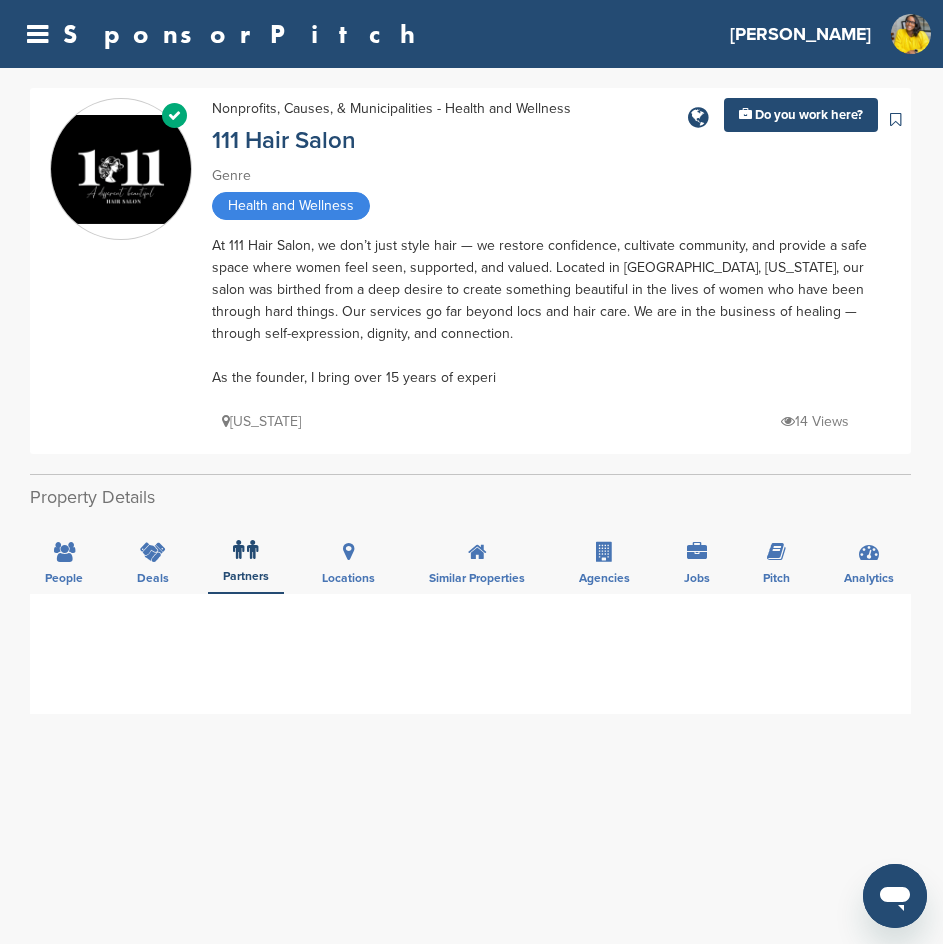 click at bounding box center (37, 34) 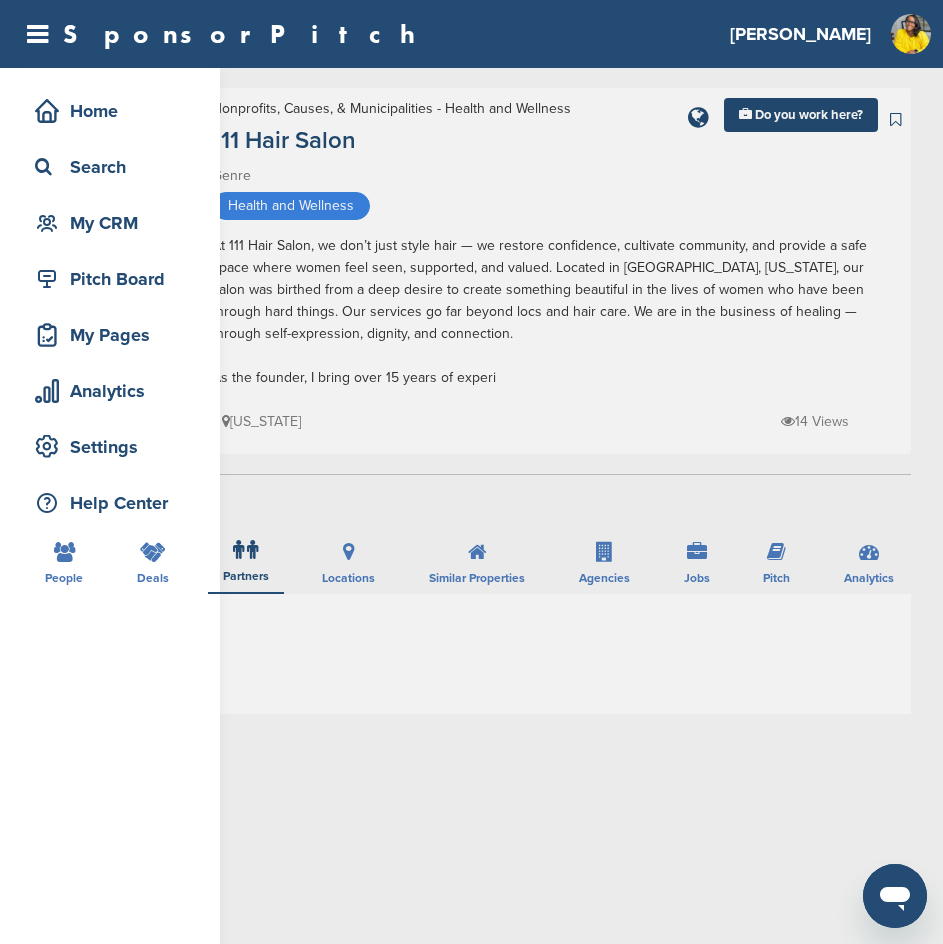 click at bounding box center (911, 34) 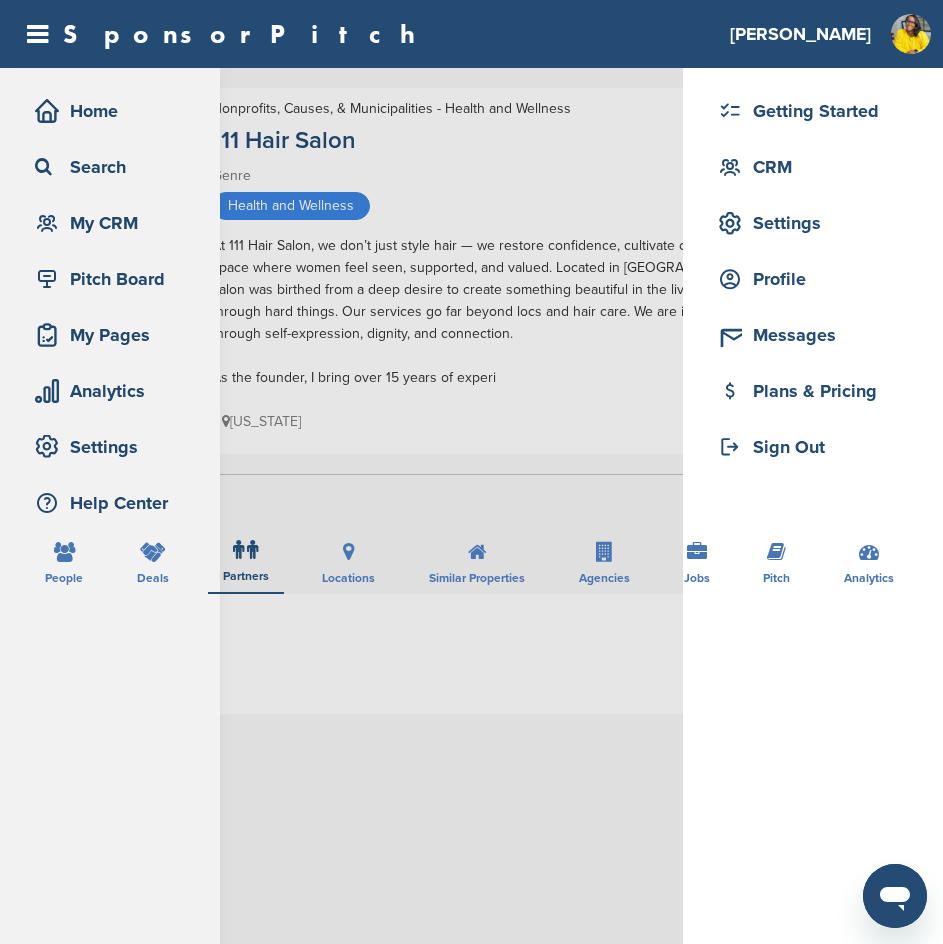 click on "Getting Started
CRM
Settings
Profile
Messages
Plans & Pricing
Sign Out" at bounding box center (471, 540) 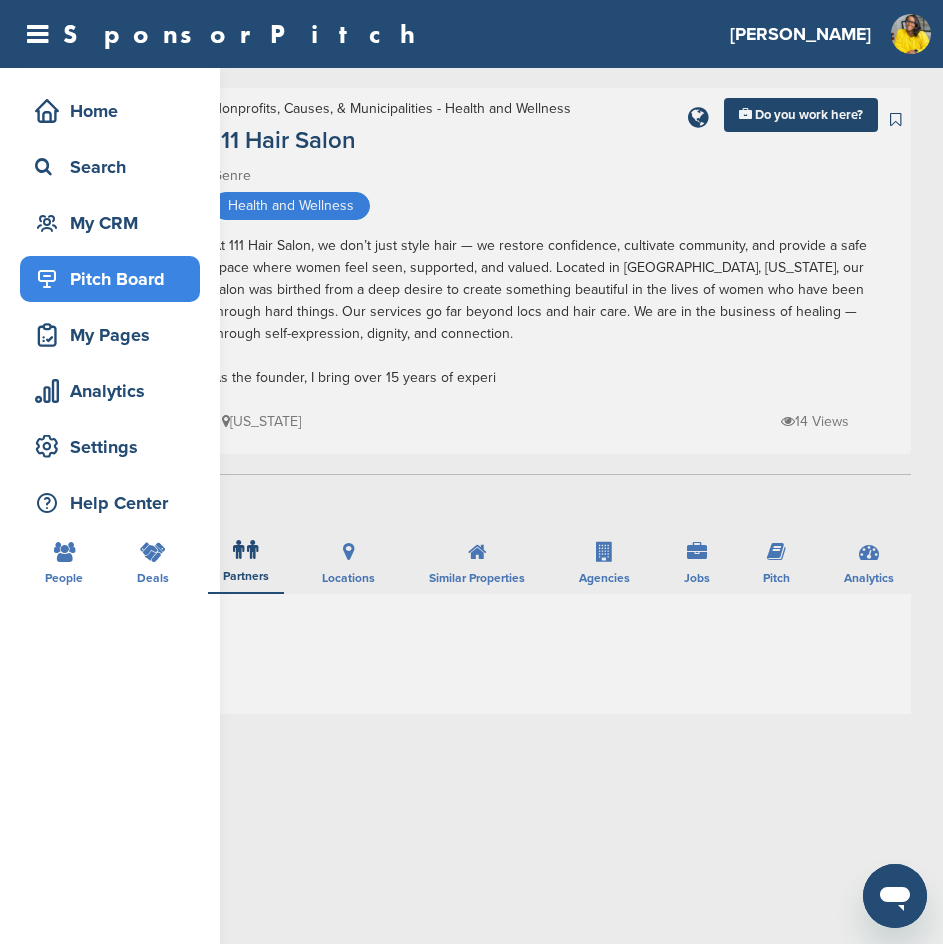 click on "Pitch Board" at bounding box center (115, 279) 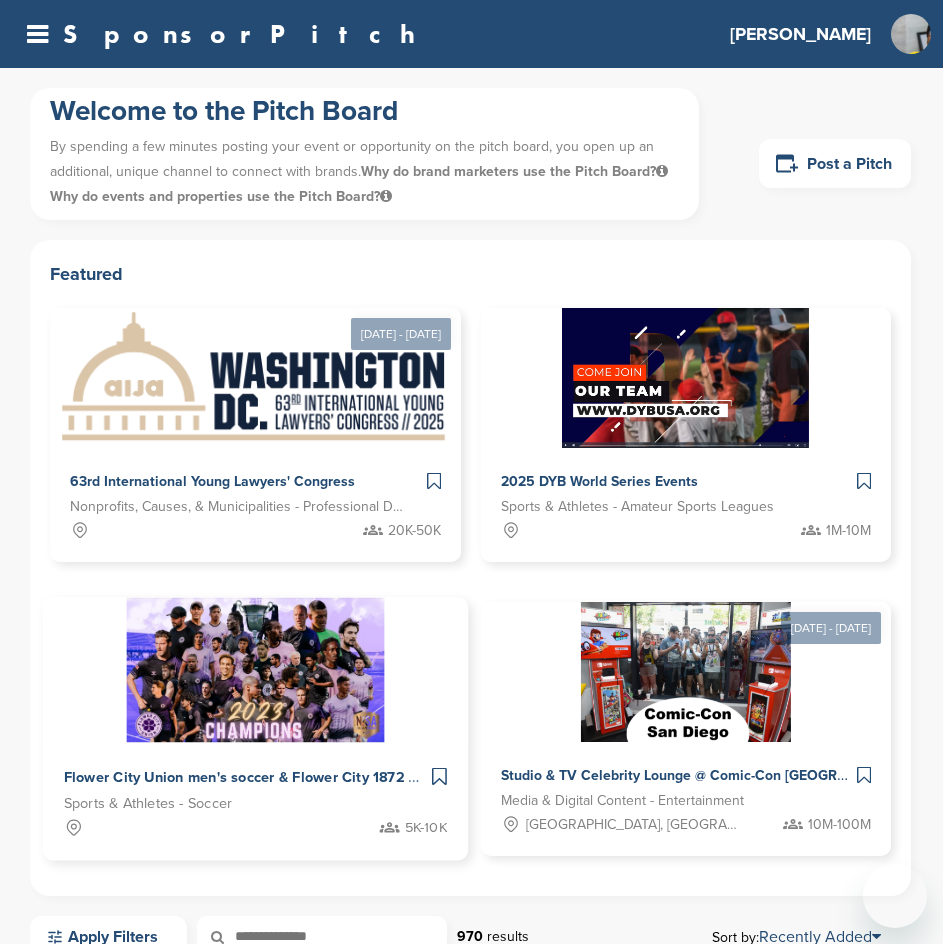 scroll, scrollTop: 0, scrollLeft: 0, axis: both 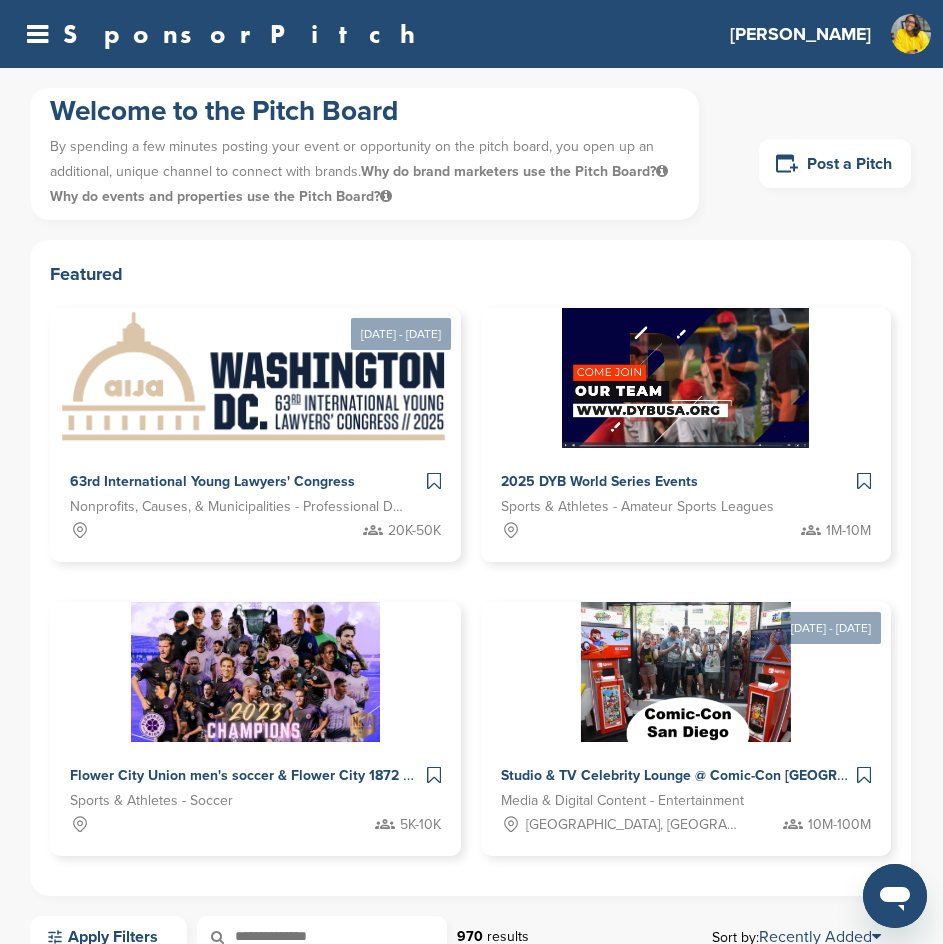 click 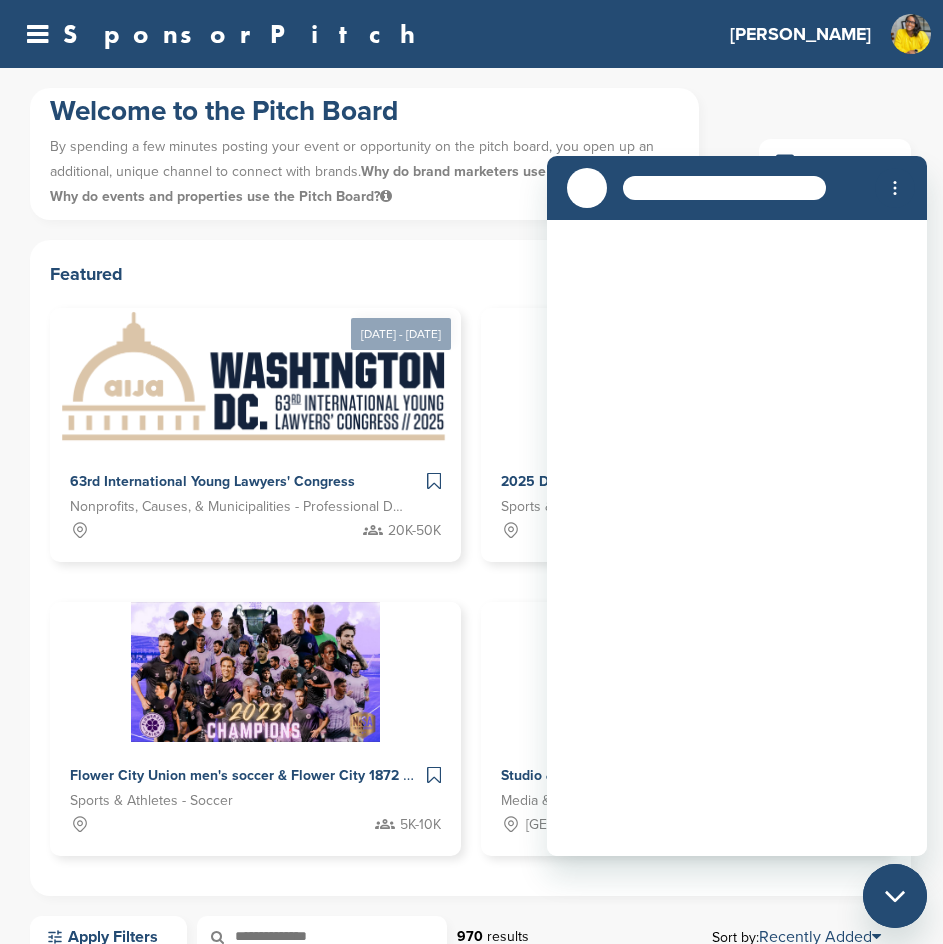 scroll, scrollTop: 0, scrollLeft: 0, axis: both 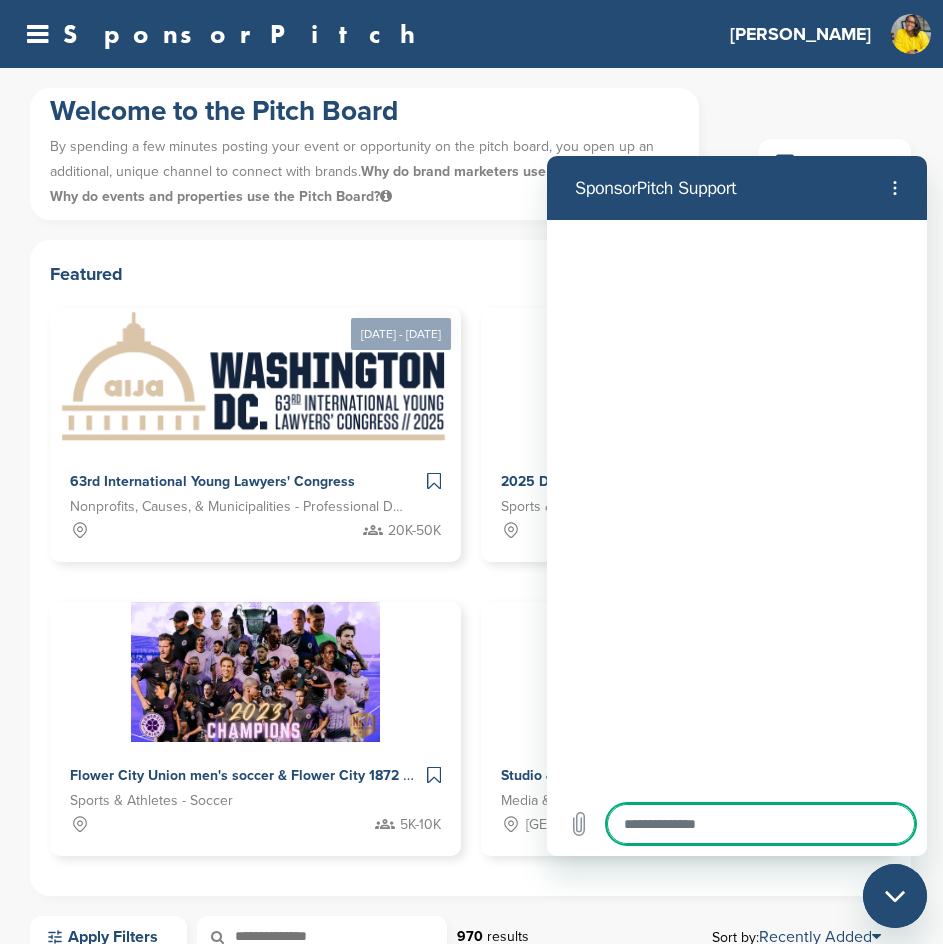 type on "*" 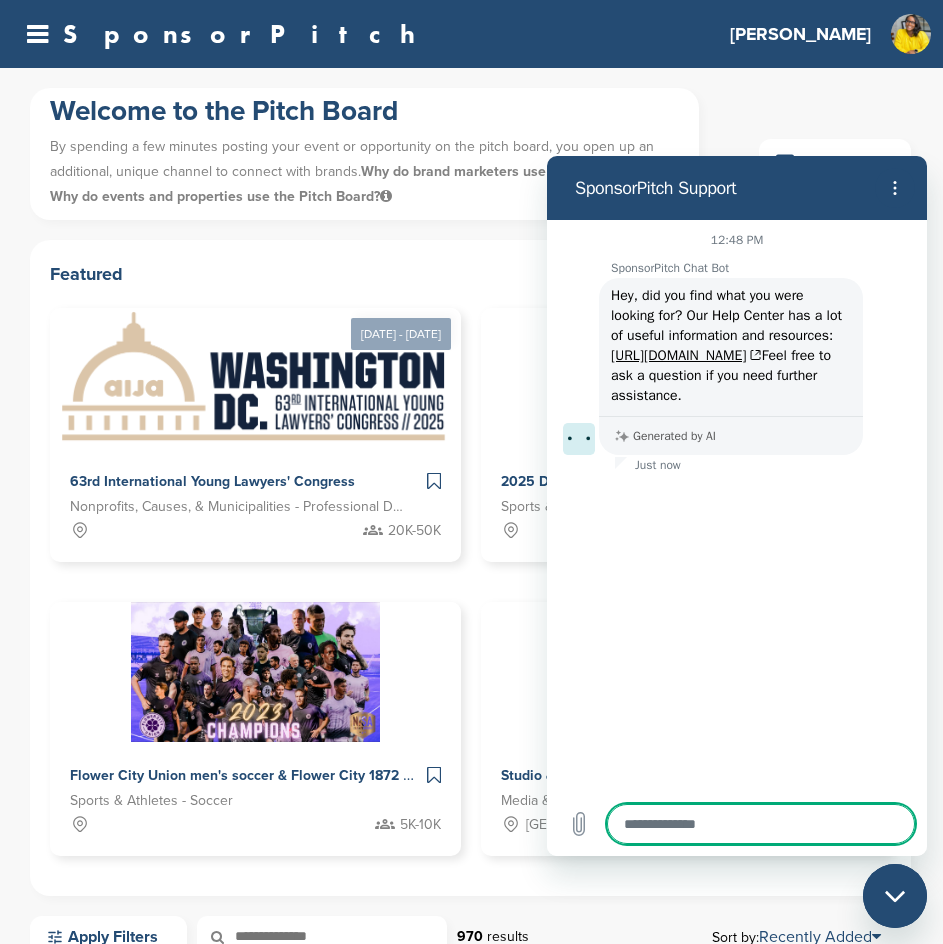 click at bounding box center [911, 34] 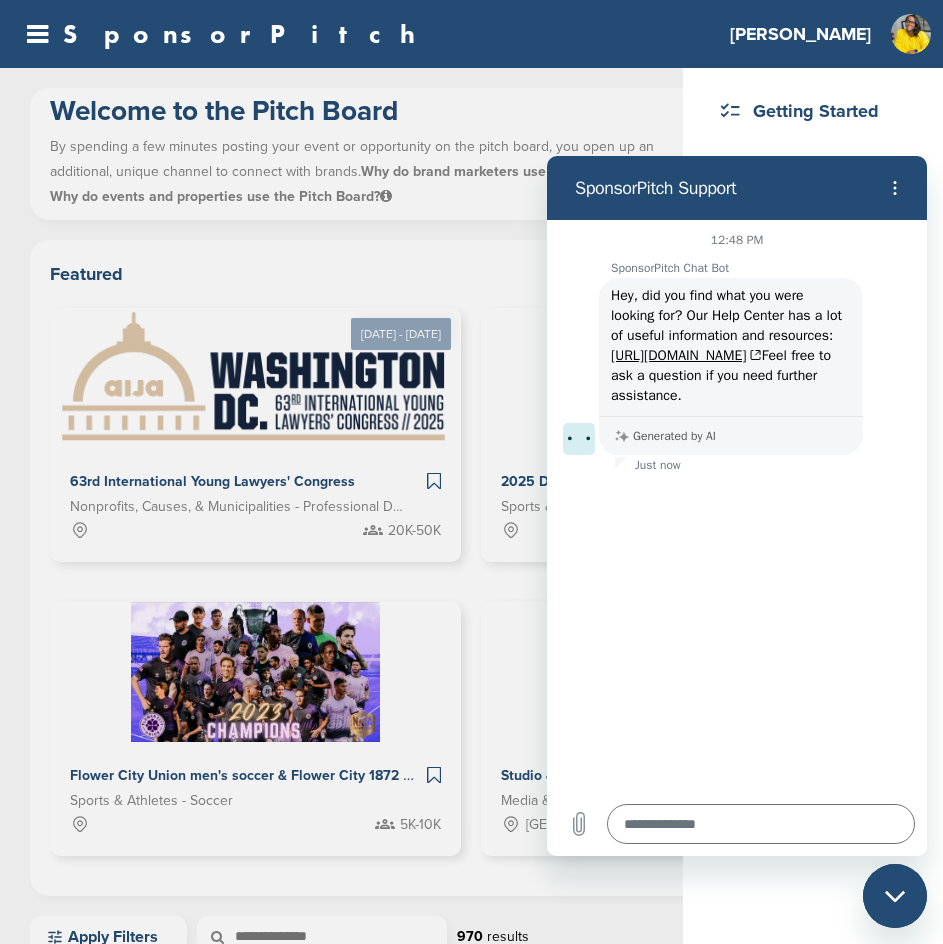 click on "[PERSON_NAME]" at bounding box center [800, 34] 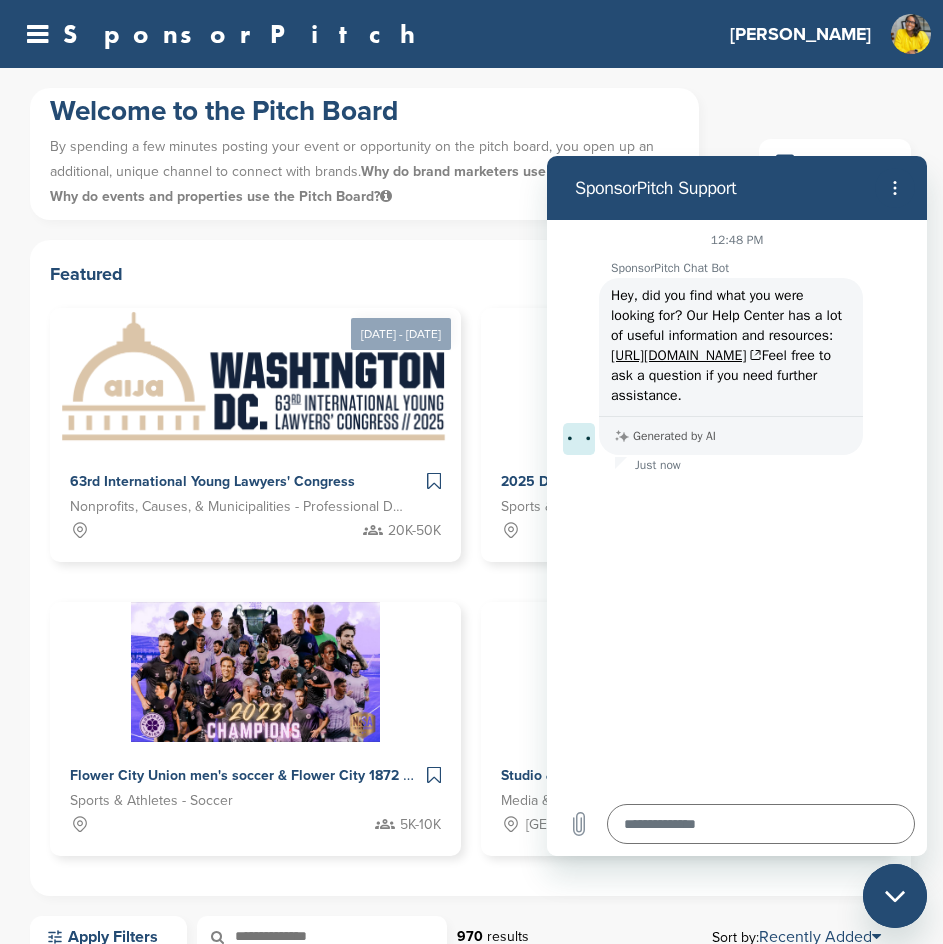 click on "SponsorPitch" at bounding box center (361, 34) 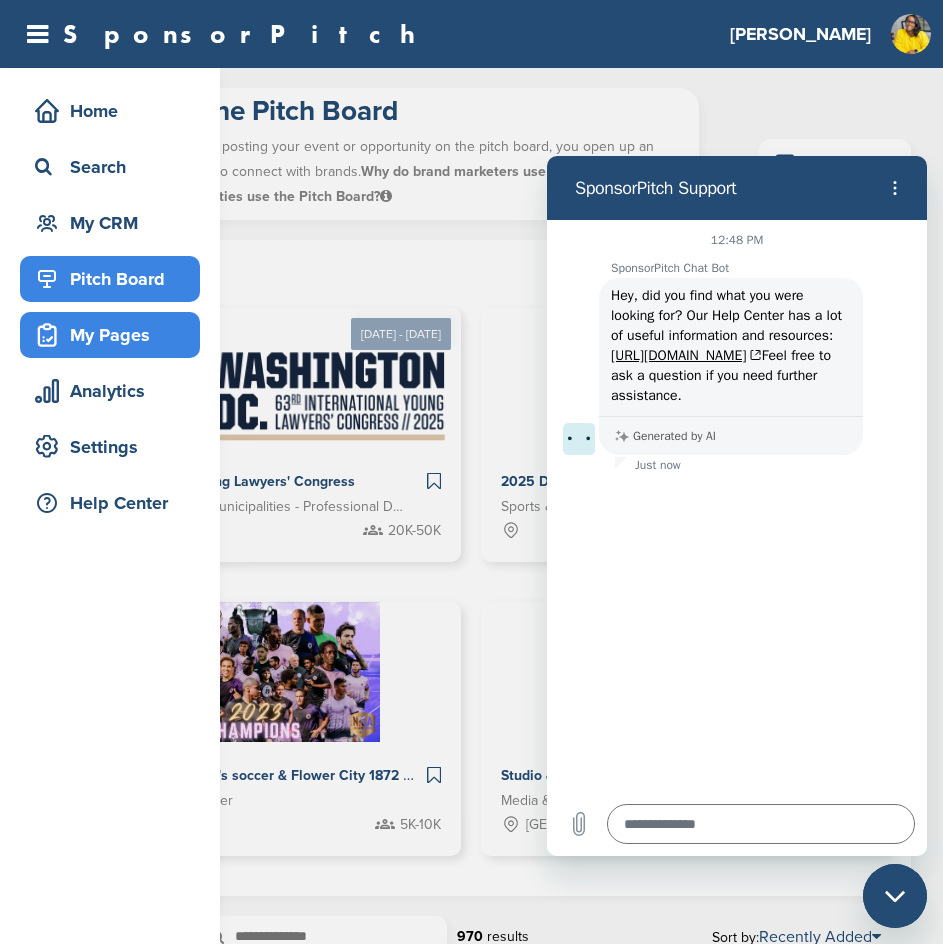 click on "My Pages" at bounding box center (115, 335) 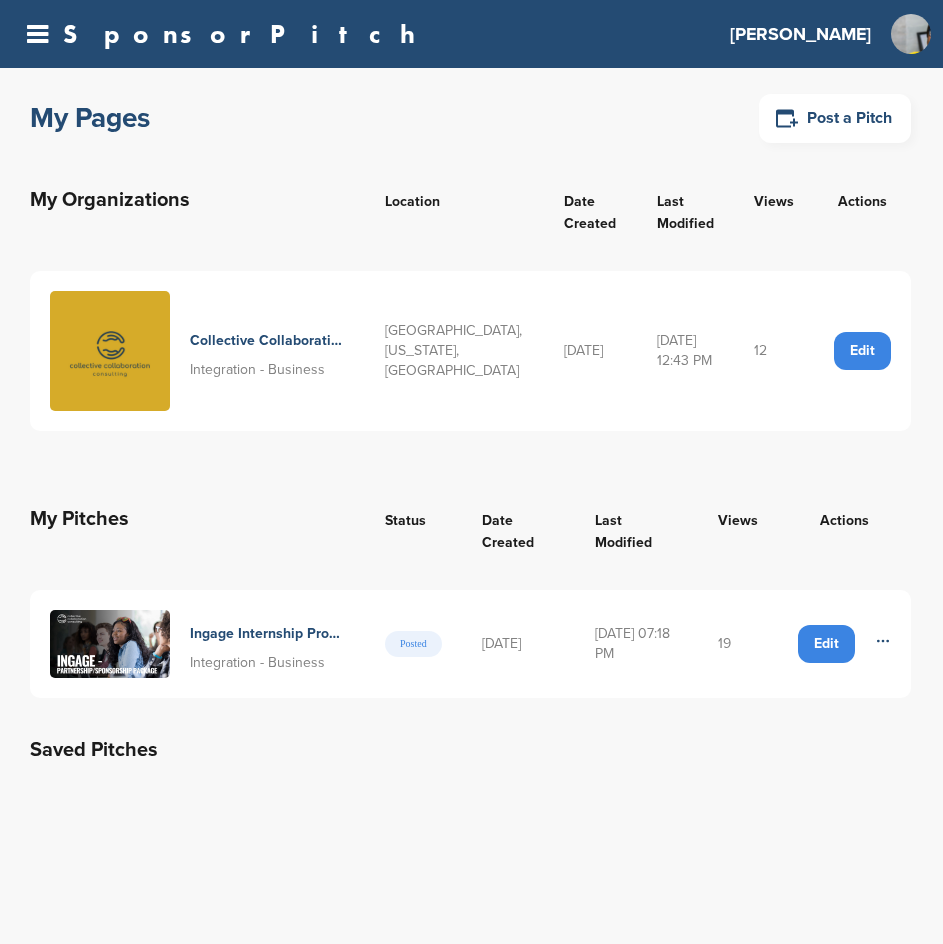 scroll, scrollTop: 0, scrollLeft: 0, axis: both 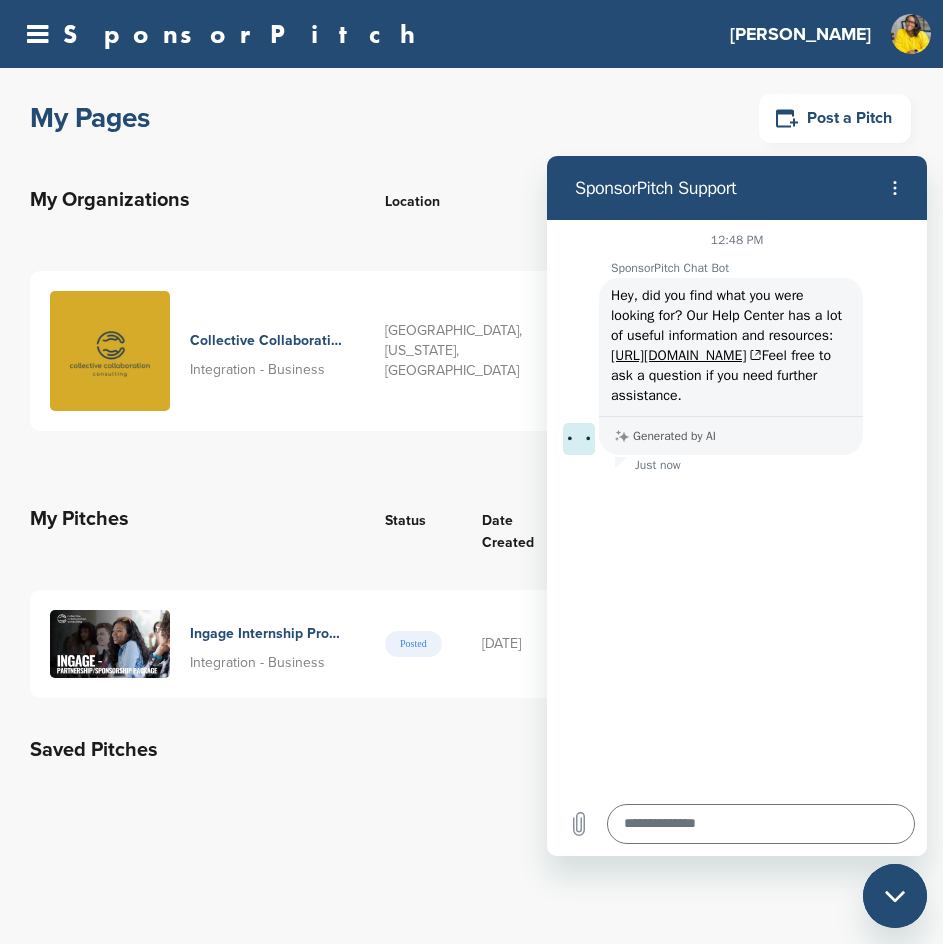 click on "Ingage Internship Program Sponsor Pitch – Fall 2025 Cohort" at bounding box center (267, 634) 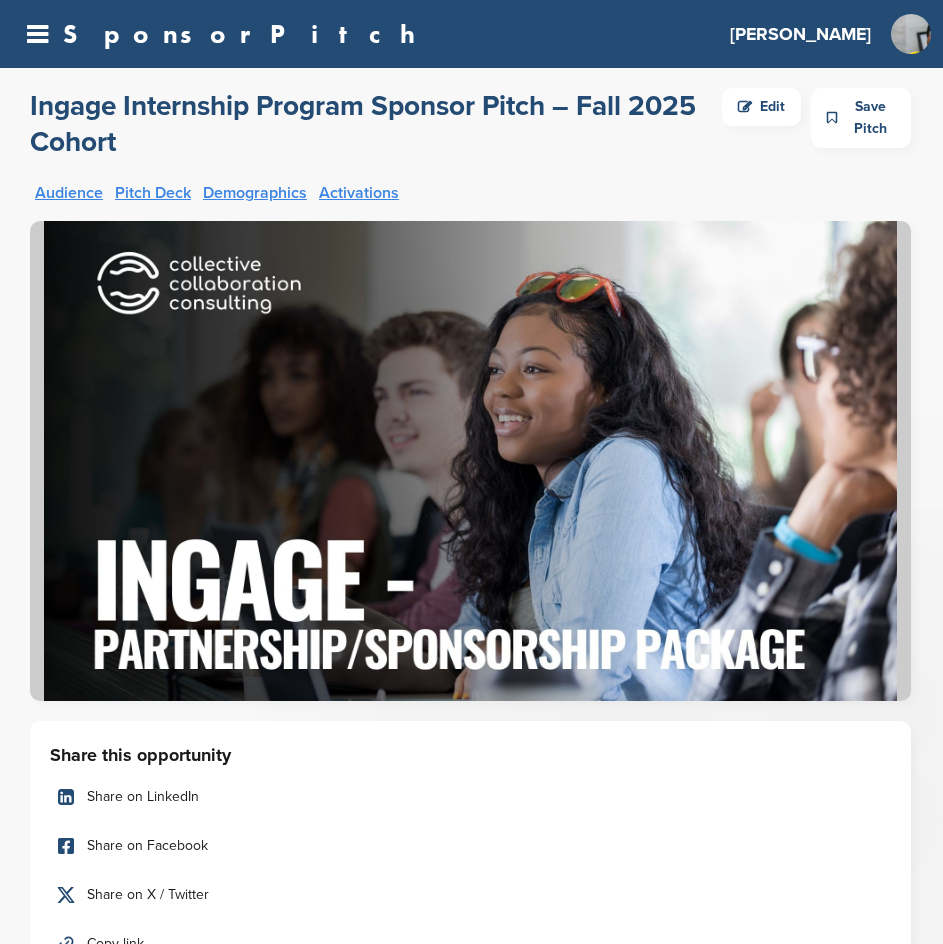 scroll, scrollTop: 0, scrollLeft: 0, axis: both 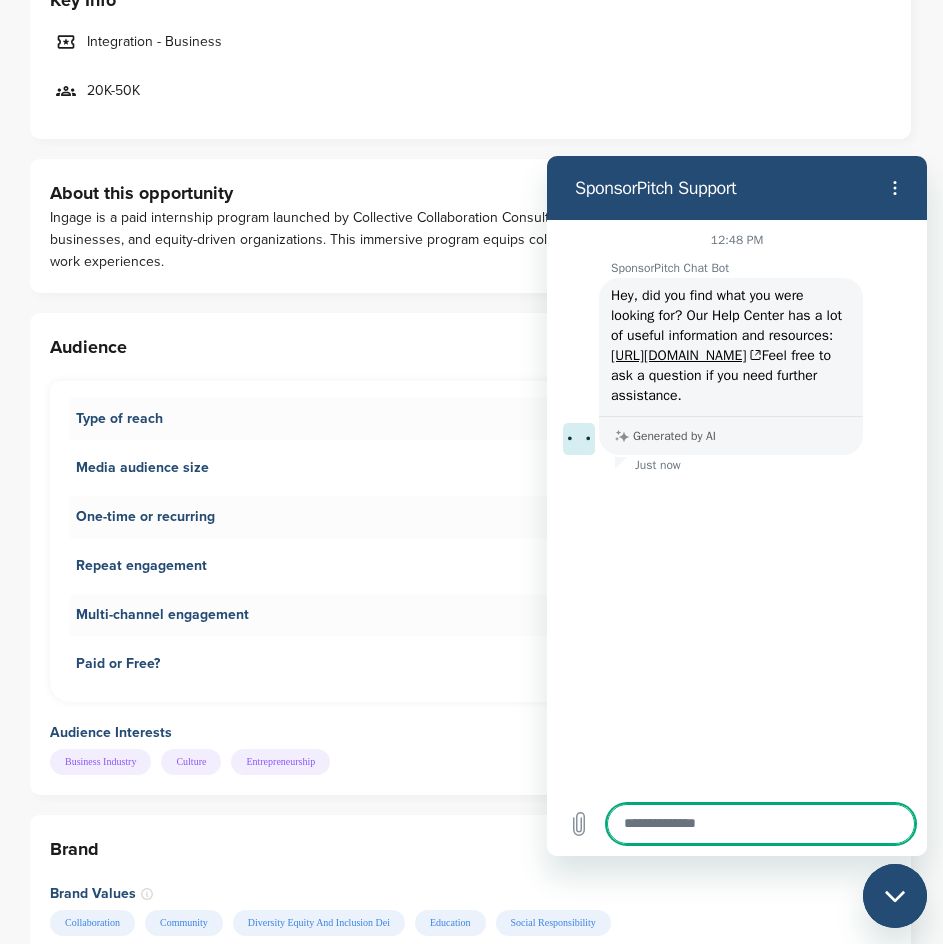 click on "Media audience size
20K-50K" at bounding box center (470, 468) 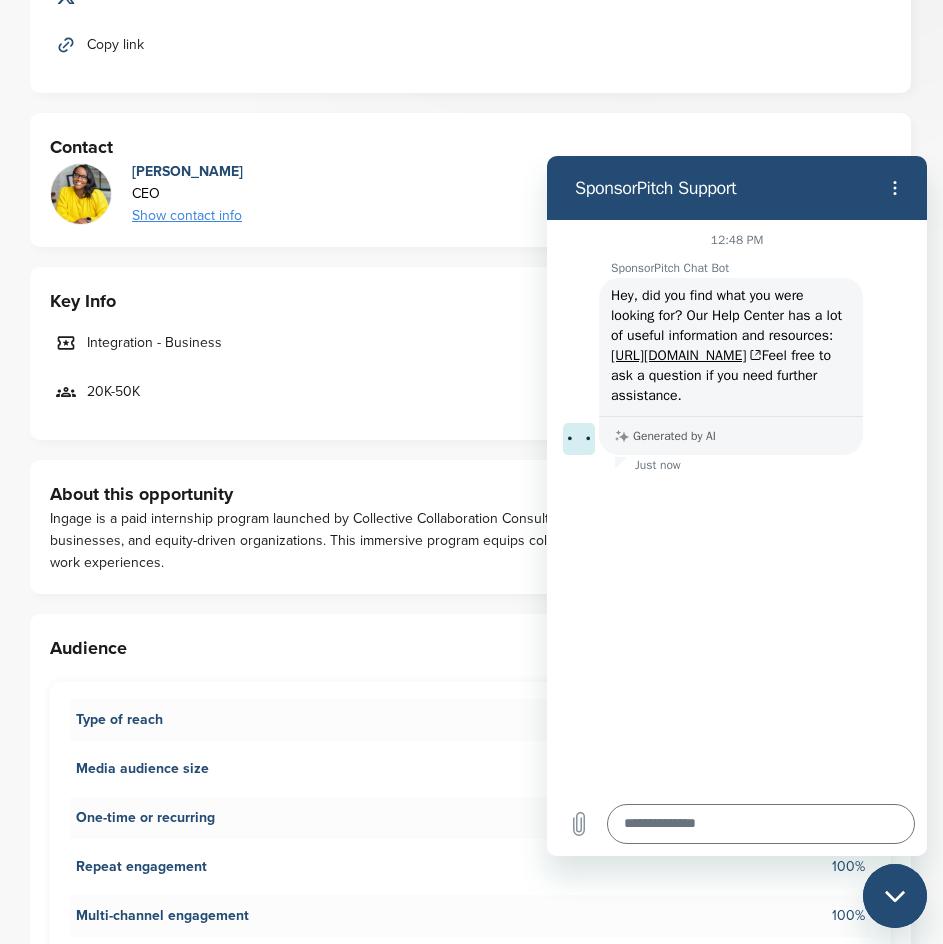 scroll, scrollTop: 700, scrollLeft: 0, axis: vertical 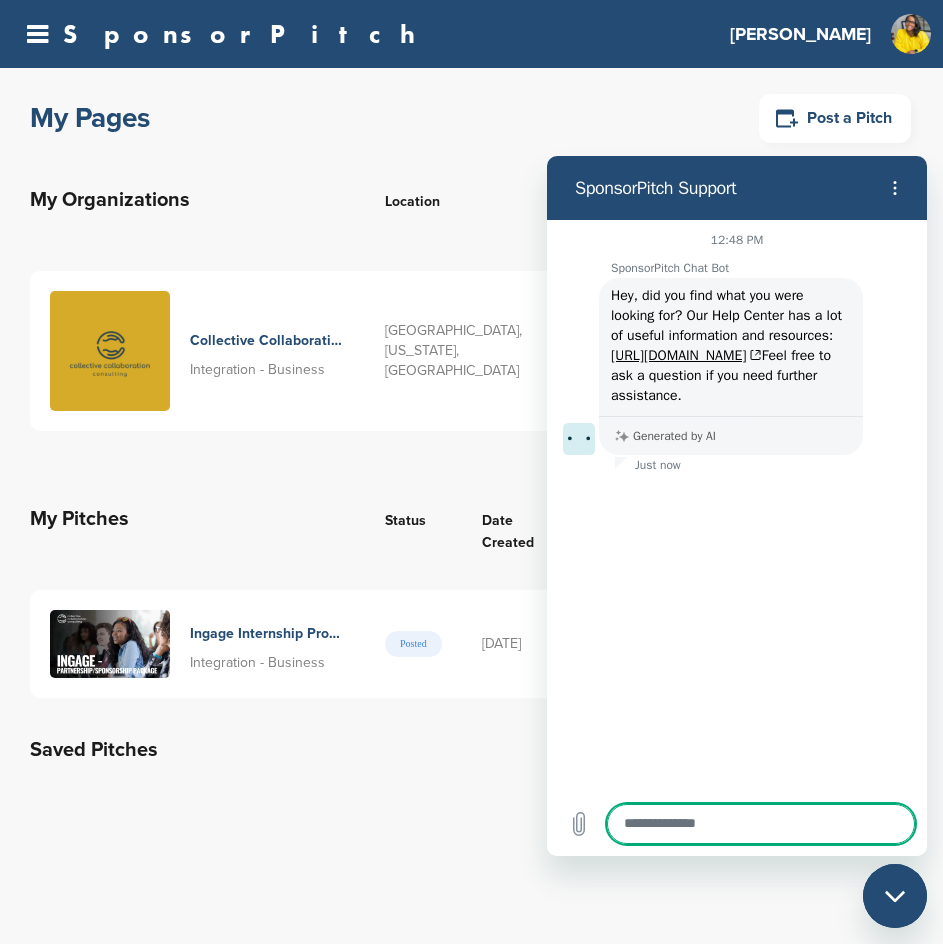 click on "Collective Collaboration Consulting" at bounding box center [267, 341] 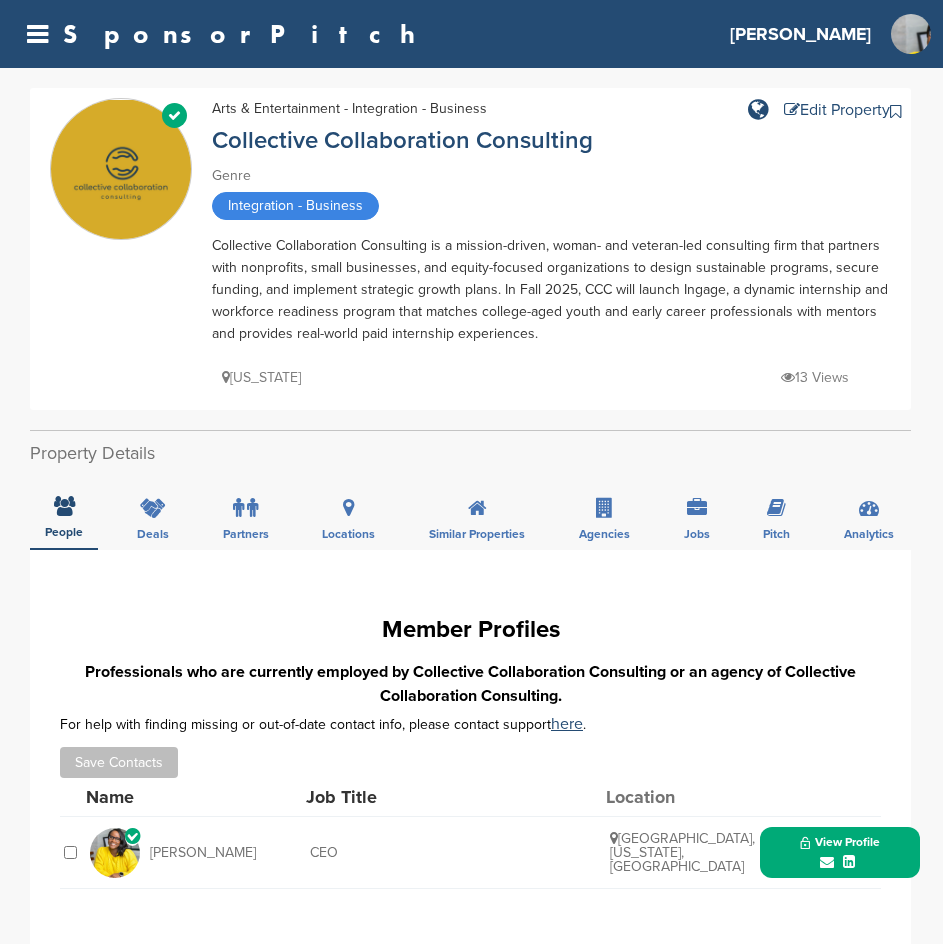 scroll, scrollTop: 0, scrollLeft: 0, axis: both 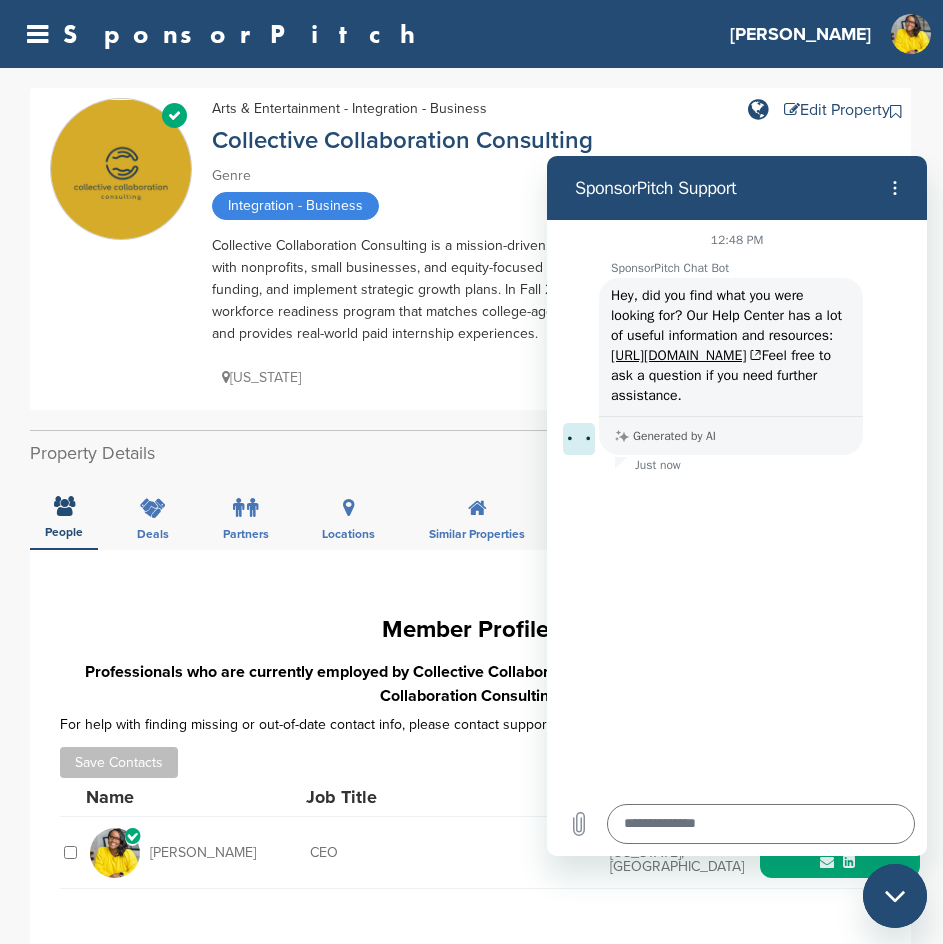 click on "Integration - Business" at bounding box center [295, 206] 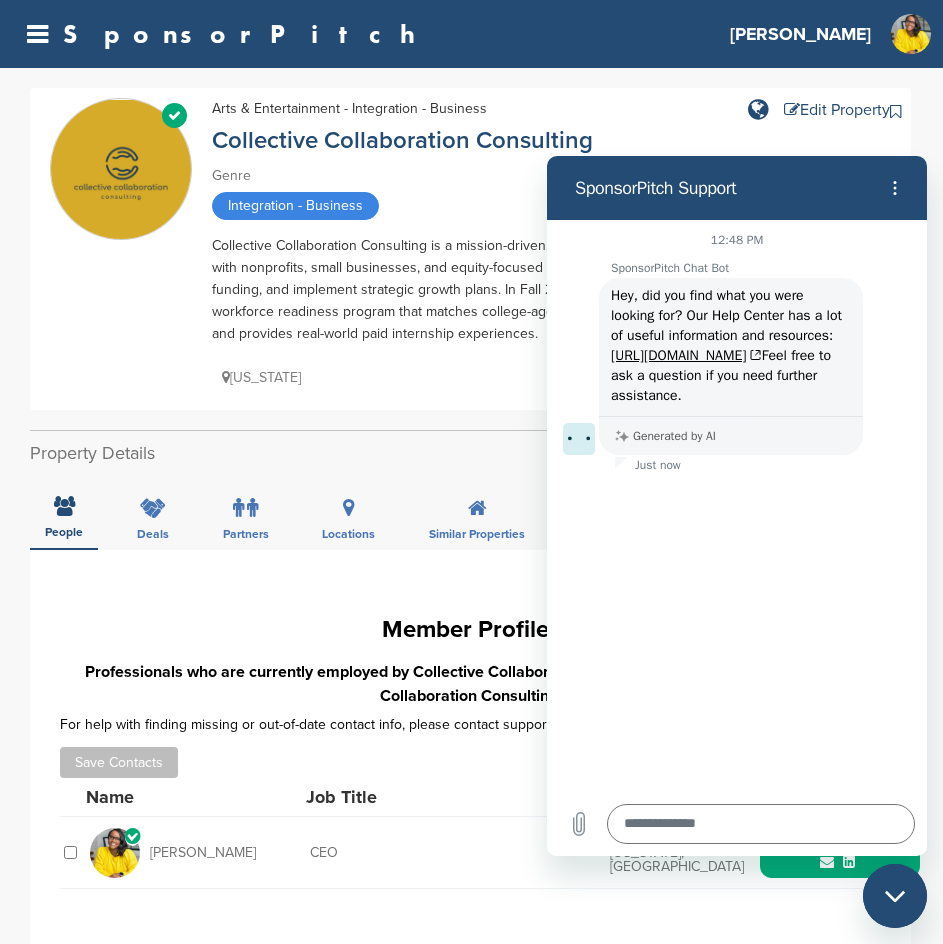 click at bounding box center [37, 34] 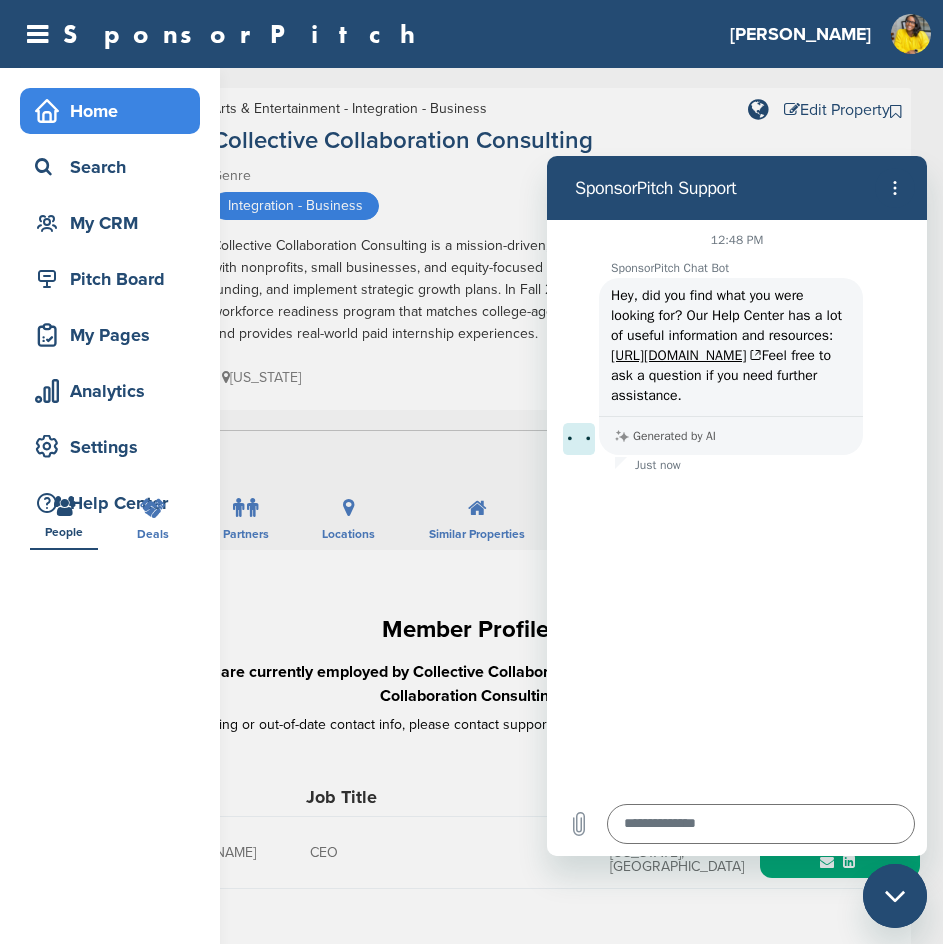 click on "Home" at bounding box center (115, 111) 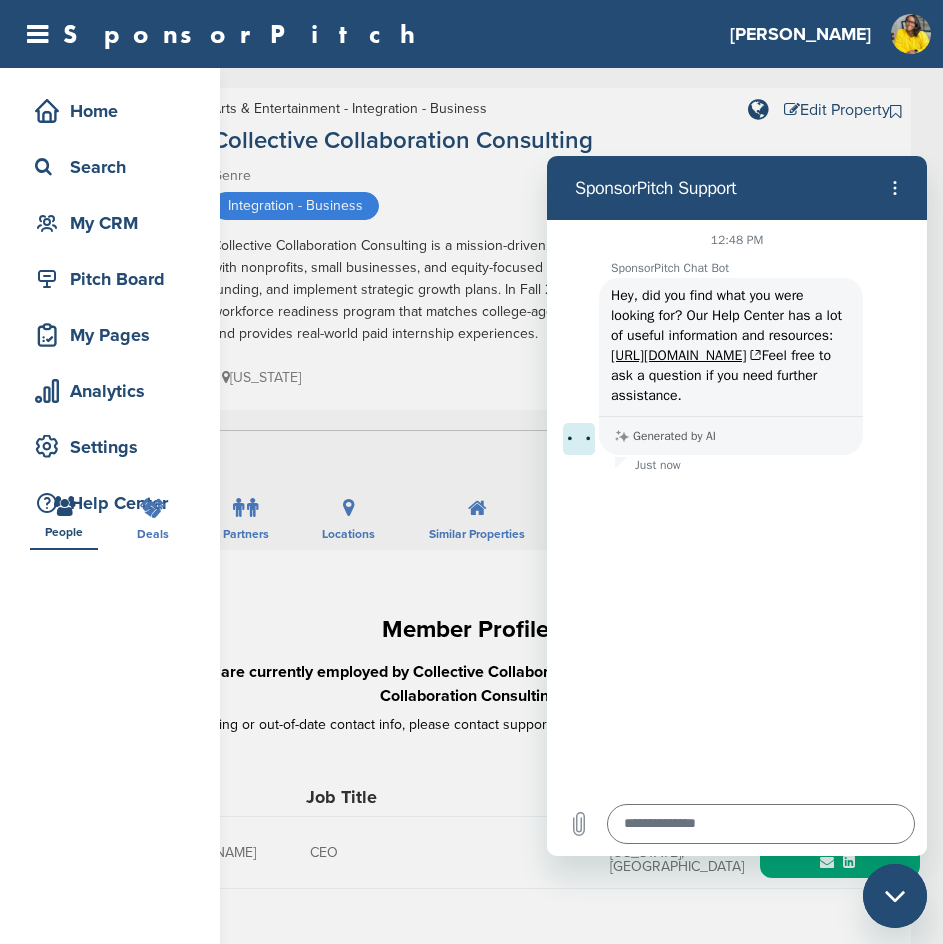 click on "Home
Search
My CRM
Pitch Board
My Pages
Analytics
Settings
Help Center" at bounding box center [471, 540] 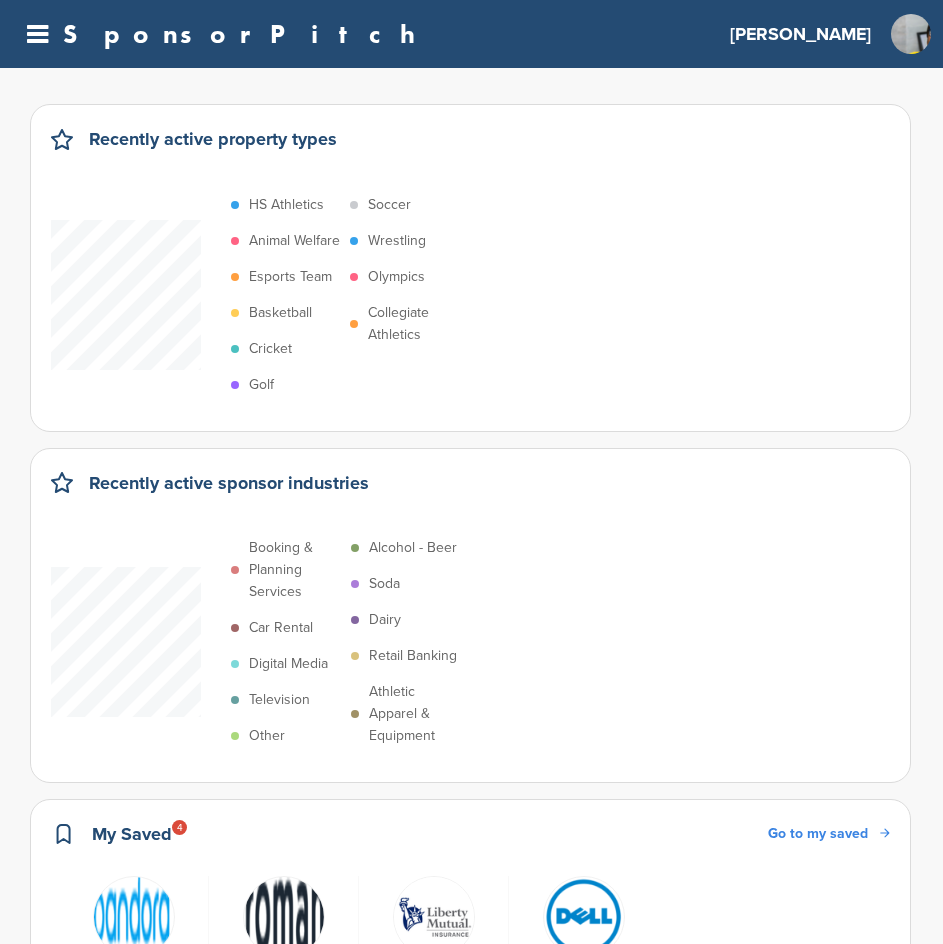 scroll, scrollTop: 0, scrollLeft: 0, axis: both 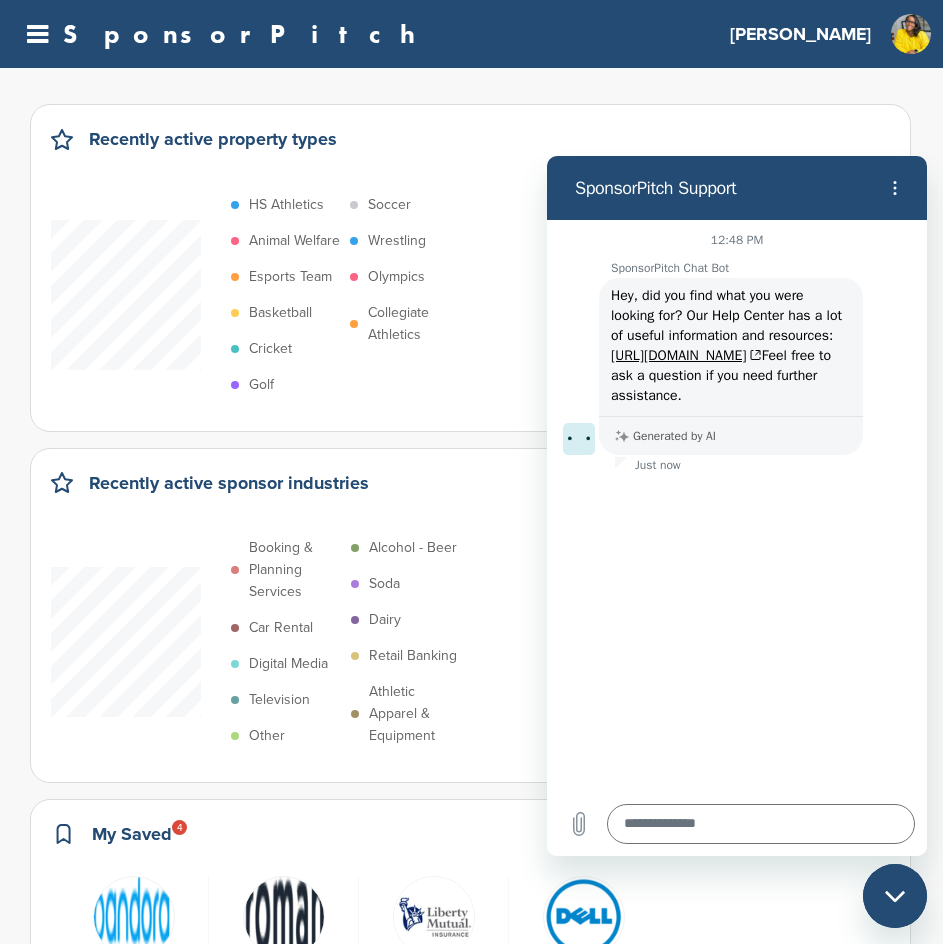 click at bounding box center [37, 34] 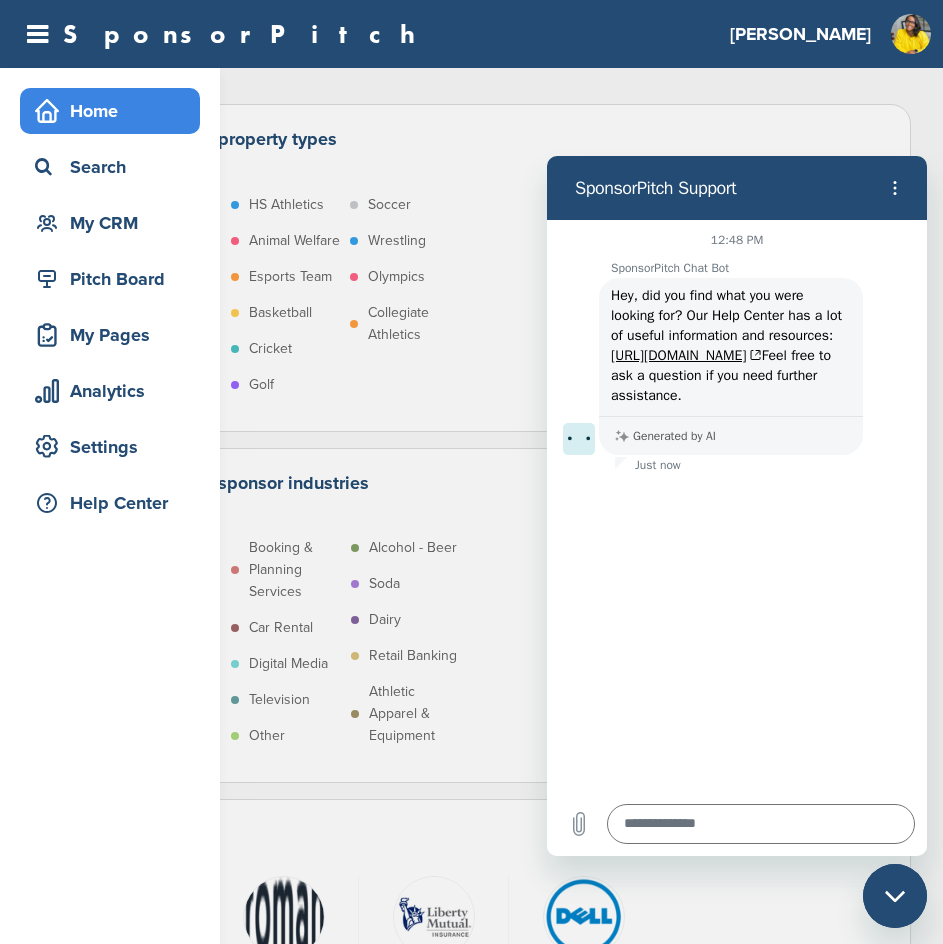 drag, startPoint x: 892, startPoint y: 889, endPoint x: 875, endPoint y: 881, distance: 18.788294 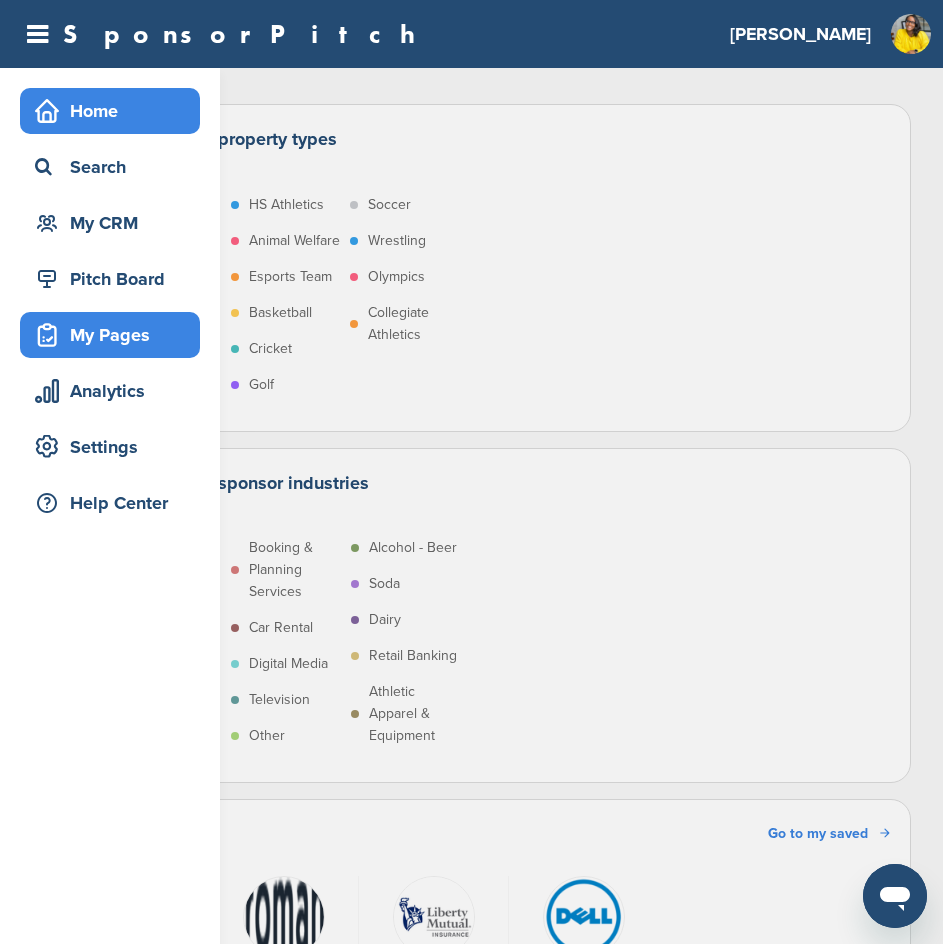 click on "My Pages" at bounding box center (115, 335) 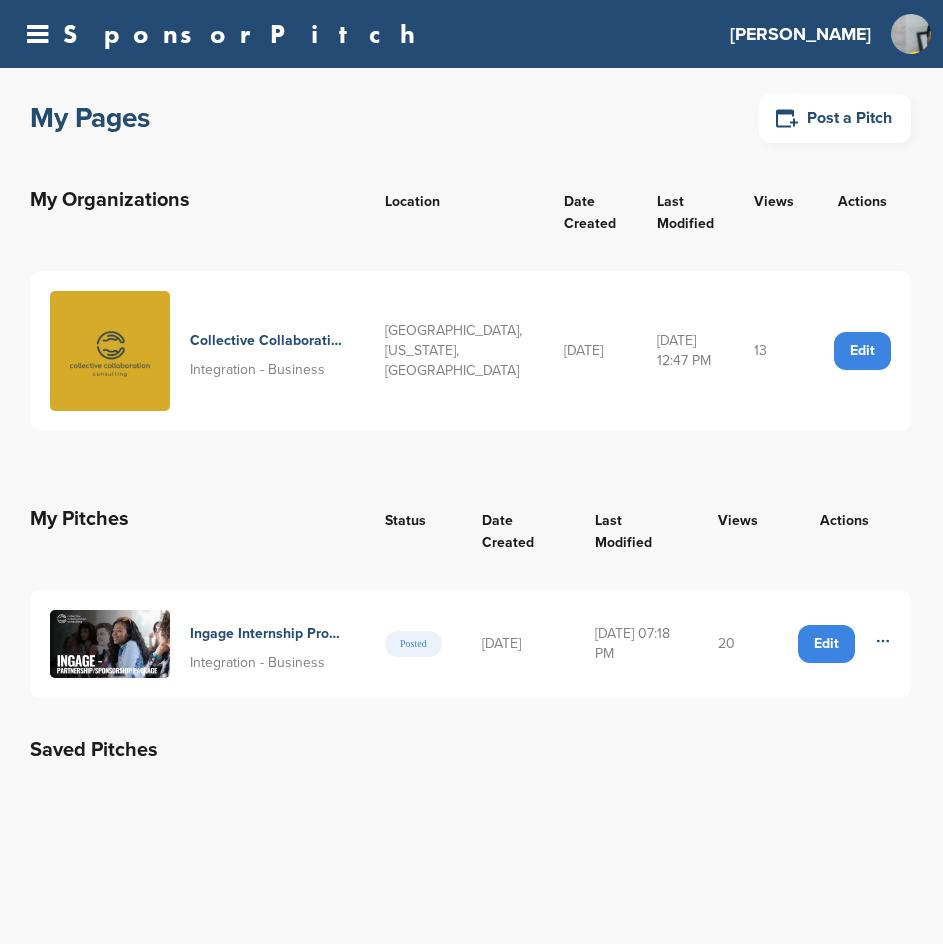 scroll, scrollTop: 0, scrollLeft: 0, axis: both 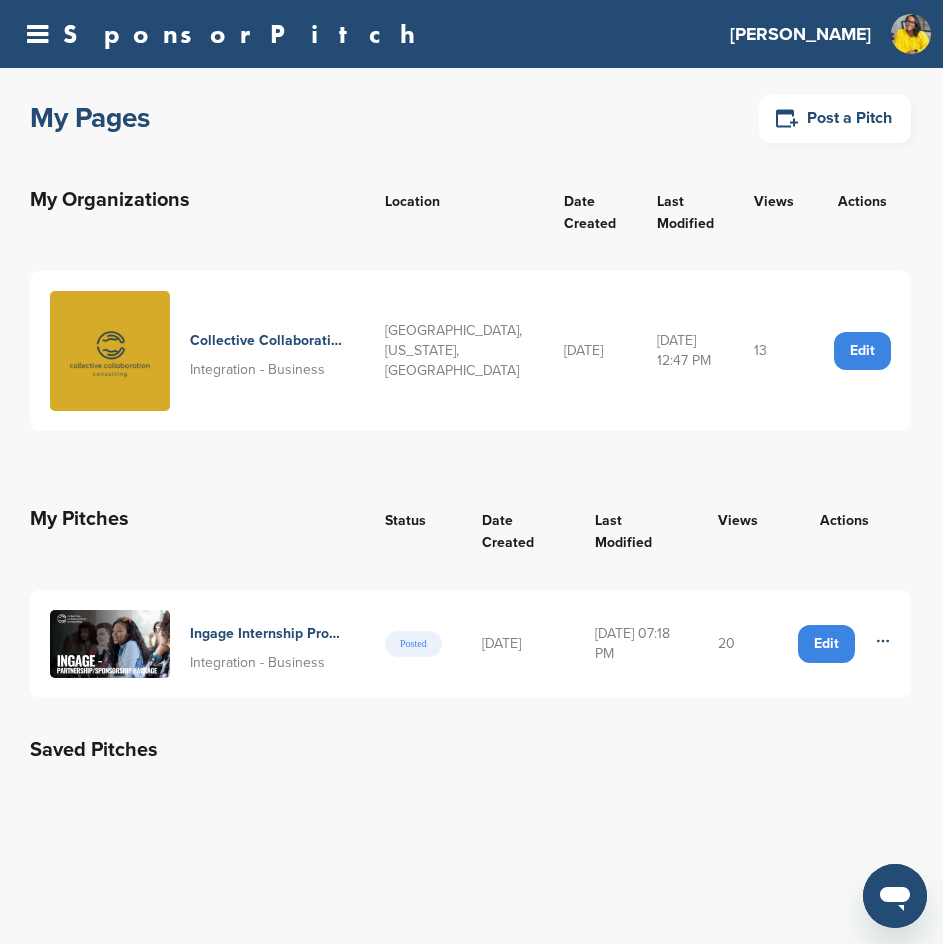 click on "Views" at bounding box center [774, 209] 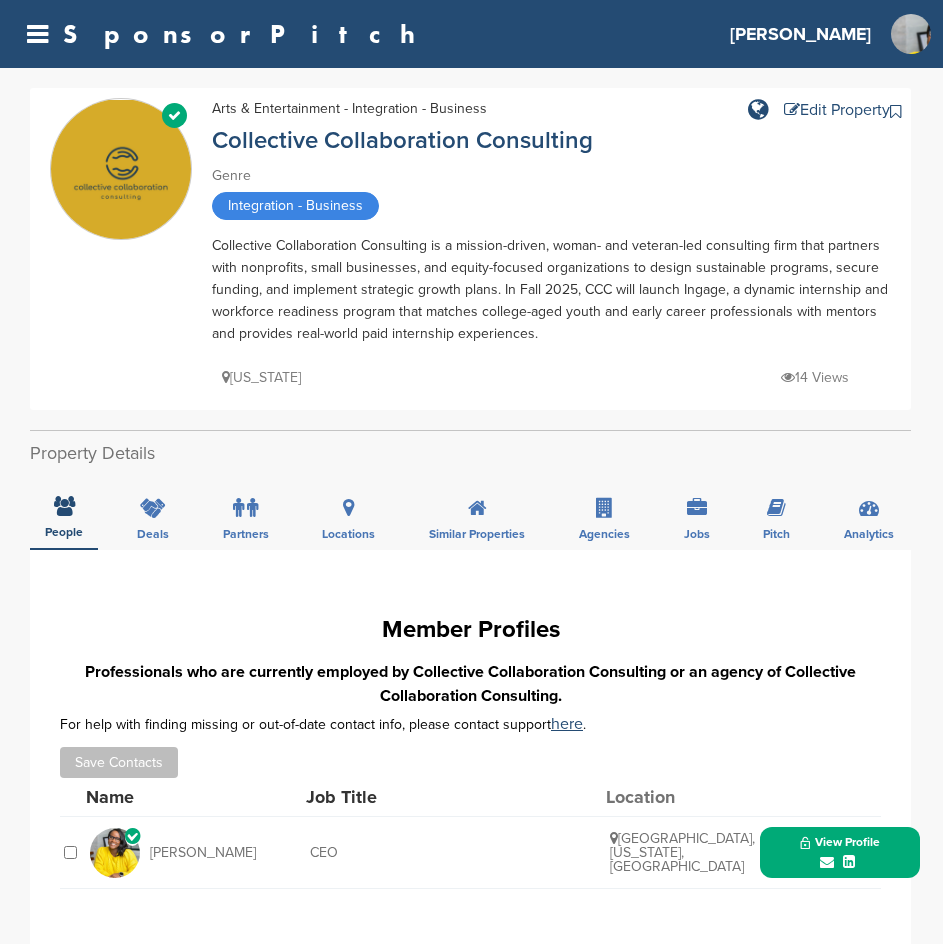 scroll, scrollTop: 0, scrollLeft: 0, axis: both 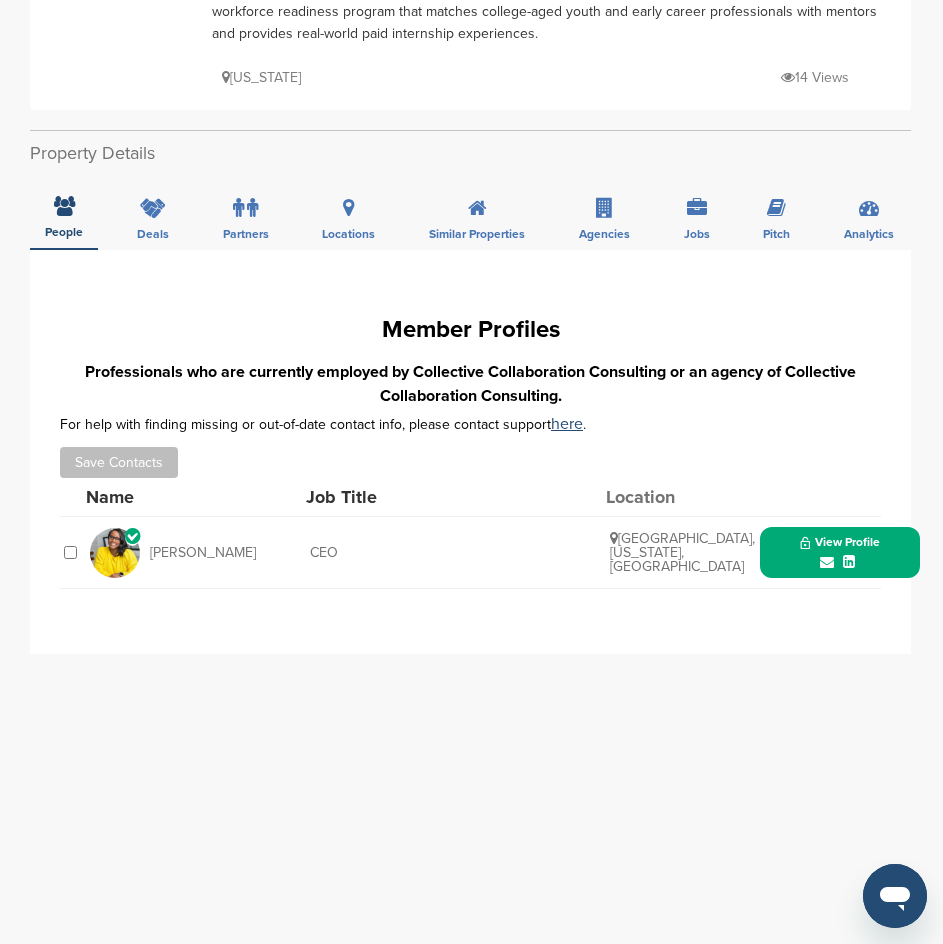 click at bounding box center (849, 562) 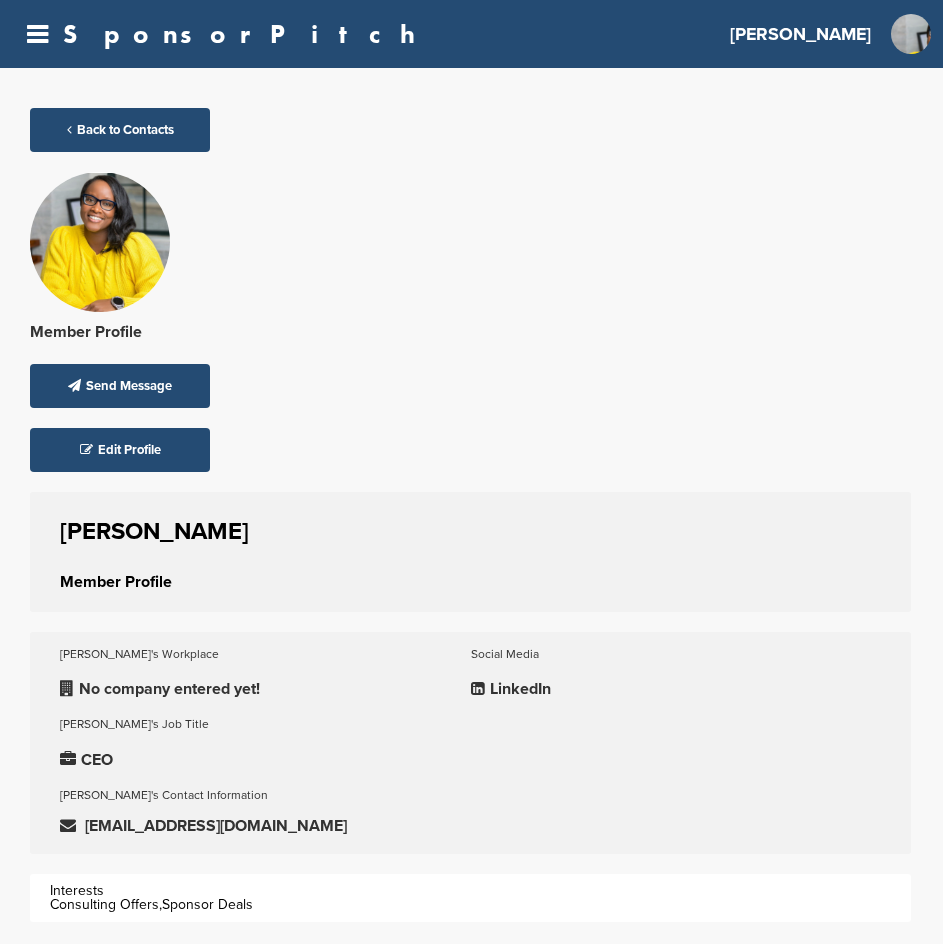 scroll, scrollTop: 0, scrollLeft: 0, axis: both 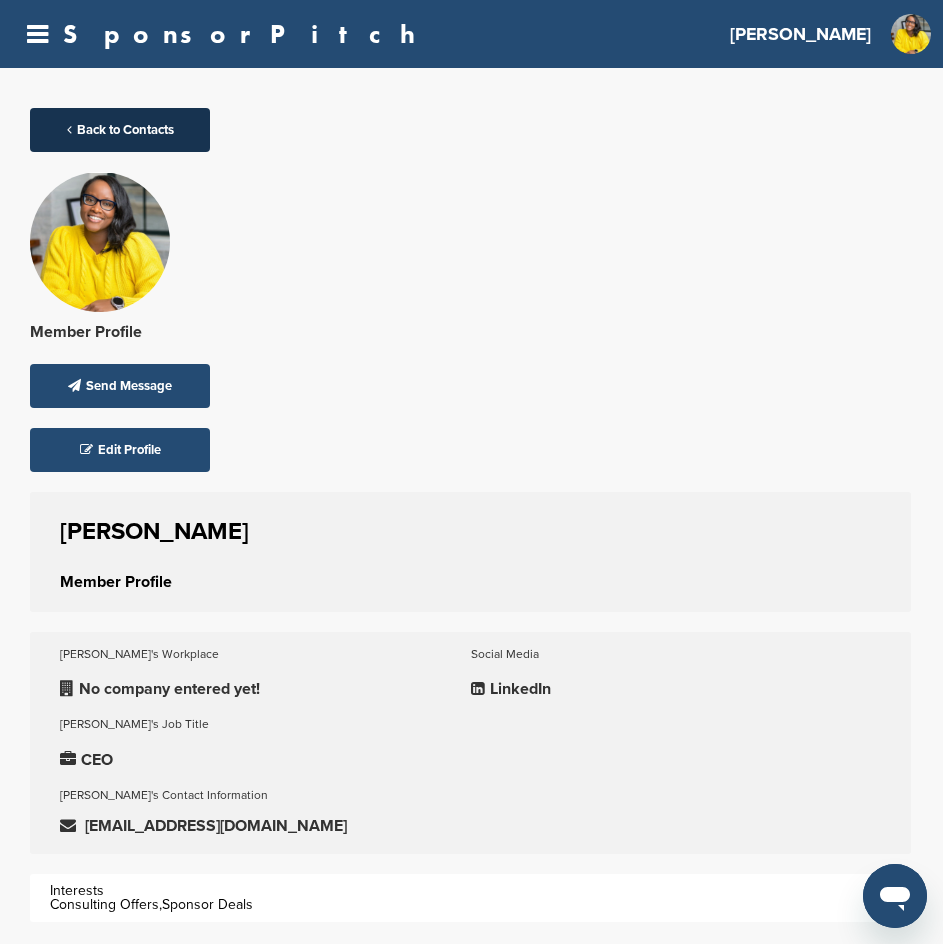 click on "Back to Contacts" at bounding box center (120, 130) 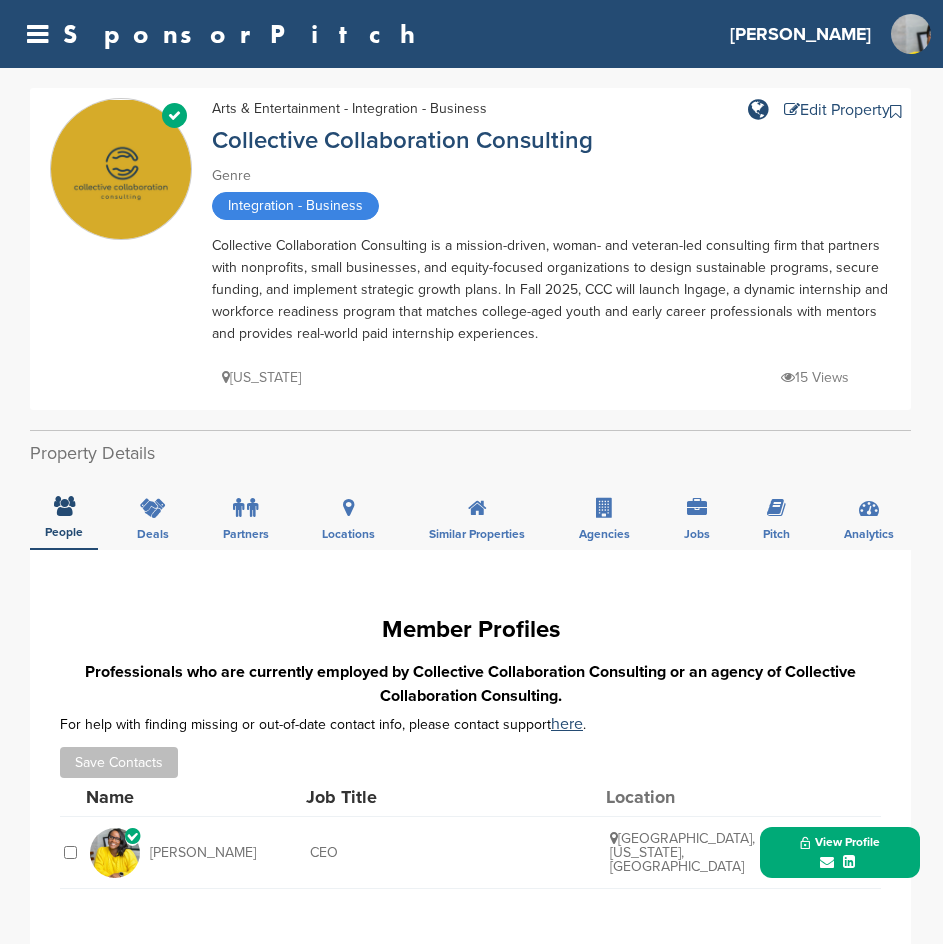 scroll, scrollTop: 0, scrollLeft: 0, axis: both 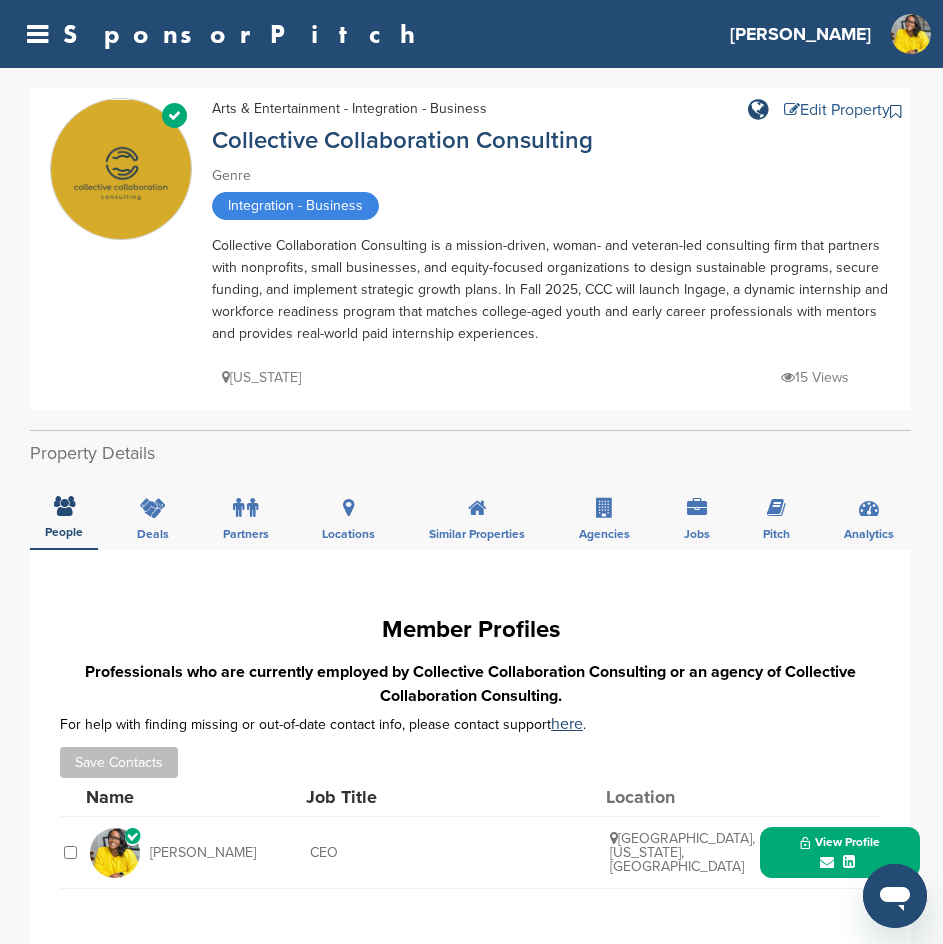 click on "Edit Property" at bounding box center (837, 110) 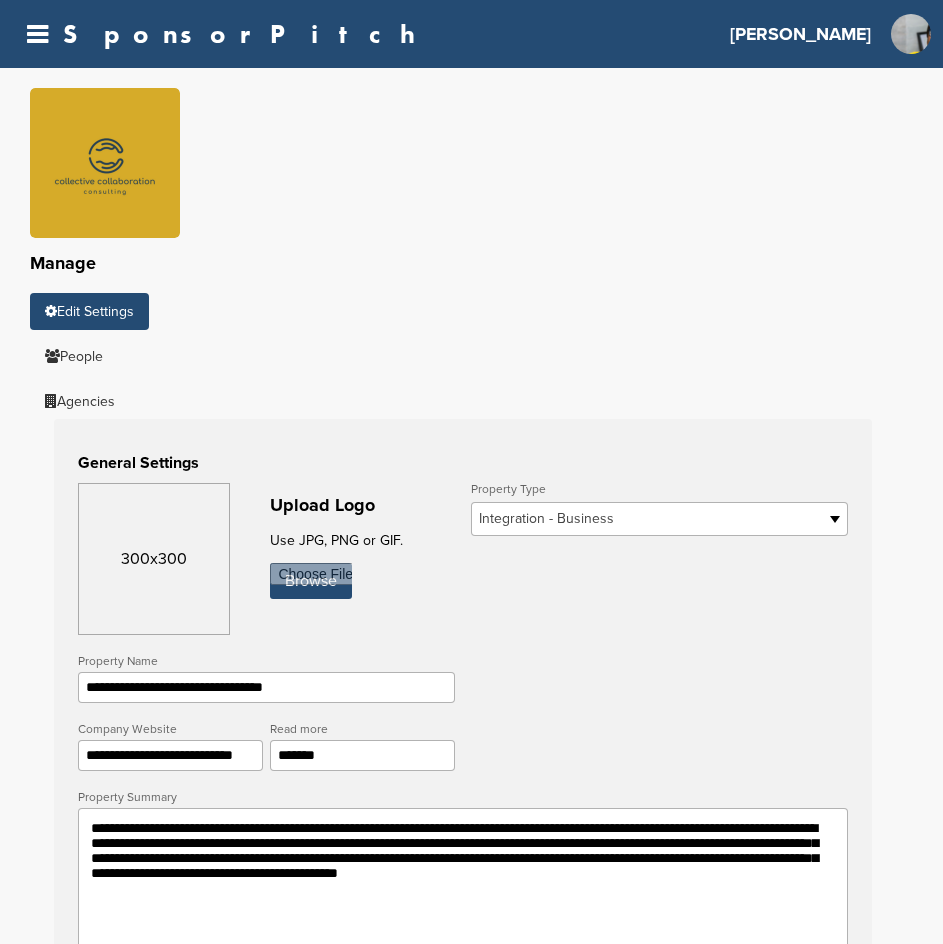 scroll, scrollTop: 0, scrollLeft: 0, axis: both 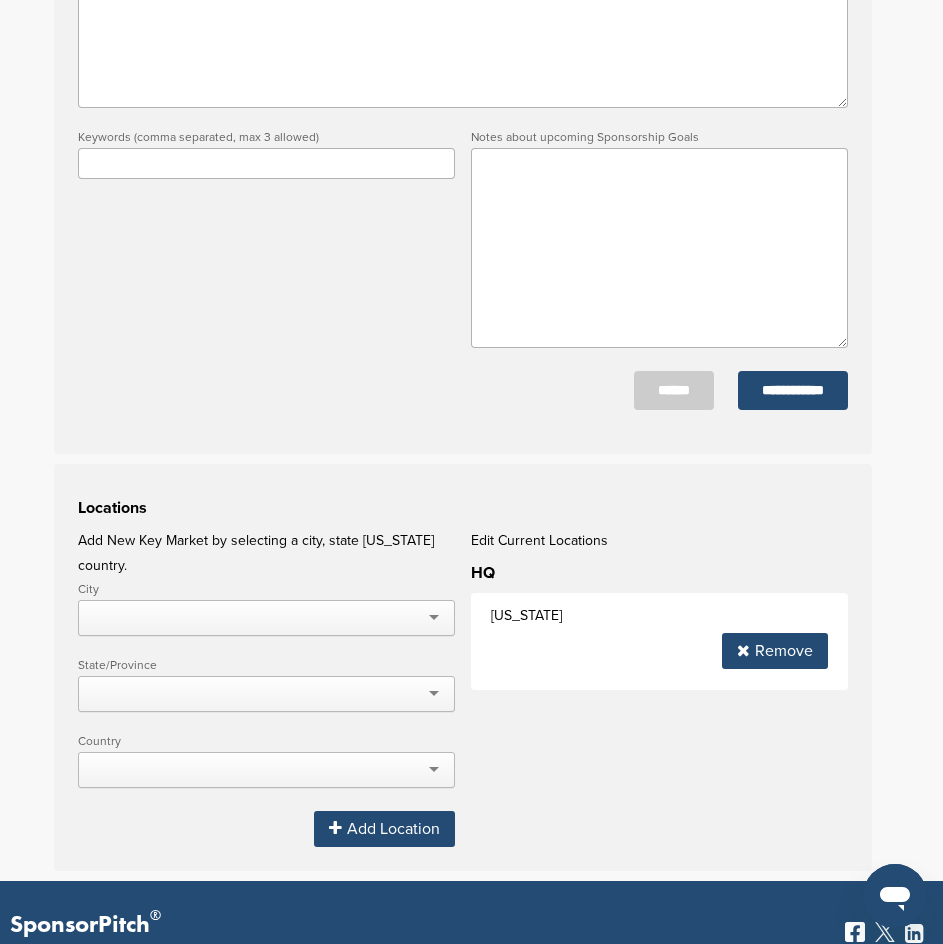 click at bounding box center [266, 618] 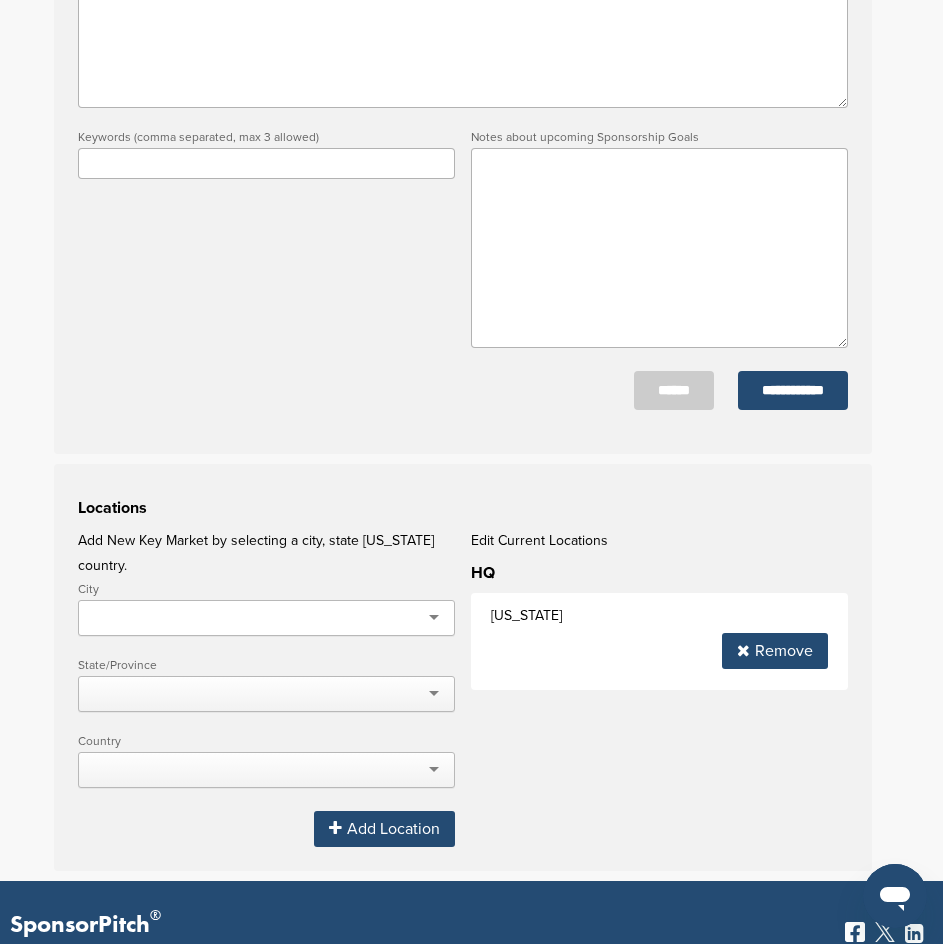 click at bounding box center [266, 618] 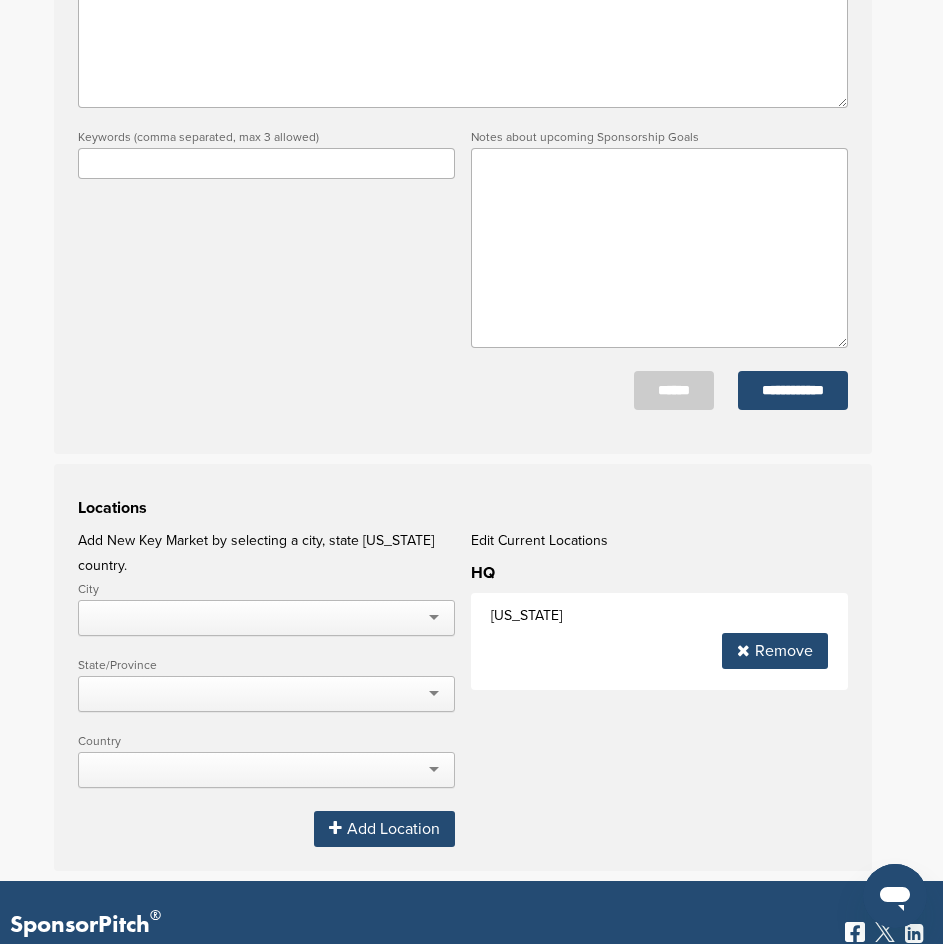 click at bounding box center (266, 770) 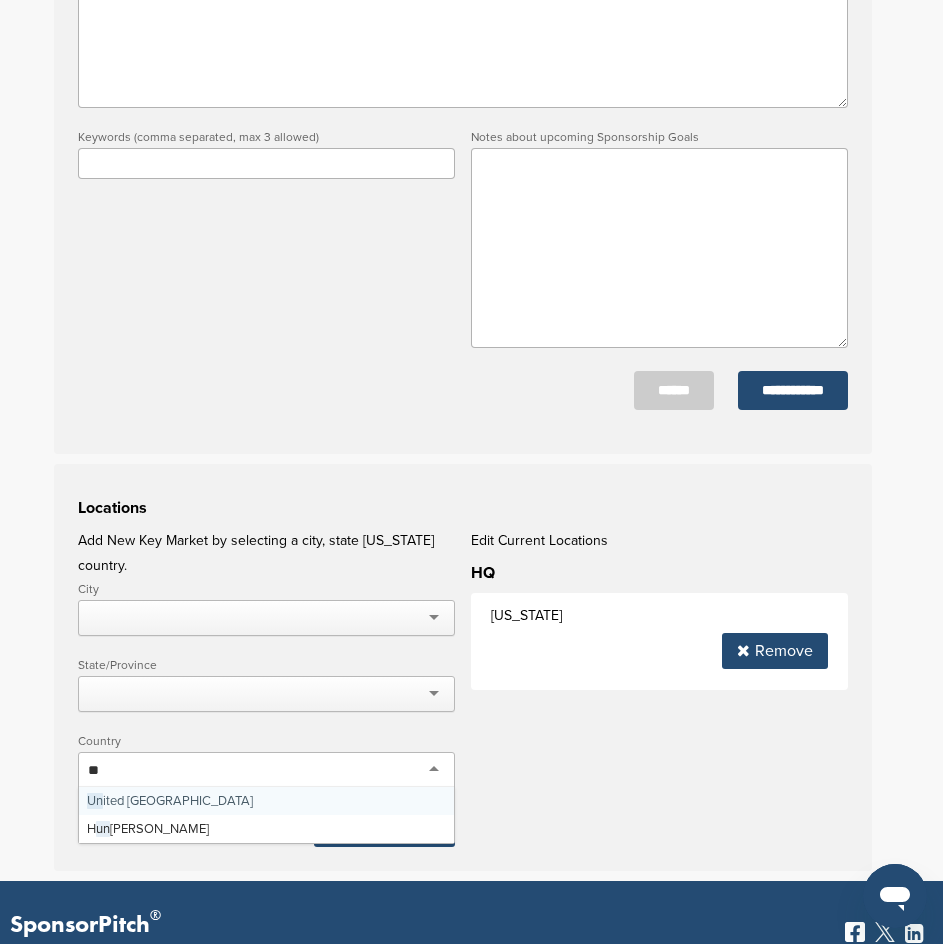 type on "*" 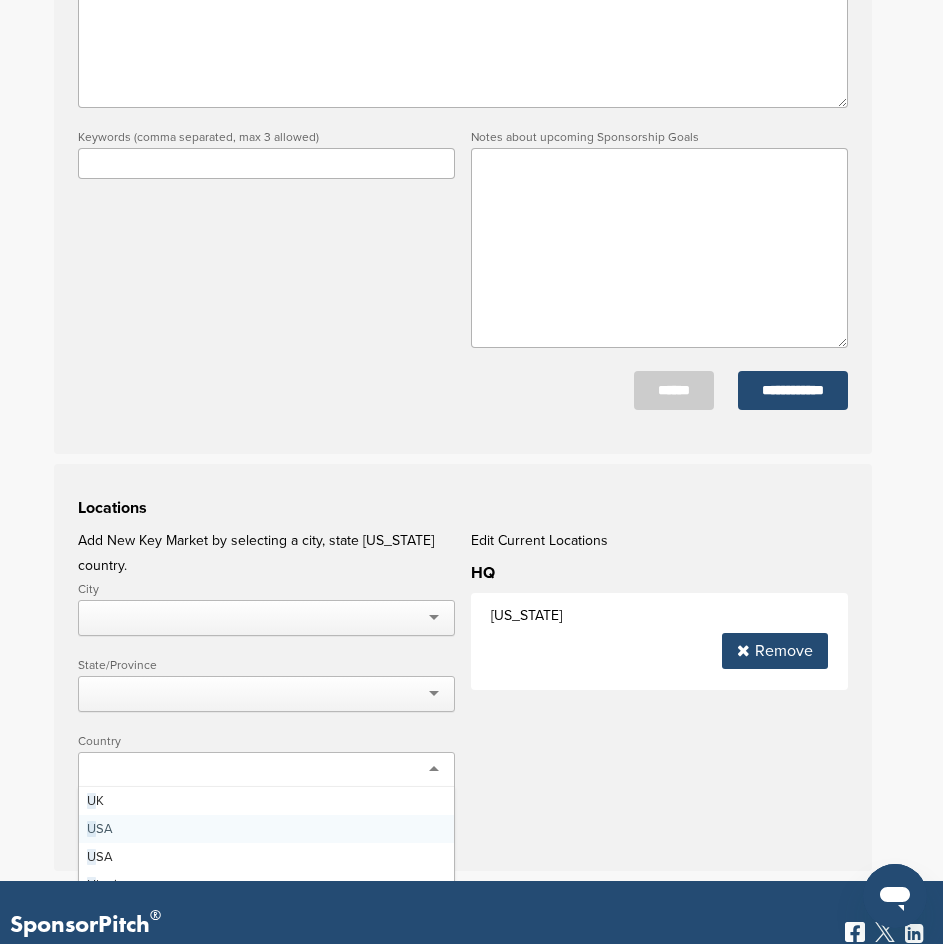 scroll, scrollTop: 0, scrollLeft: 0, axis: both 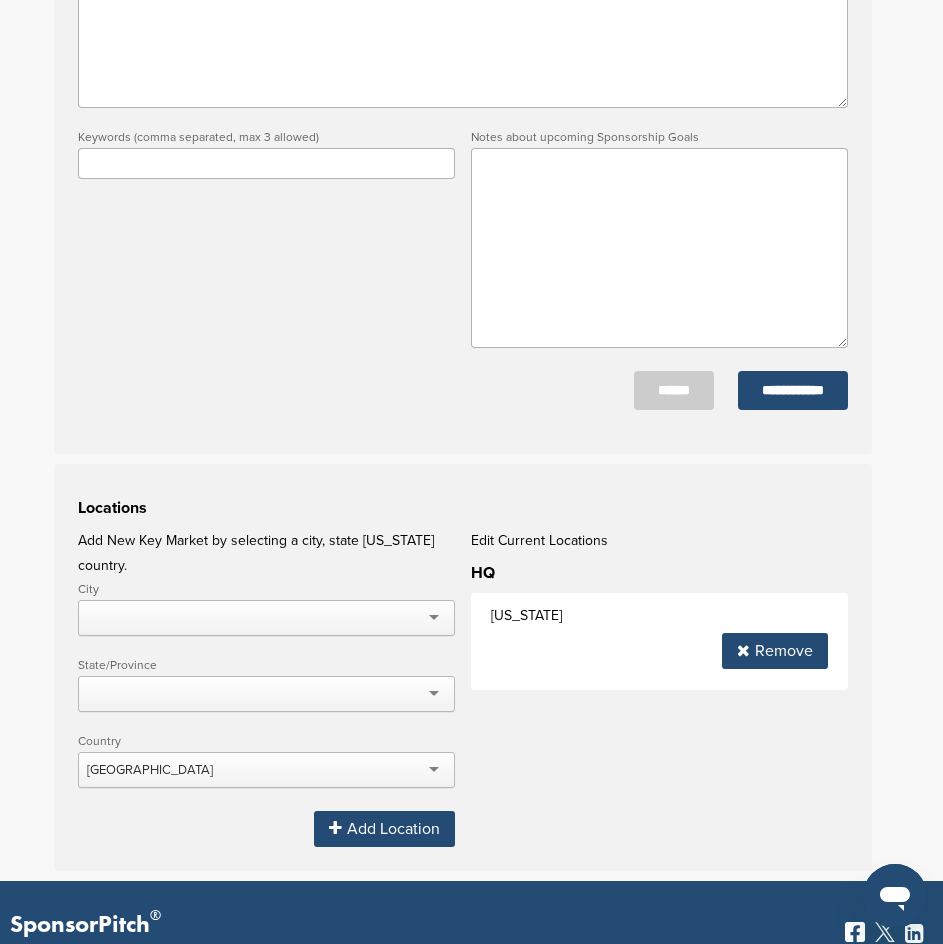 click on "Add Location" at bounding box center (384, 829) 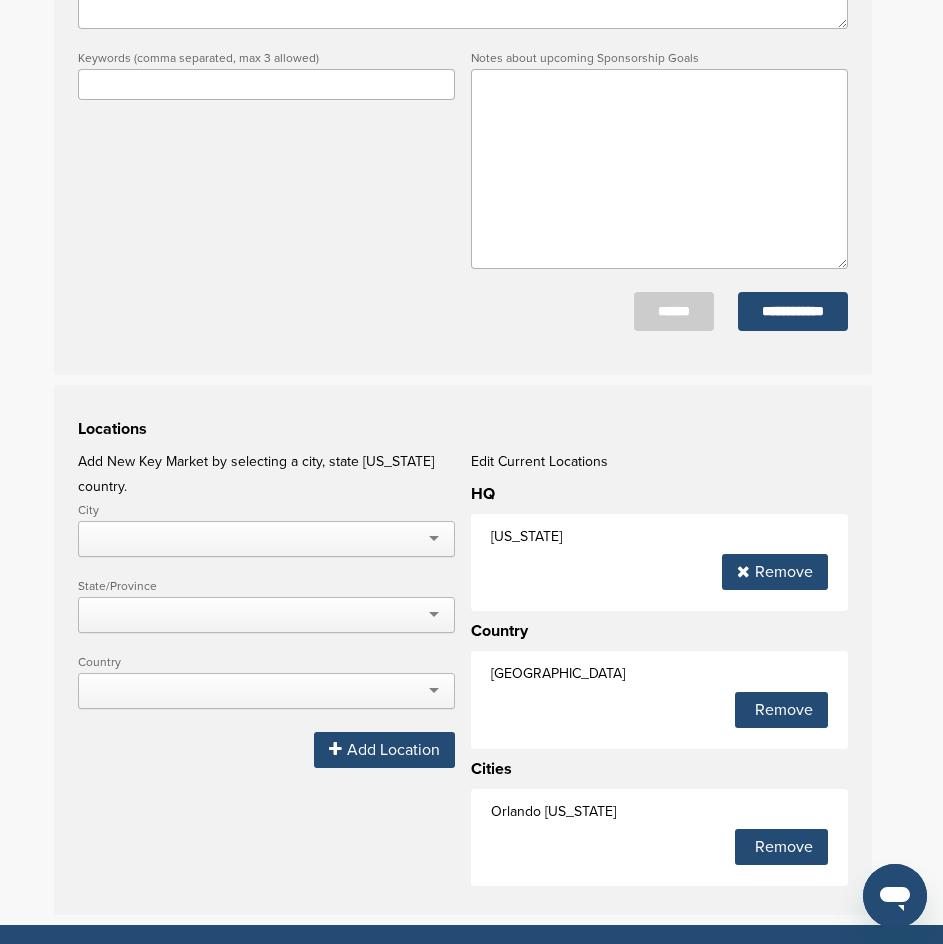 scroll, scrollTop: 1400, scrollLeft: 0, axis: vertical 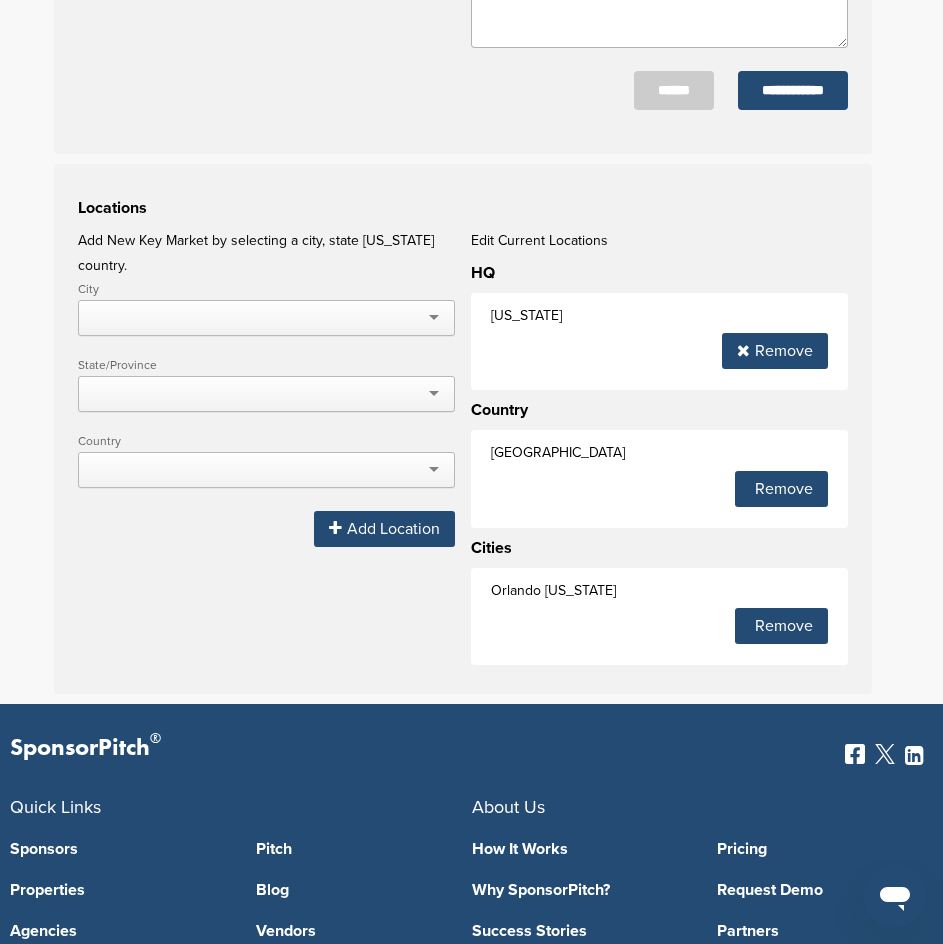 click on "Remove" at bounding box center (775, 351) 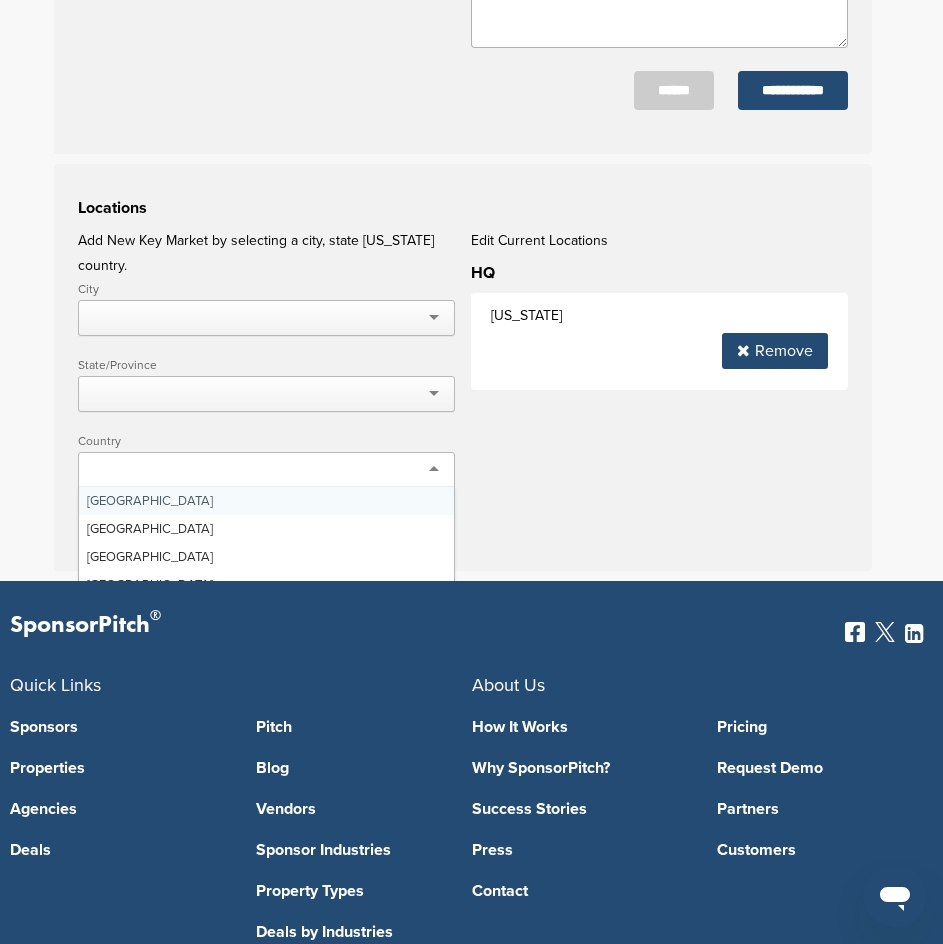 scroll, scrollTop: 0, scrollLeft: 0, axis: both 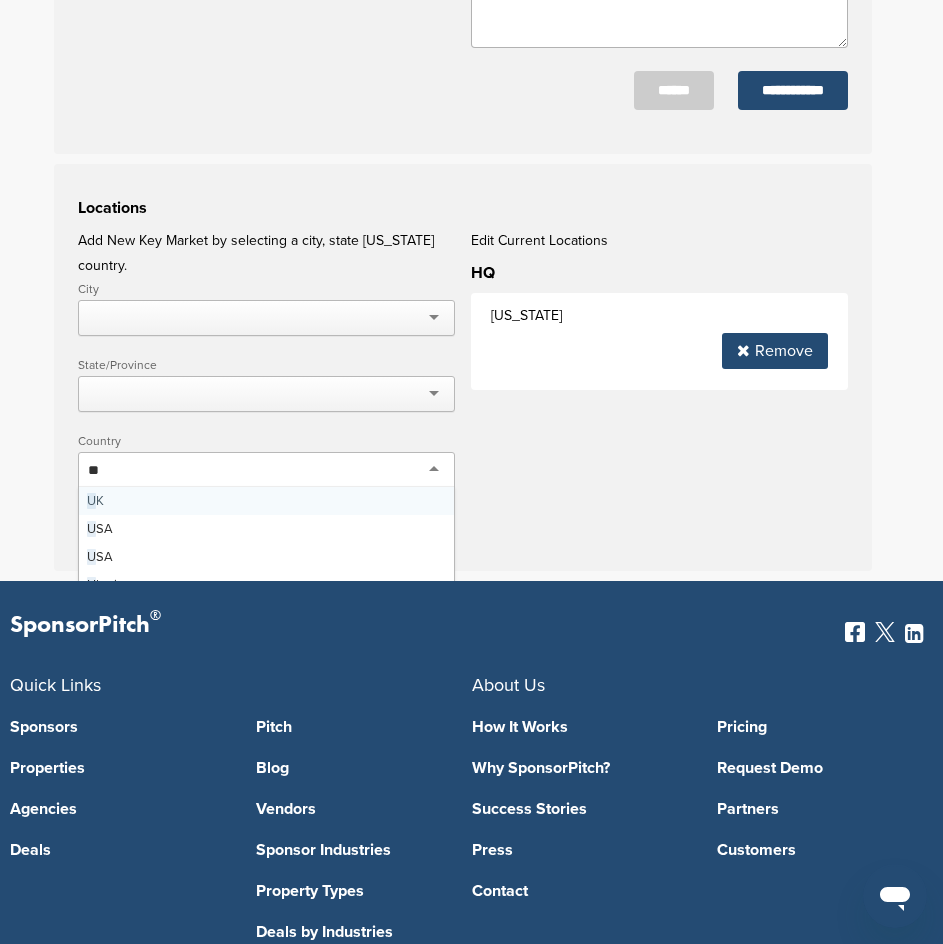 type on "***" 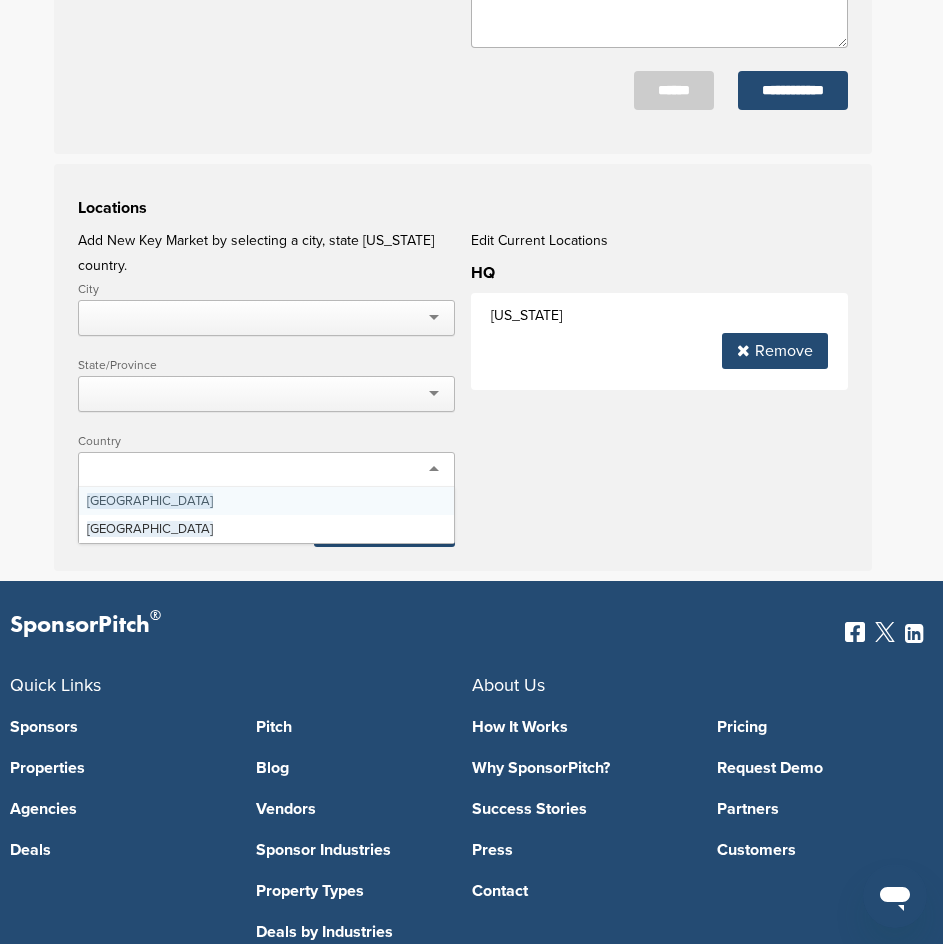 scroll, scrollTop: 0, scrollLeft: 0, axis: both 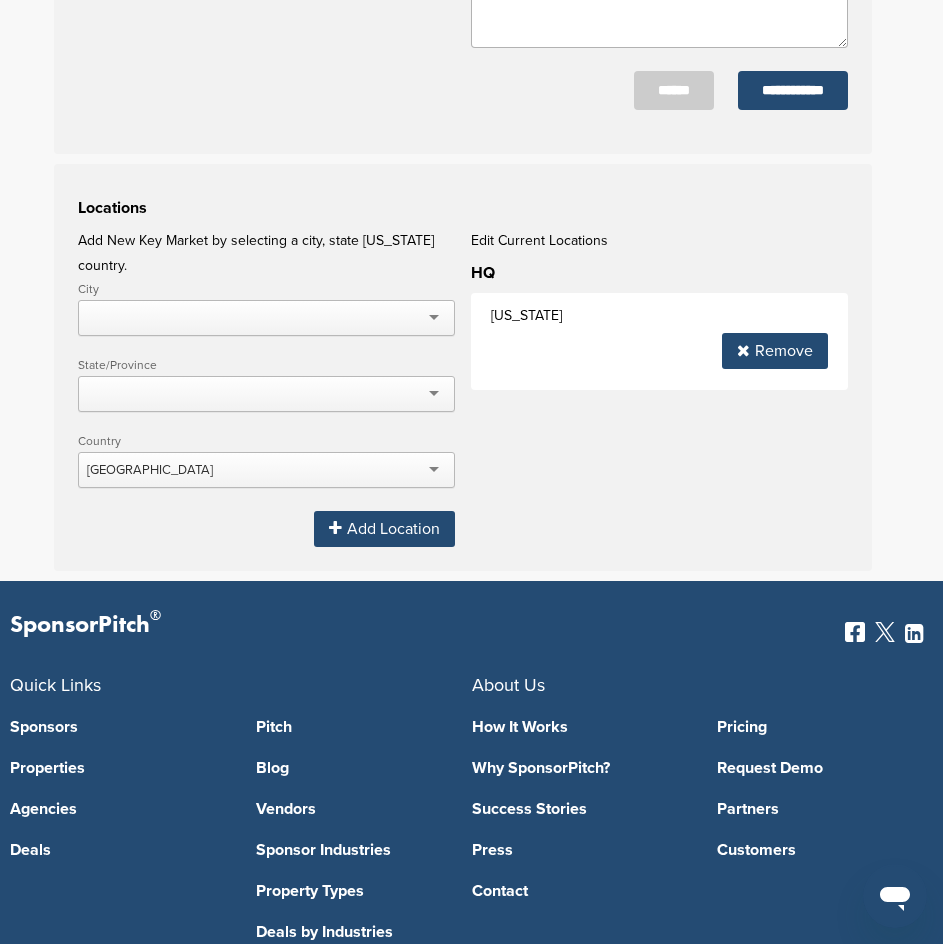 click on "Add Location" at bounding box center (384, 529) 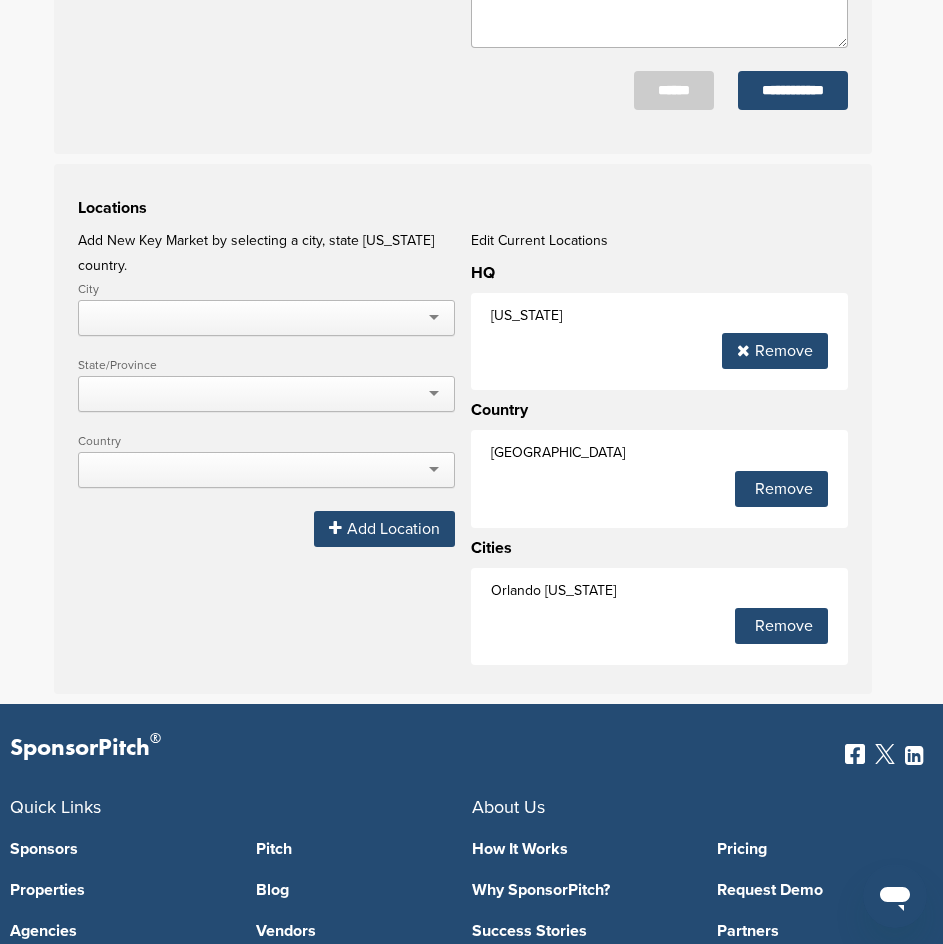 click on "Remove" at bounding box center (775, 351) 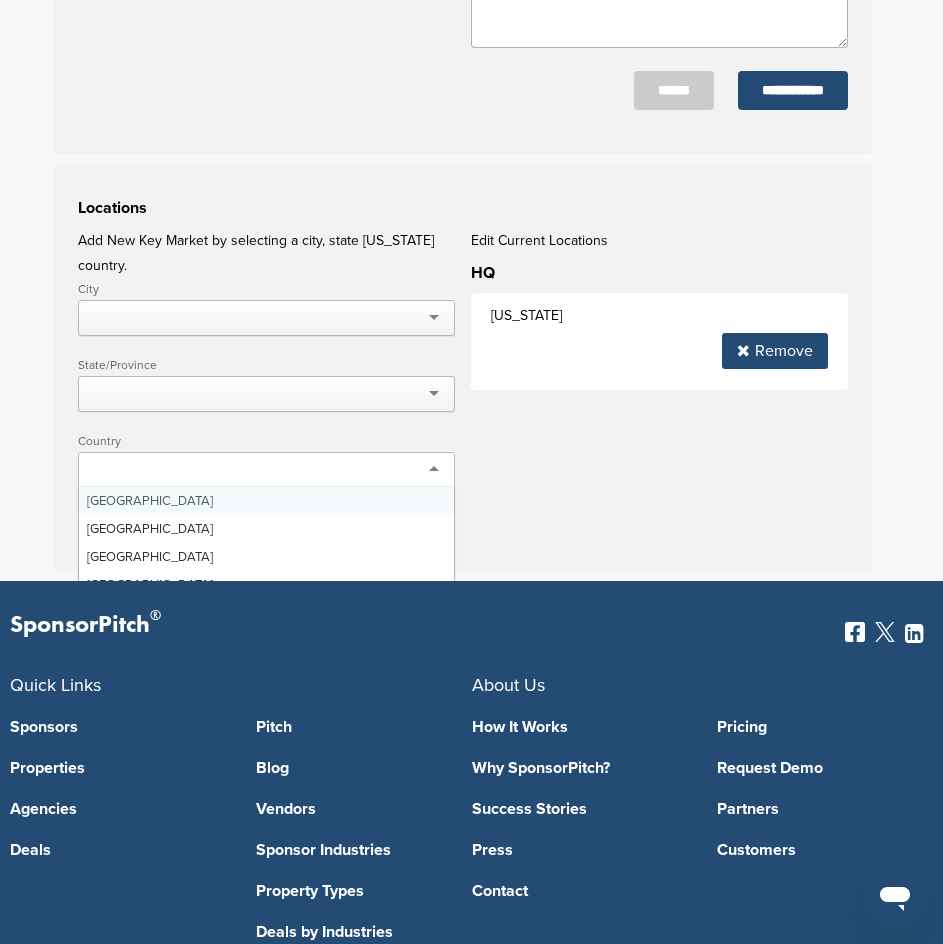 scroll, scrollTop: 0, scrollLeft: 0, axis: both 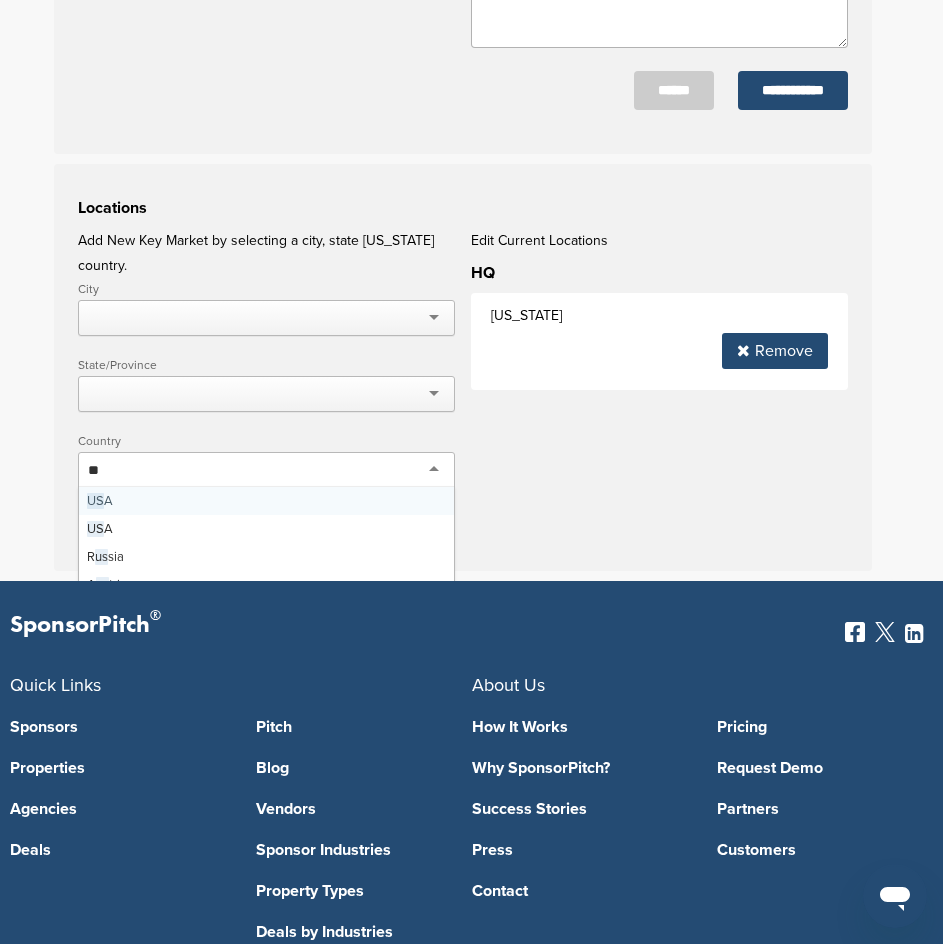 type on "***" 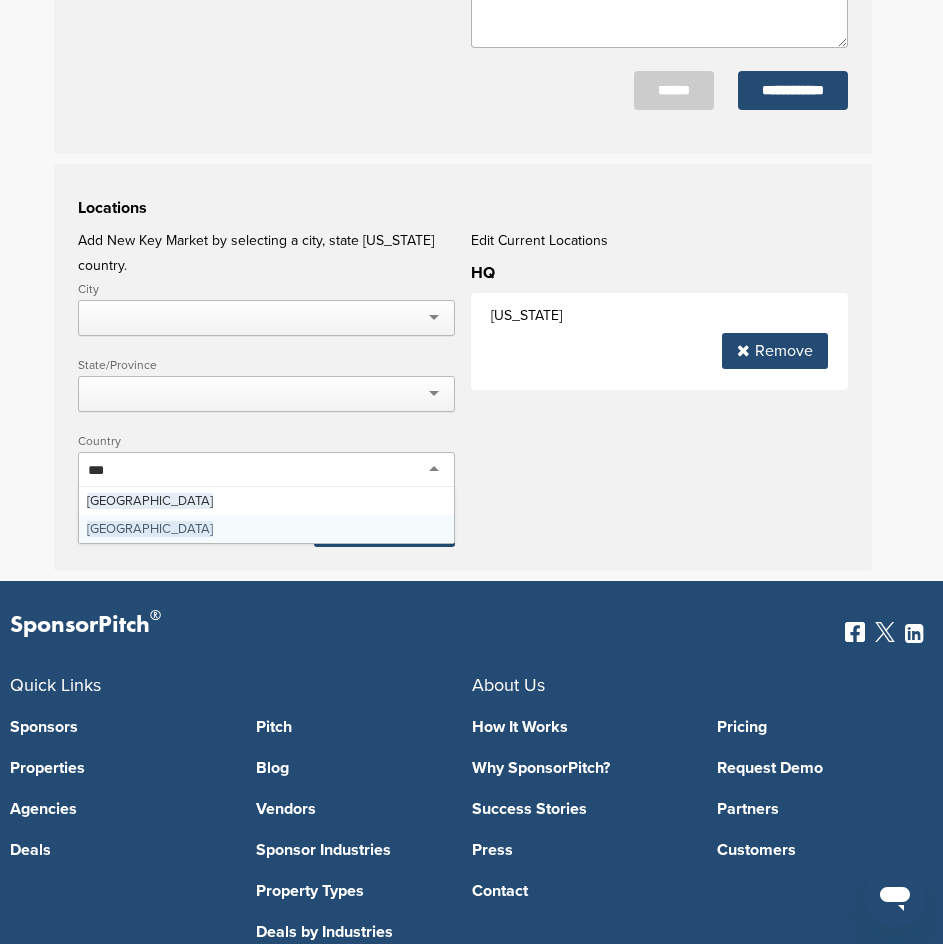 type 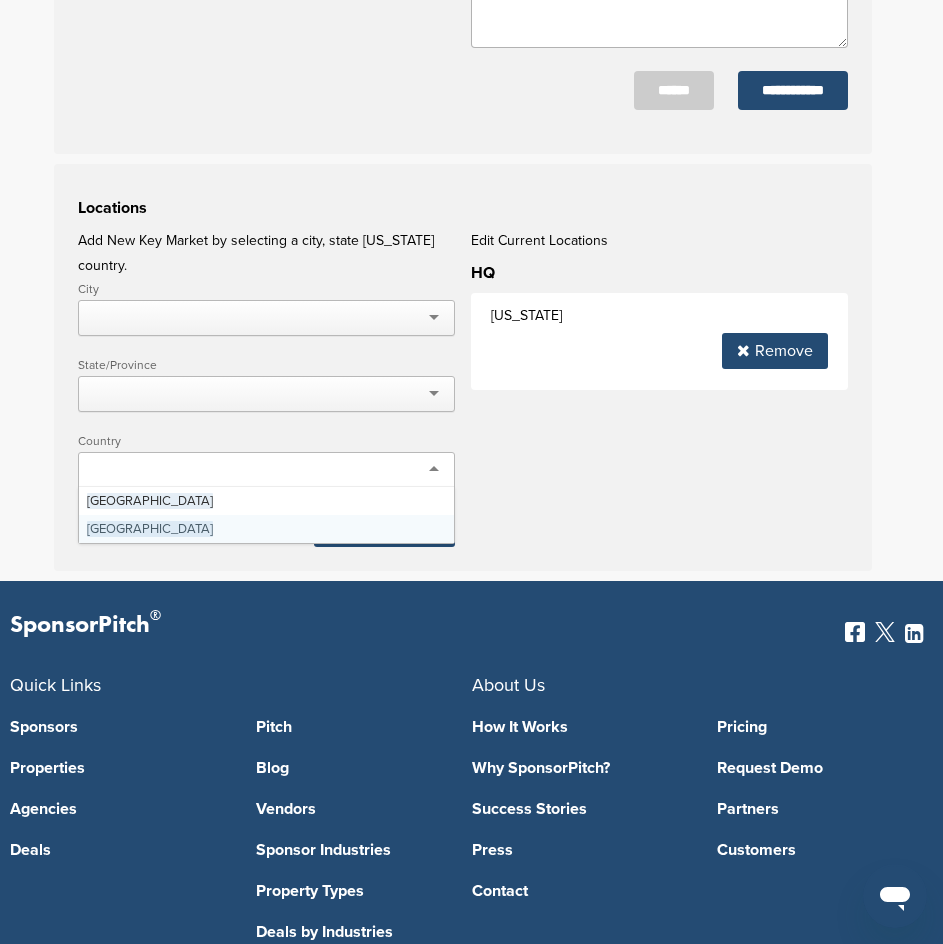 scroll, scrollTop: 0, scrollLeft: 0, axis: both 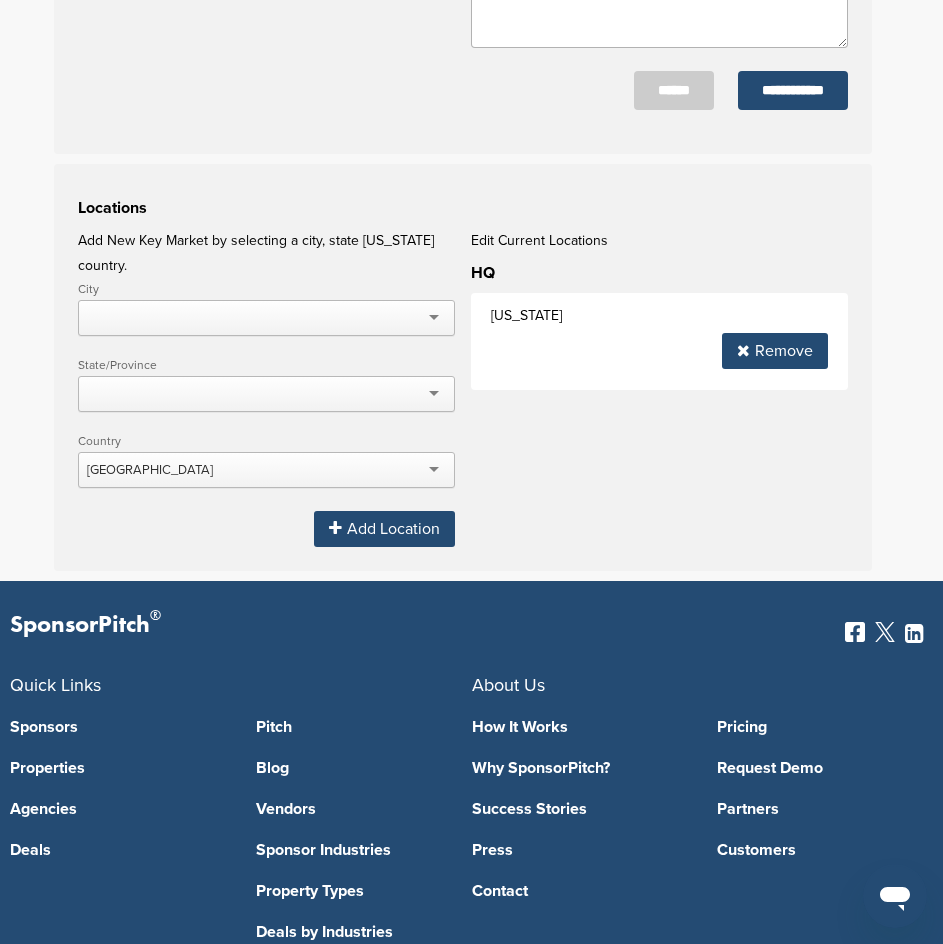 click on "Add Location" at bounding box center (384, 529) 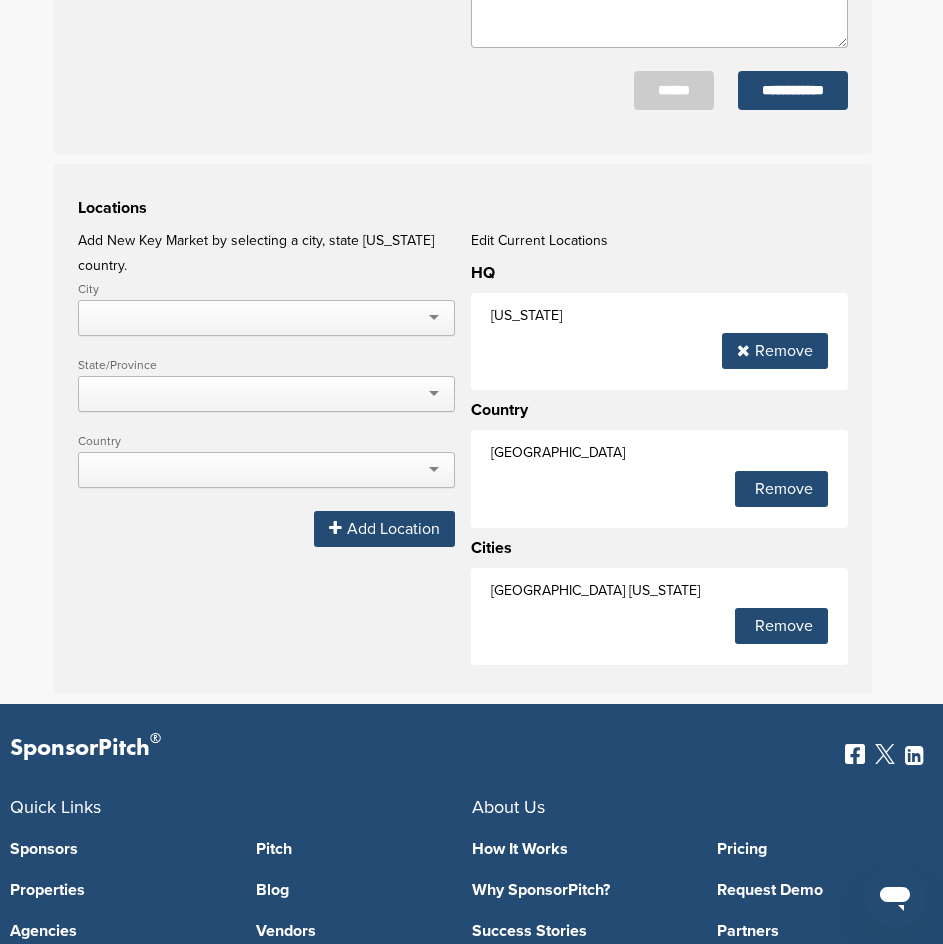 click on "Remove" at bounding box center (775, 351) 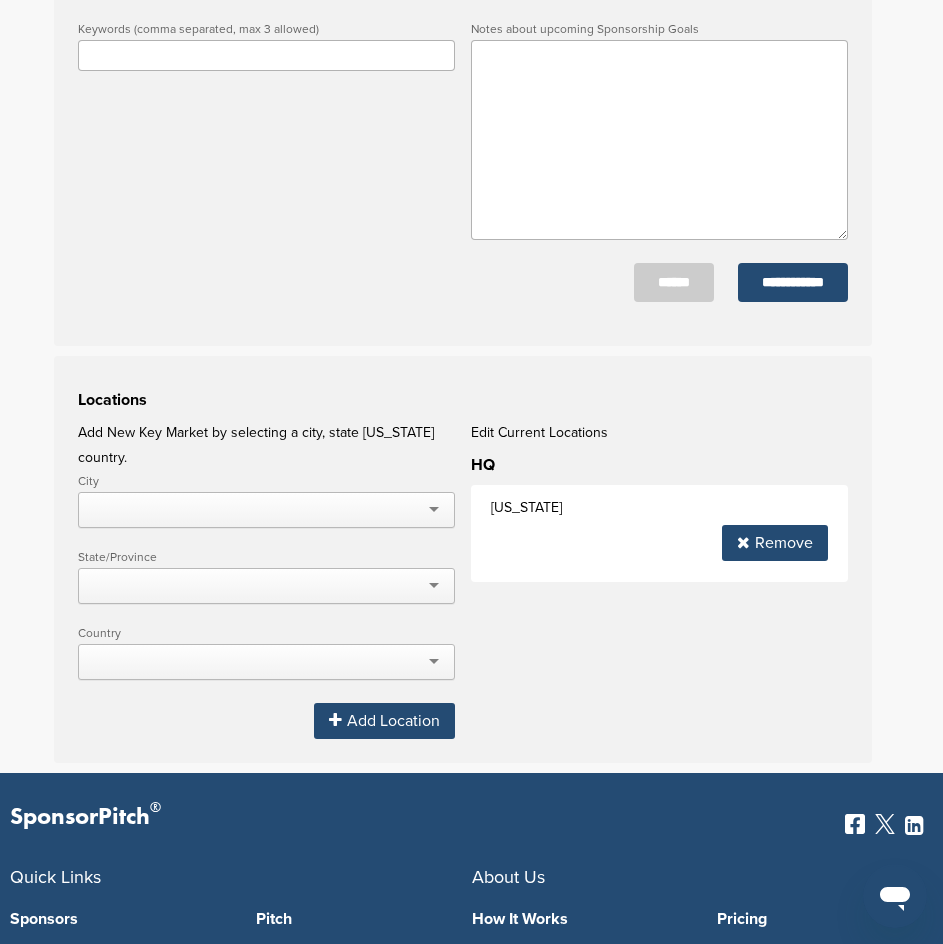 scroll, scrollTop: 1200, scrollLeft: 0, axis: vertical 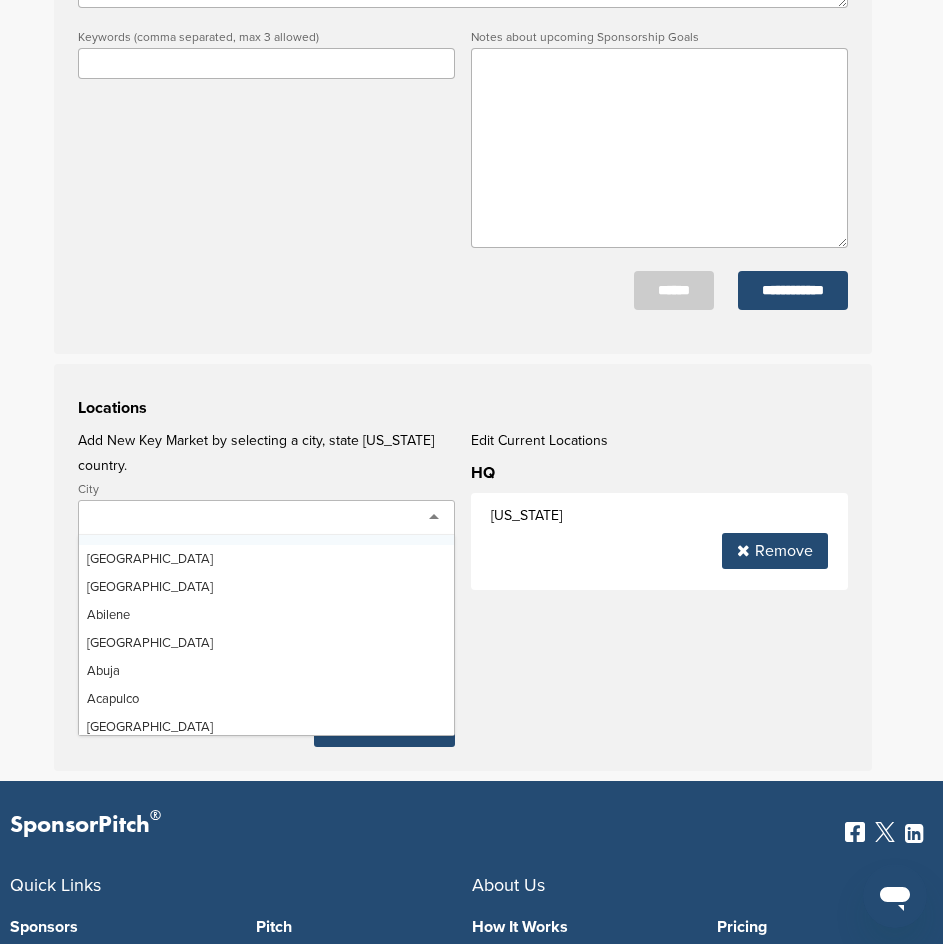 click at bounding box center (266, 518) 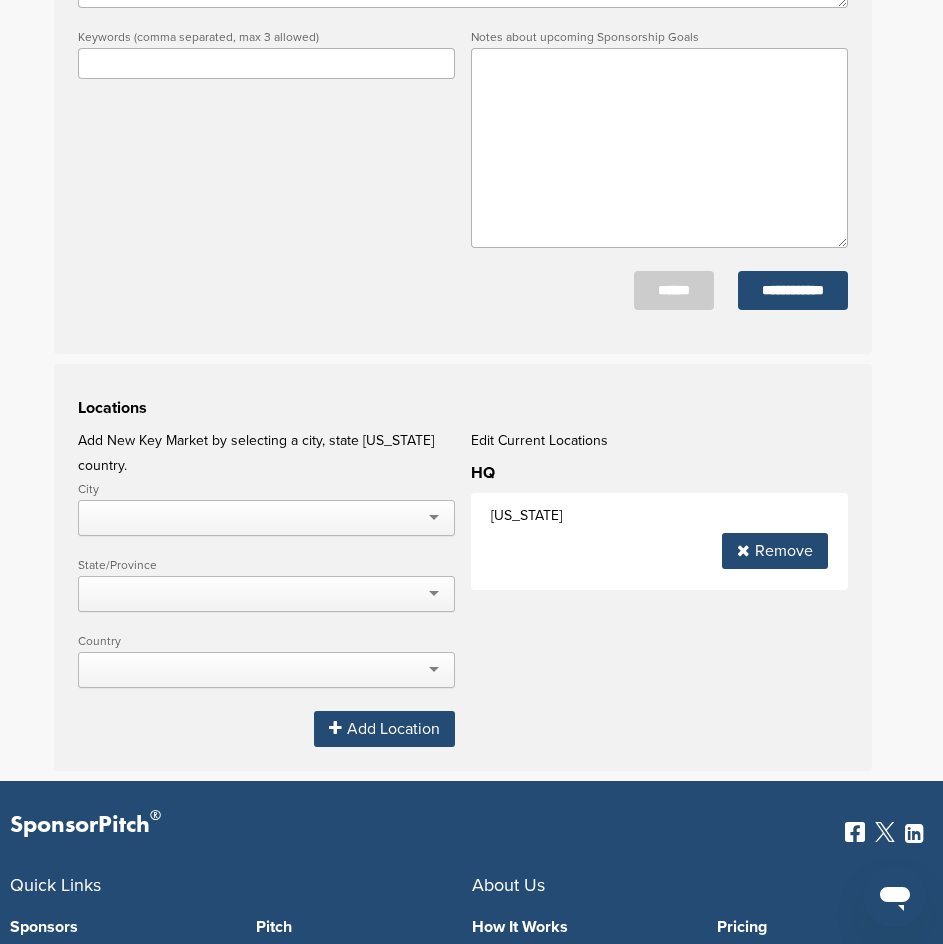 click on "Locations
Add New Key Market by selecting a city, state OR country.
City
Aberdeen Aberystwyth Abilene Abu Dhabi Abuja Acapulco Addis Ababa Adelaide Agawam Akron Al Ain Albany Albertville Albuquerque Alexandria Algiers Allegany Allen Allentown Ames Amesbury Amherst Amman Amsterdam Amstredam Anaheim Ancaster Anchorage Anderson Ankara Ann Arbor Annapolis Antwerp Apex Appleton Arlington Asbury Park Ascot Asheville Ashgabat Ashtabula Ashwaubenon Aspen Astana Atascadero Athens Athens Atlanta Atlanta Motor Speedway Atlantic City Auburn Auburn Hills Auckland Augusta Augusta Aurora Austell Austin Avignon Avon Avon Park Avondale Aylsham Bad Ragaz Bakersfield Baku Baltimore Bamberg Banbury Bangalore Bangkok Bangor Barcelona Bartlesville Basel Baton Rouge Bay City Beaumont Beaver Creek Beijing Bel Air Belek Belfast Belgrade Belmont Belmopan Belvedere Benton Harbor Bentonville Bergamo Berkeley Berlin Bern Berne Bessemer Bethesda Bethpage Beverly Hills Biarritz Bilbao Billings Biloxi Binghamton Birmingham Boise" at bounding box center (463, 567) 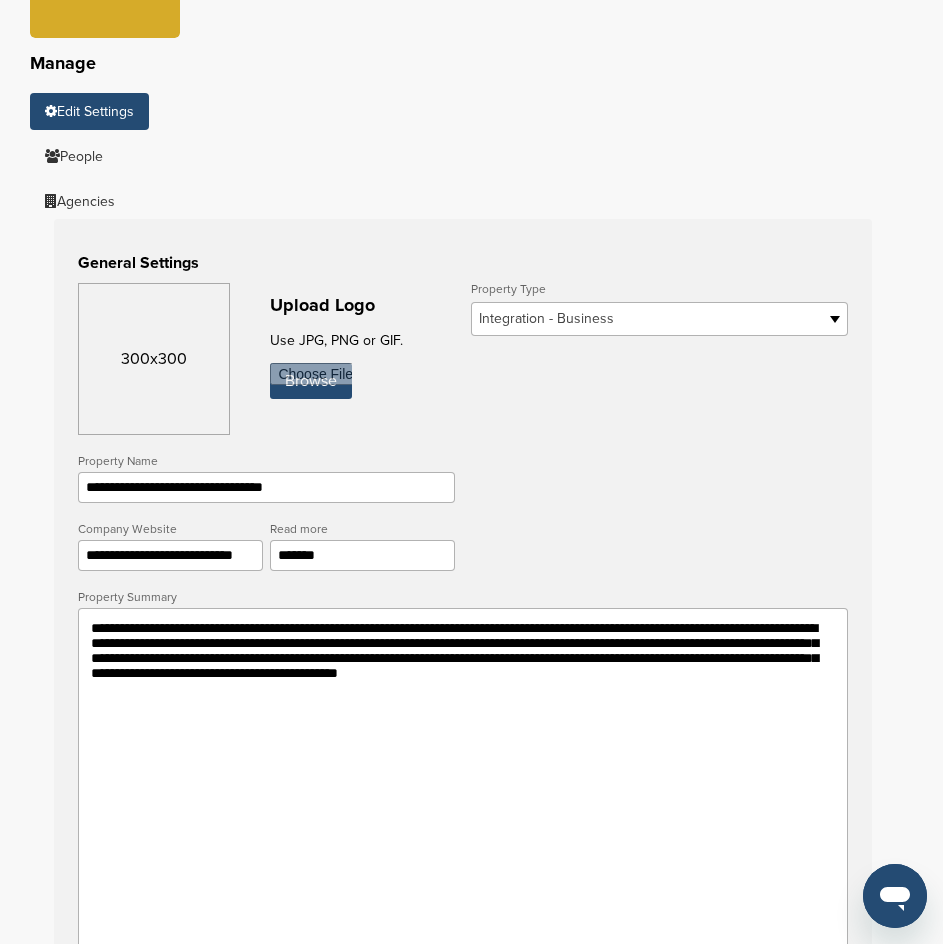 scroll, scrollTop: 0, scrollLeft: 0, axis: both 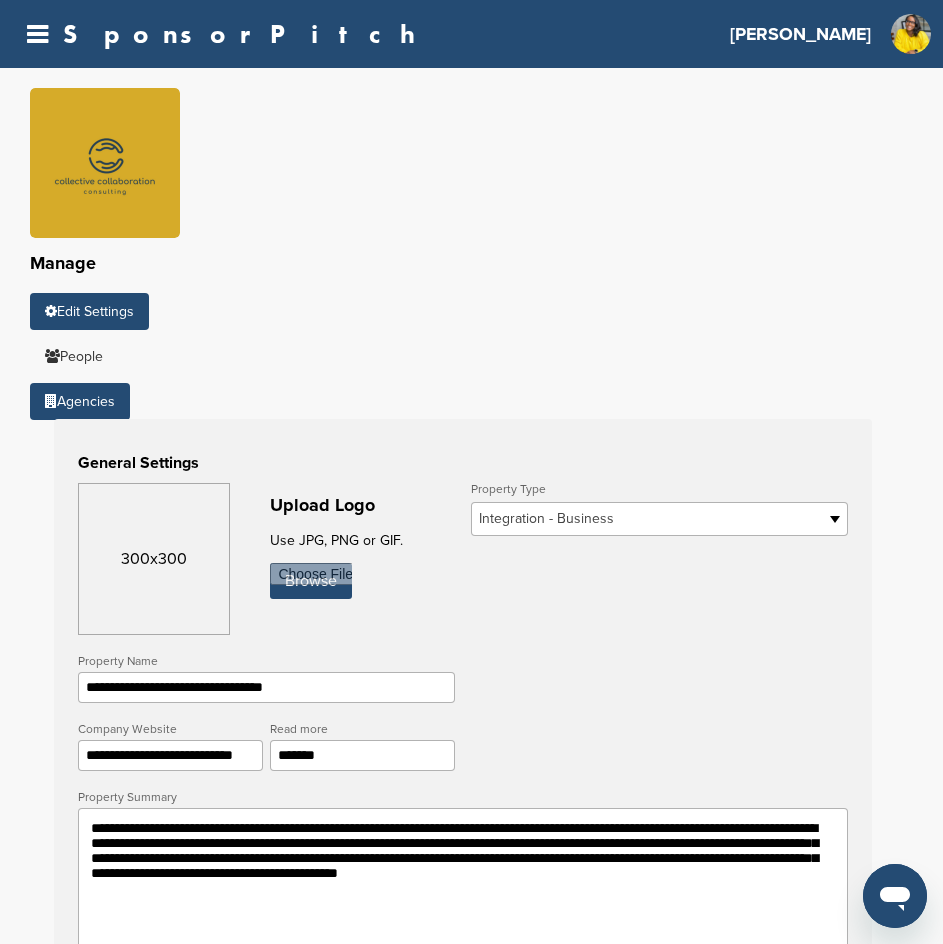 click on "Agencies" at bounding box center [80, 401] 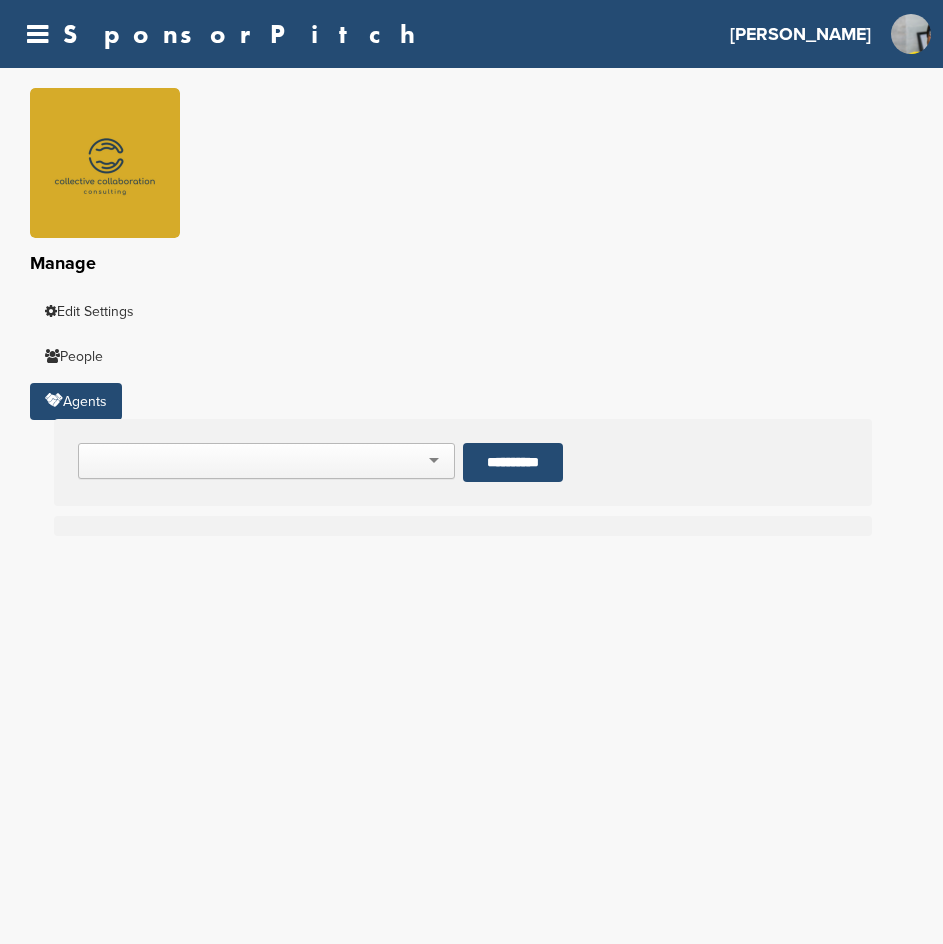scroll, scrollTop: 0, scrollLeft: 0, axis: both 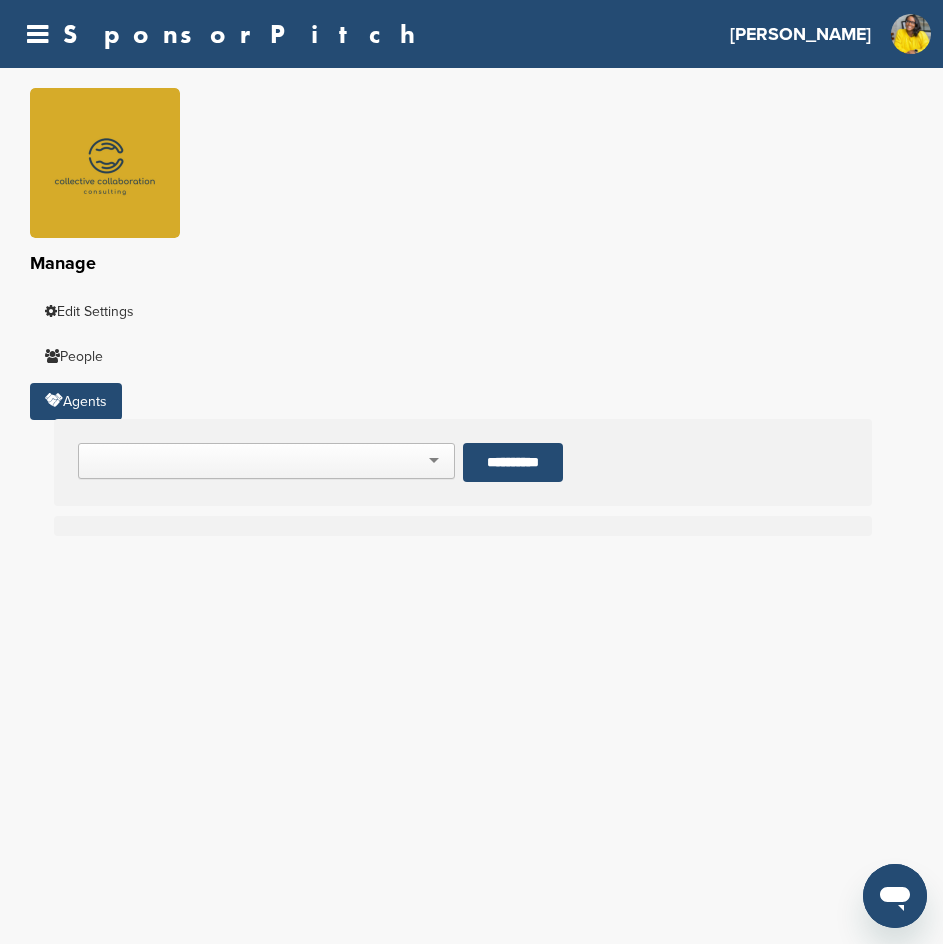 click at bounding box center (266, 461) 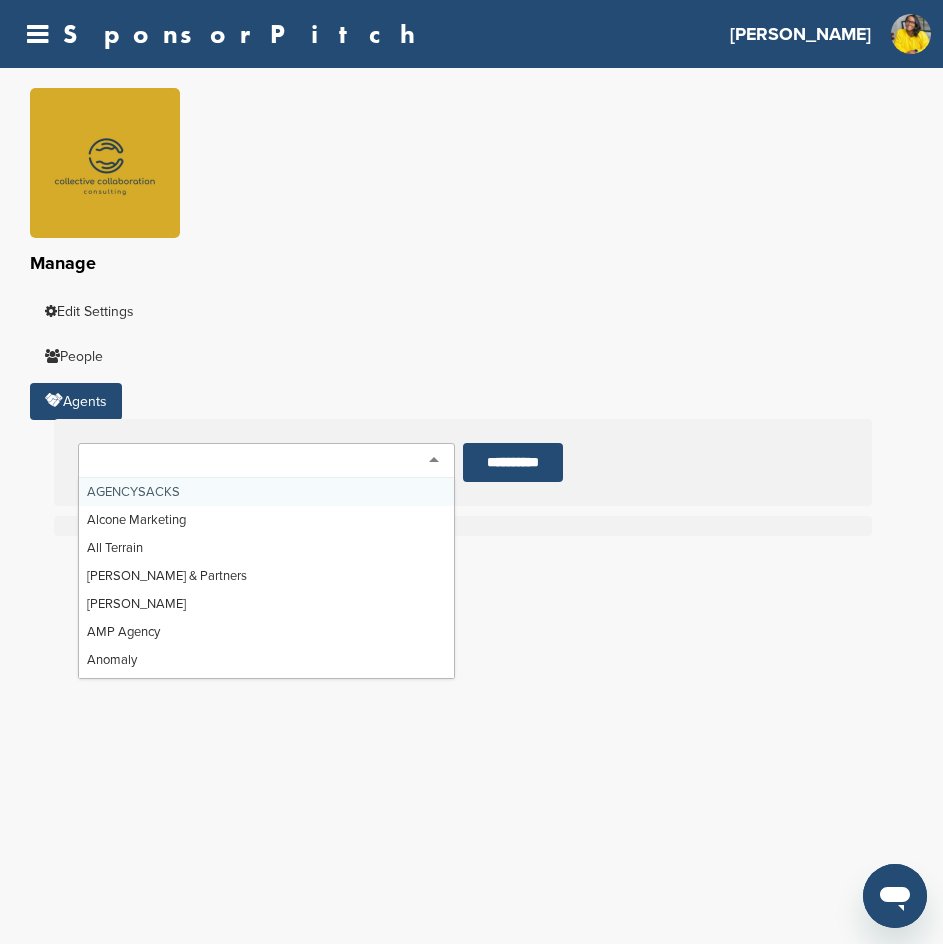 click on "SponsorPitch" at bounding box center (220, 34) 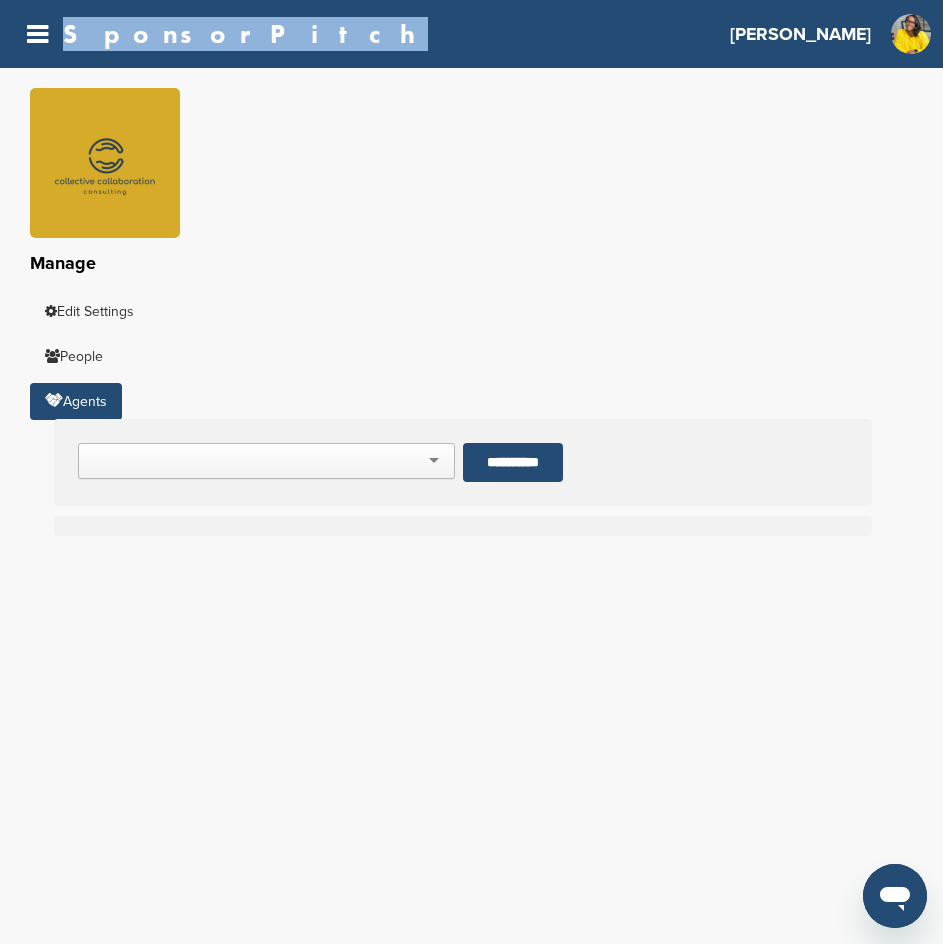 click at bounding box center [37, 34] 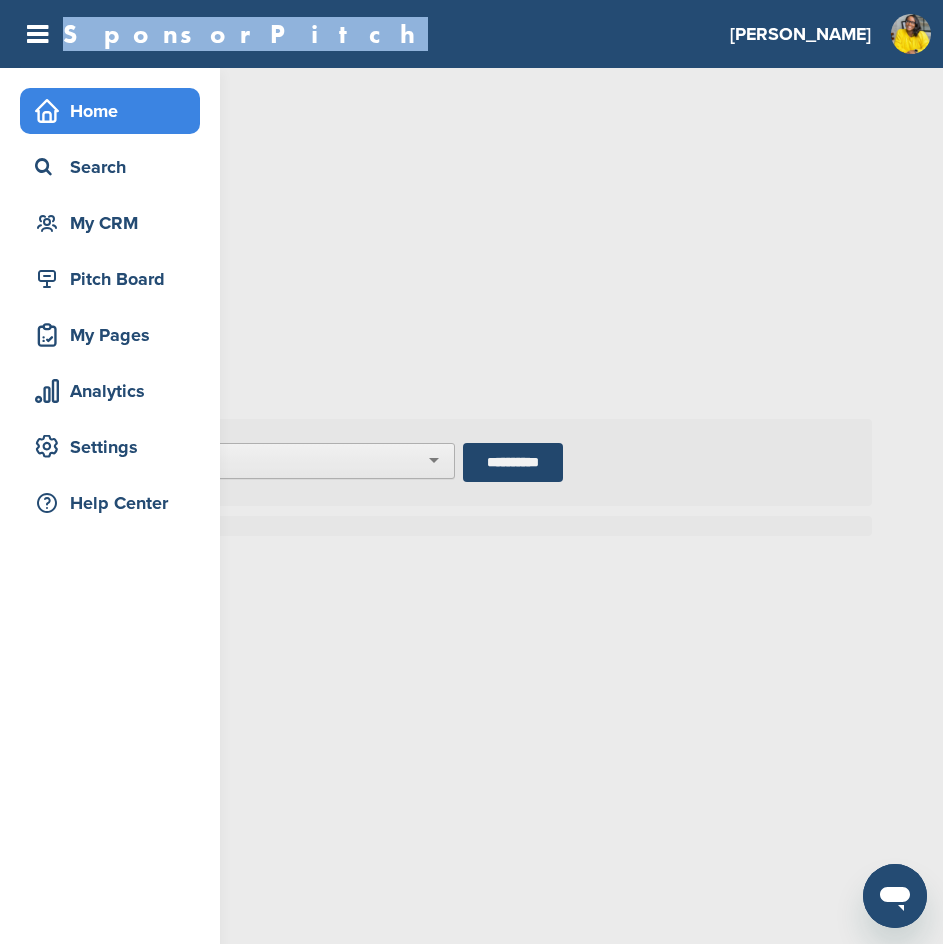 click on "Home" at bounding box center [115, 111] 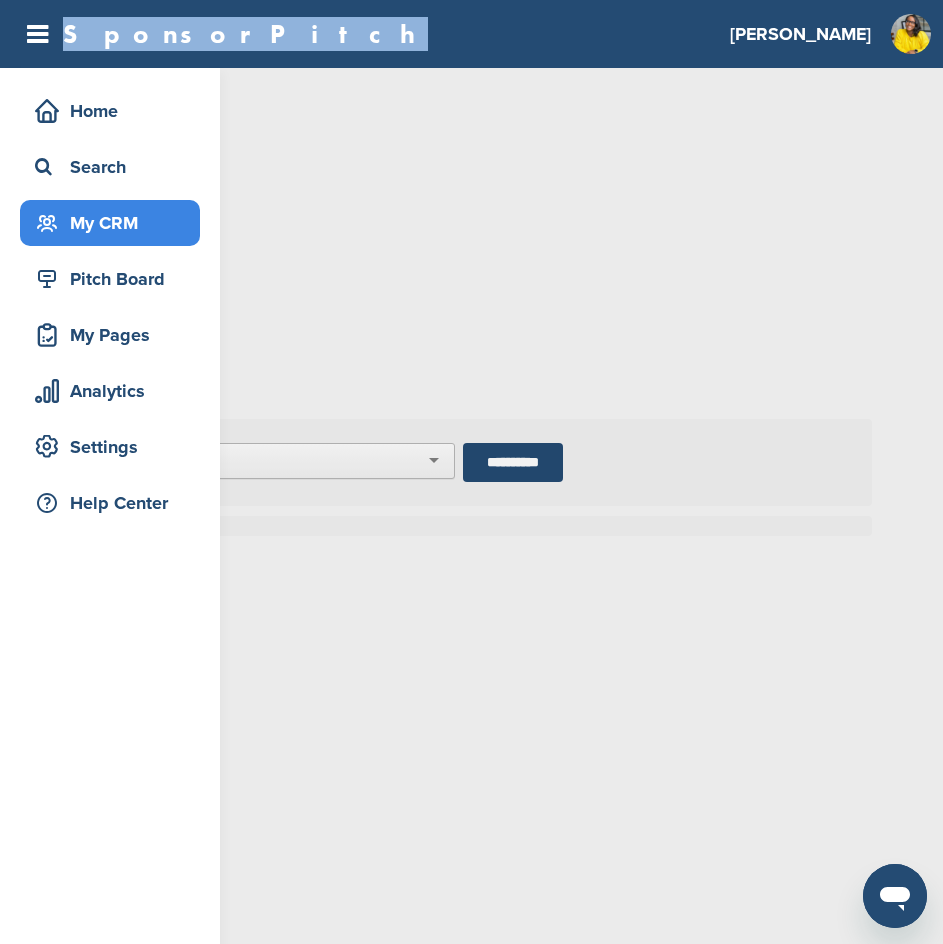 click on "My CRM" at bounding box center (115, 223) 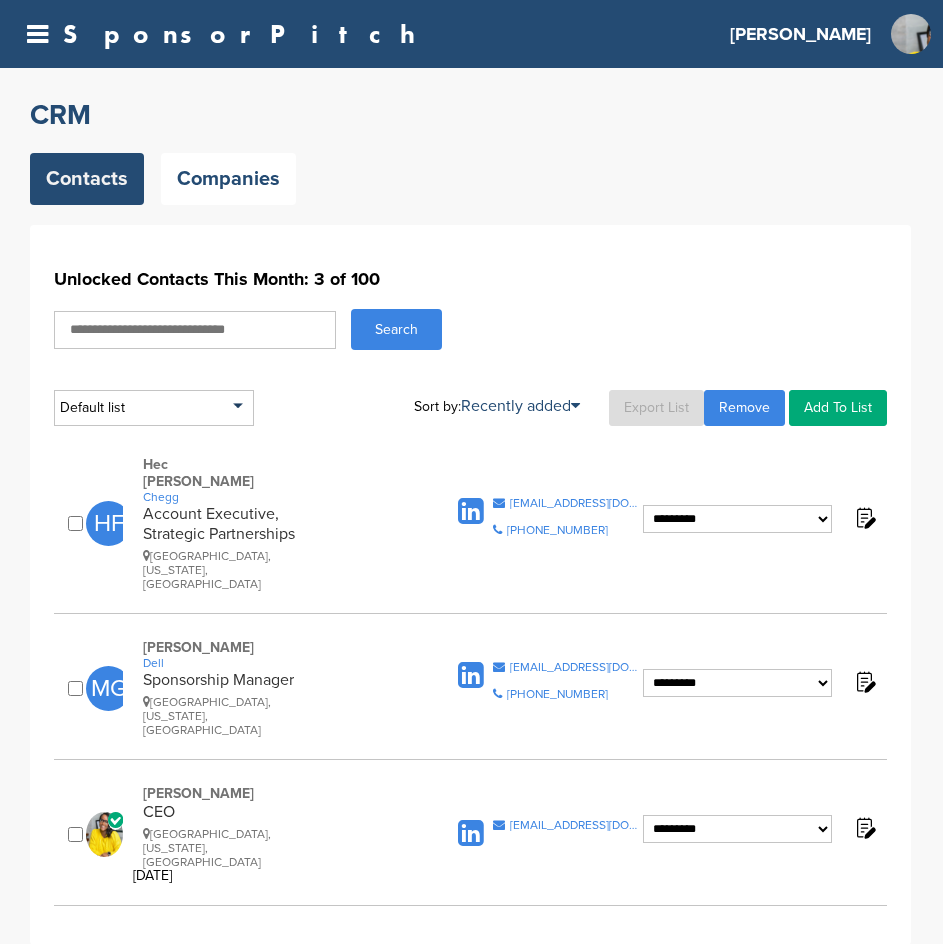 scroll, scrollTop: 0, scrollLeft: 0, axis: both 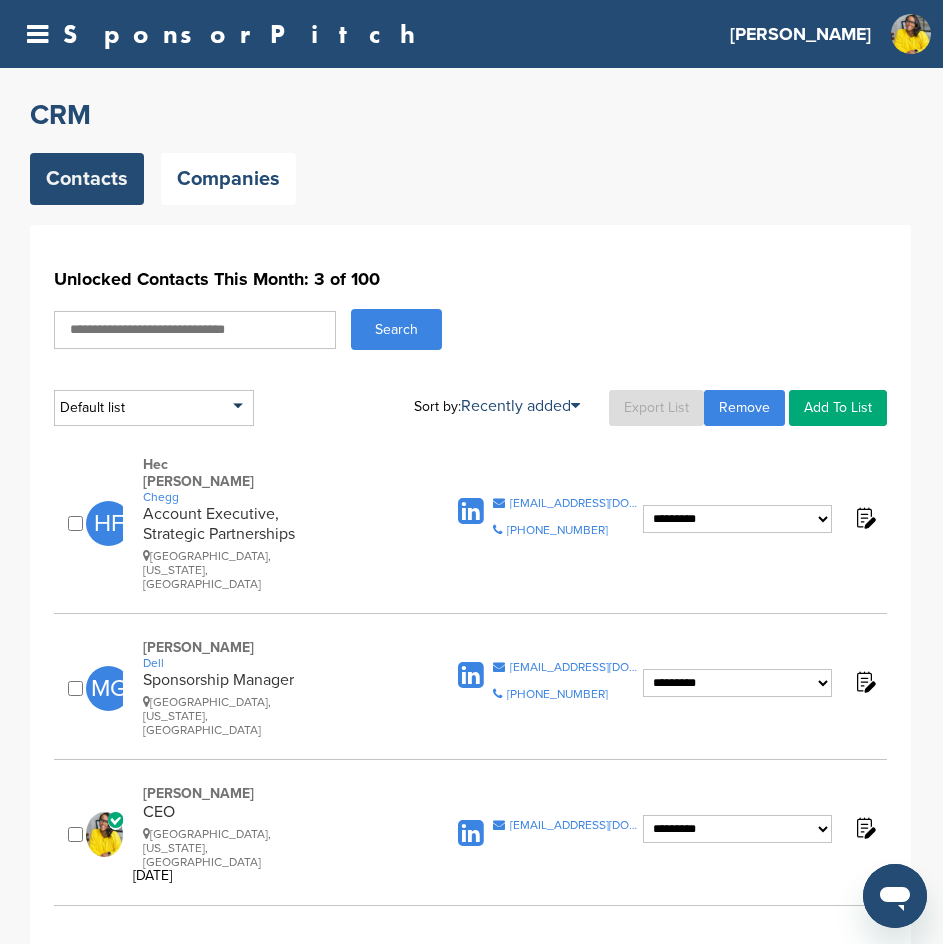 click on "CRM" at bounding box center [470, 115] 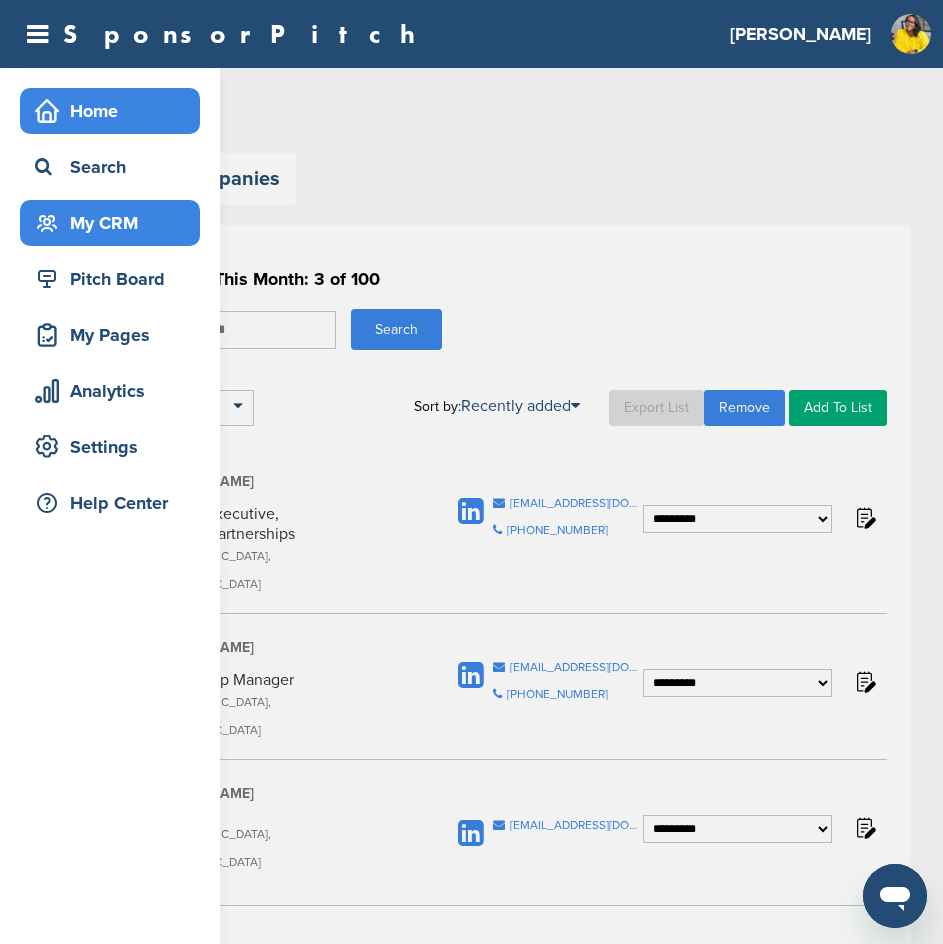 click 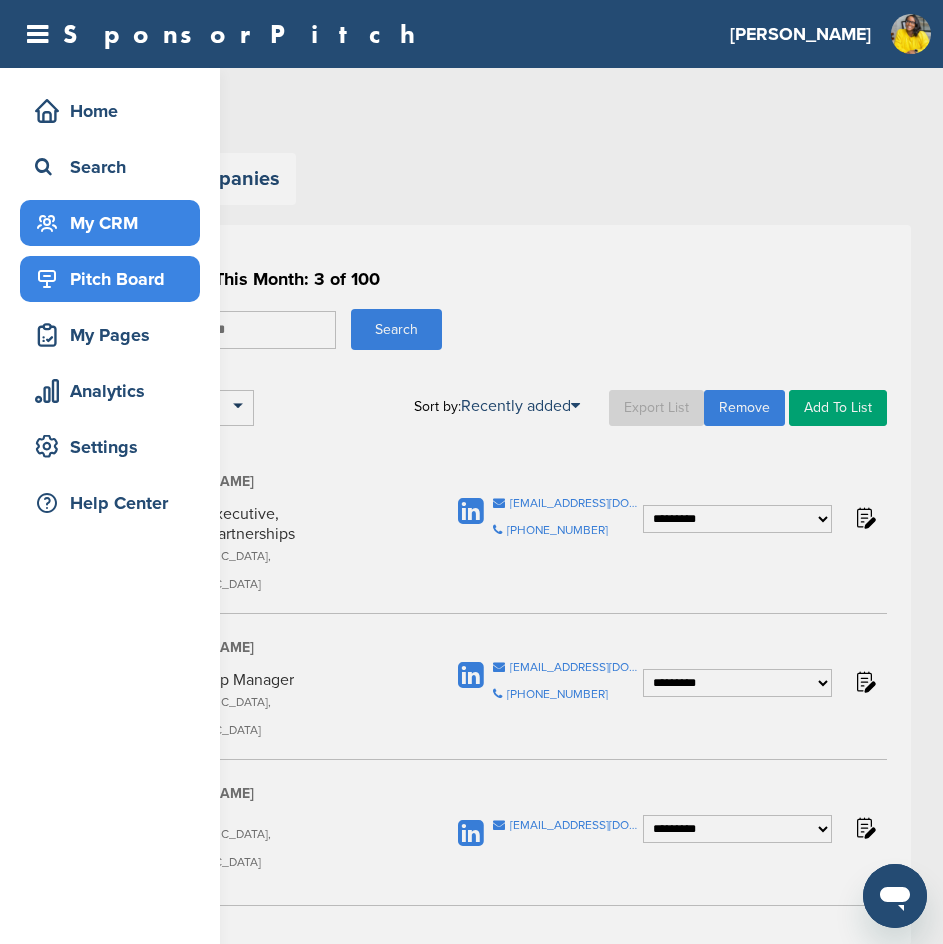 click on "Pitch Board" at bounding box center (115, 279) 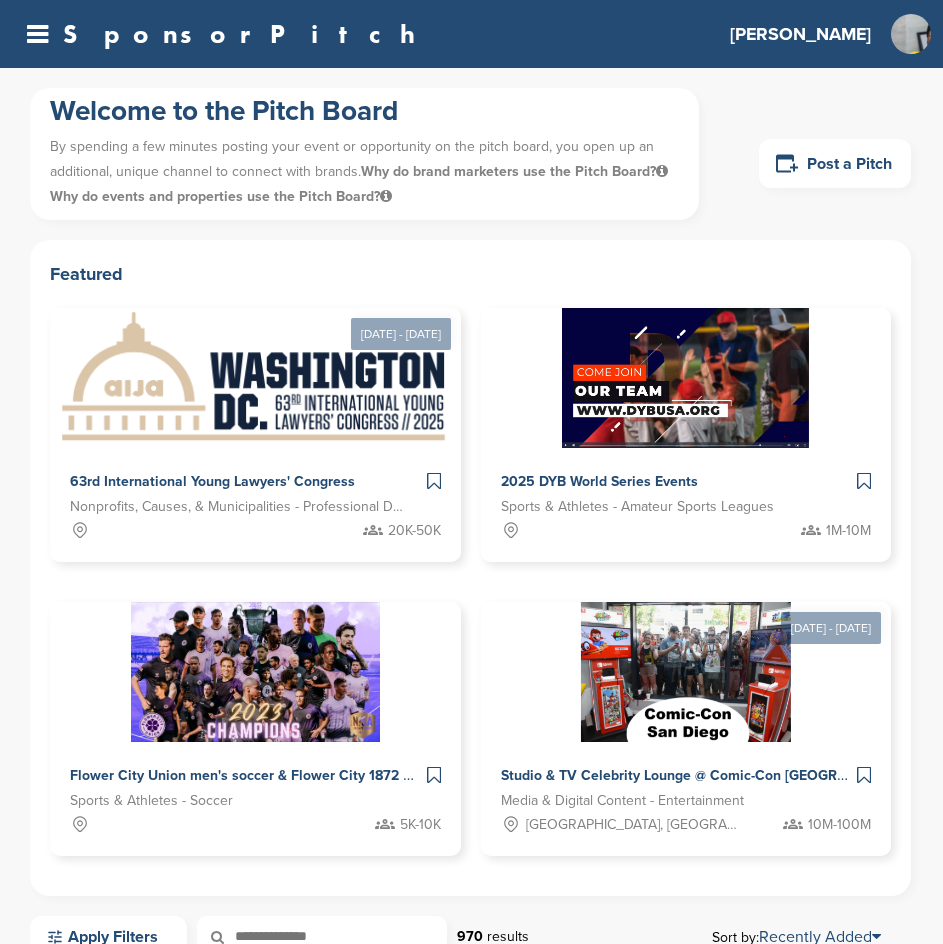 scroll, scrollTop: 0, scrollLeft: 0, axis: both 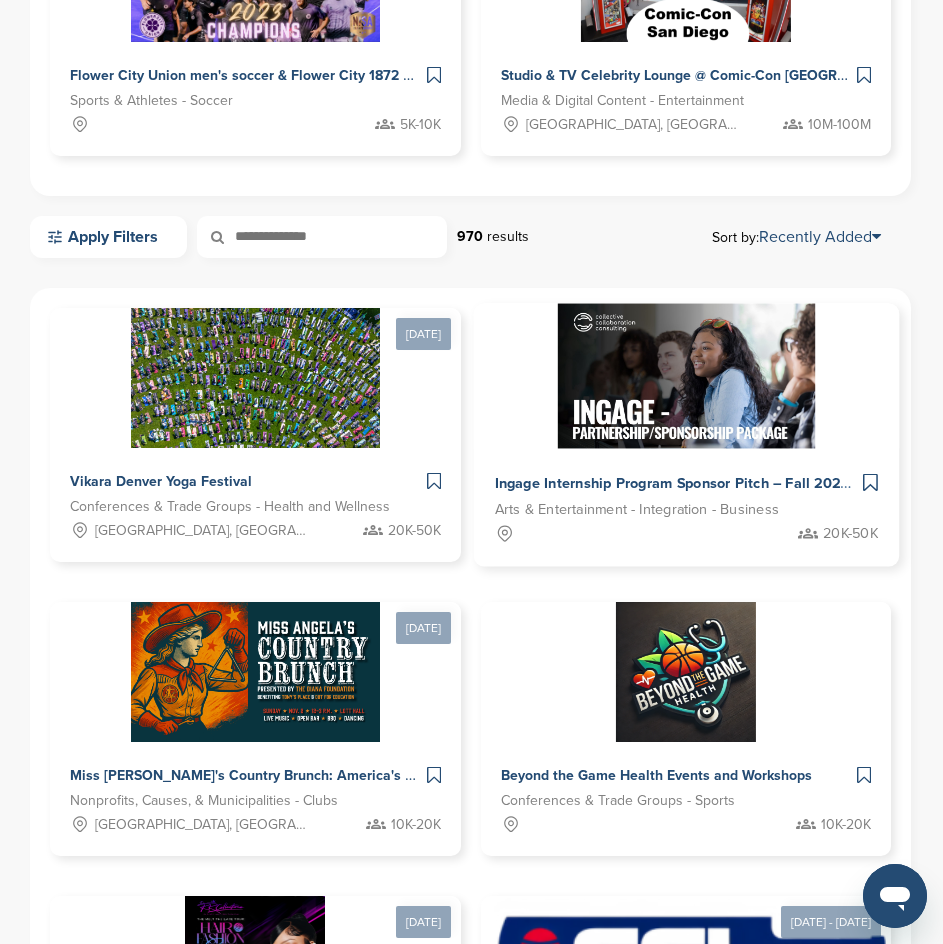 click on "Arts & Entertainment - Integration - Business" at bounding box center [636, 509] 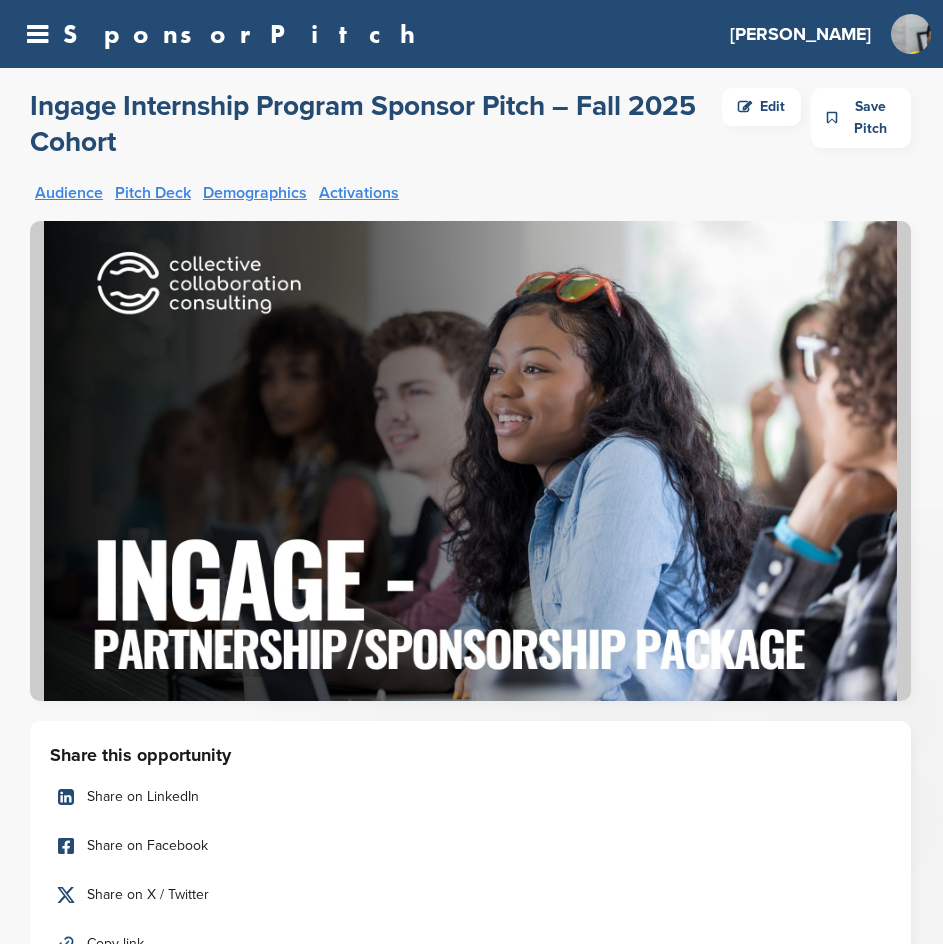 scroll, scrollTop: 0, scrollLeft: 0, axis: both 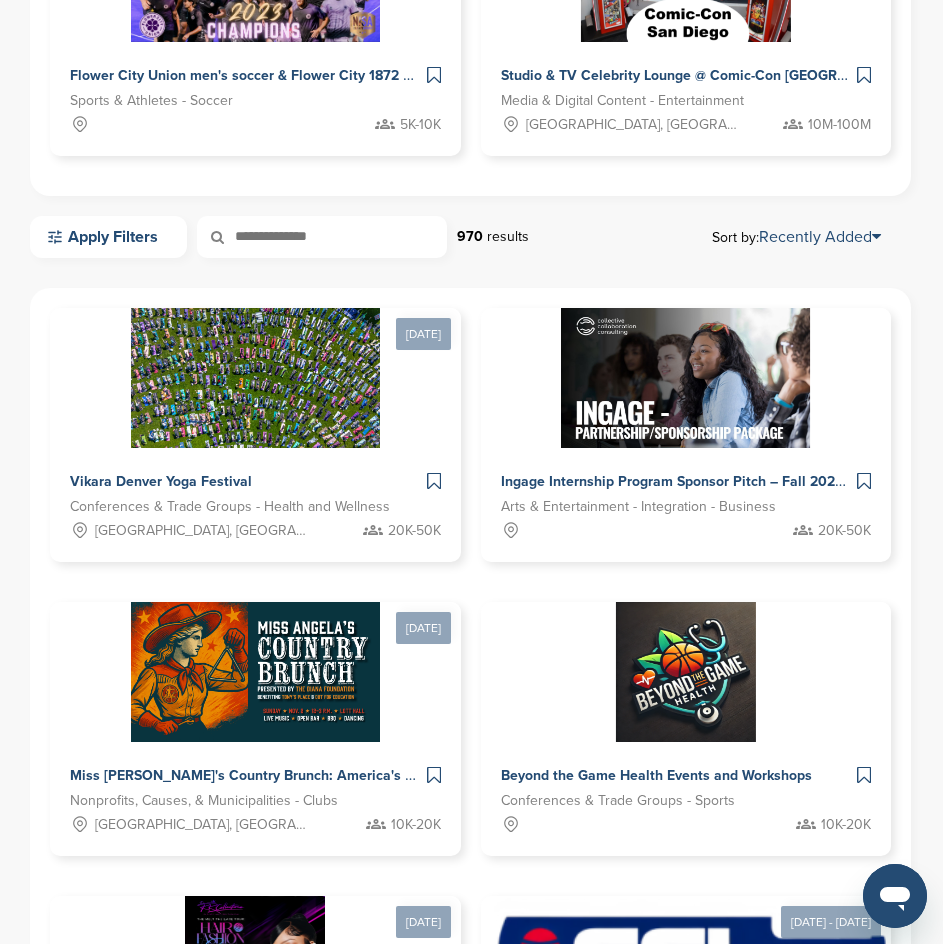 drag, startPoint x: 518, startPoint y: 348, endPoint x: 906, endPoint y: 600, distance: 462.65323 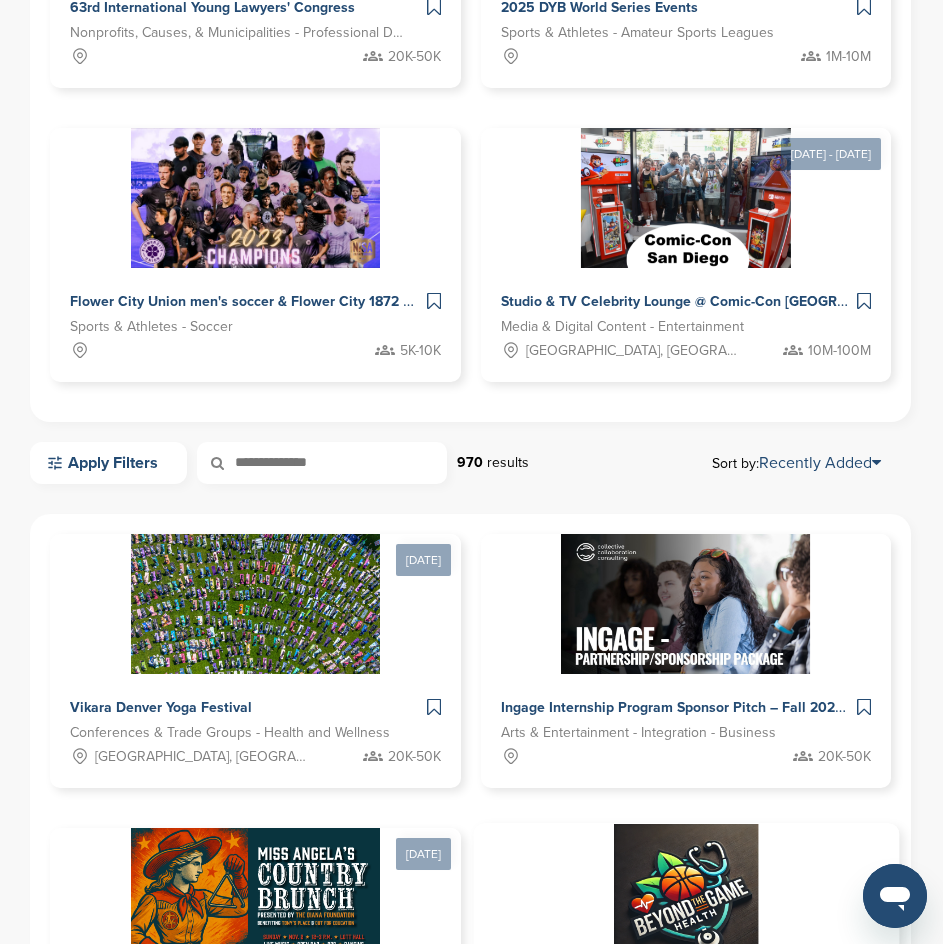 scroll, scrollTop: 500, scrollLeft: 0, axis: vertical 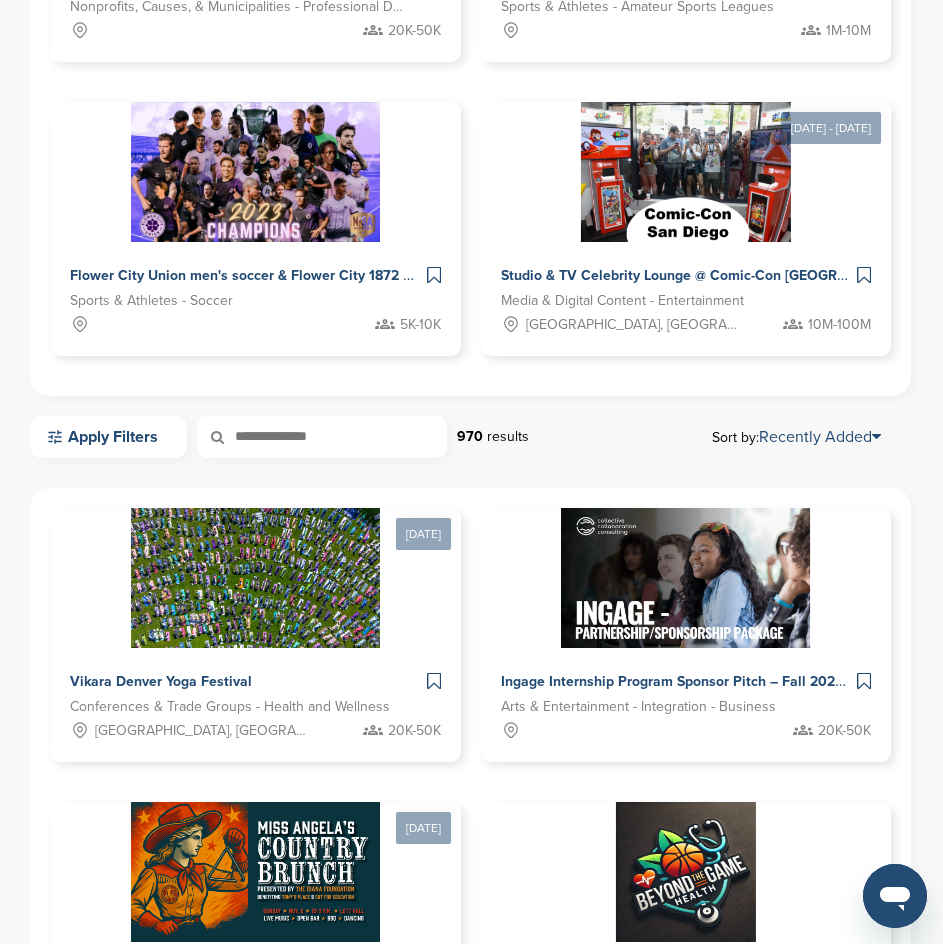 click 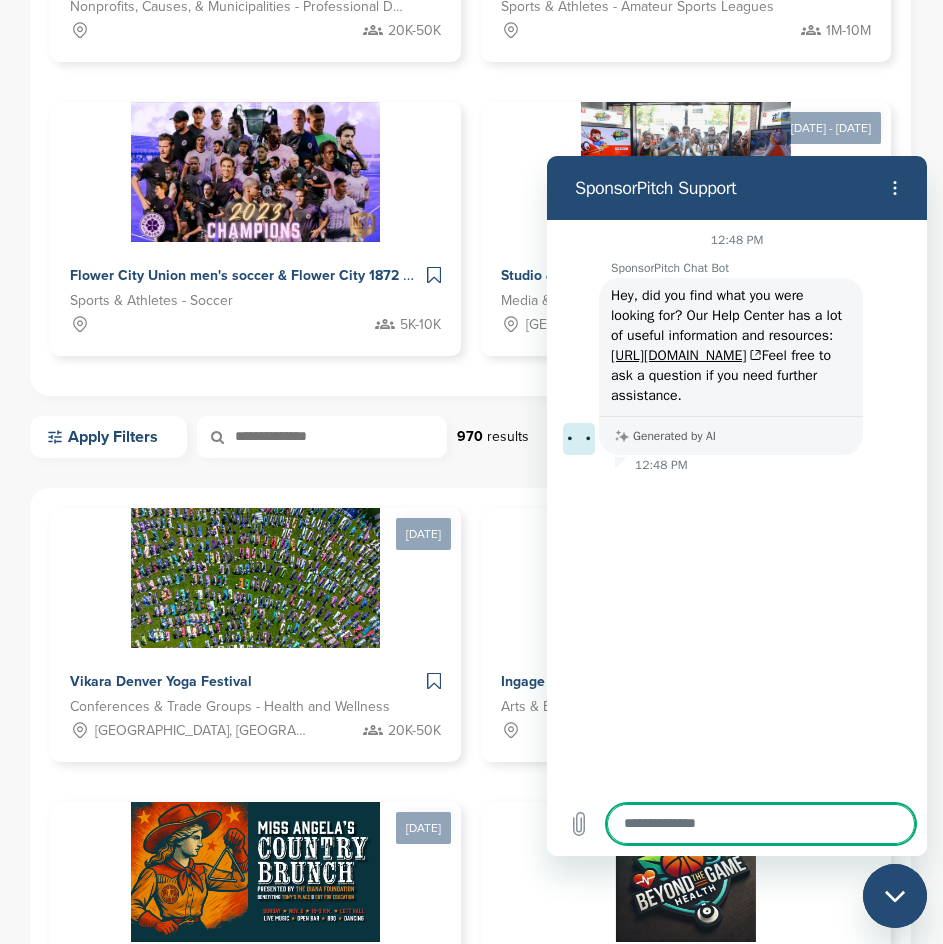 scroll, scrollTop: 0, scrollLeft: 0, axis: both 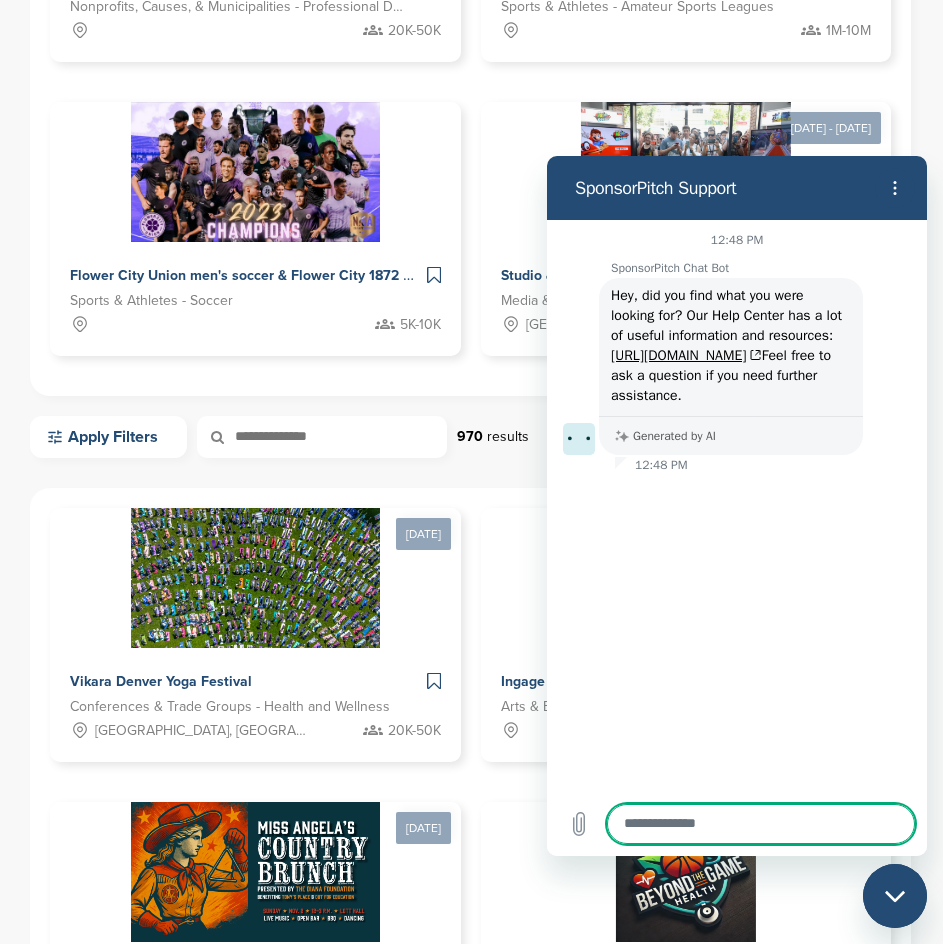 click at bounding box center (761, 824) 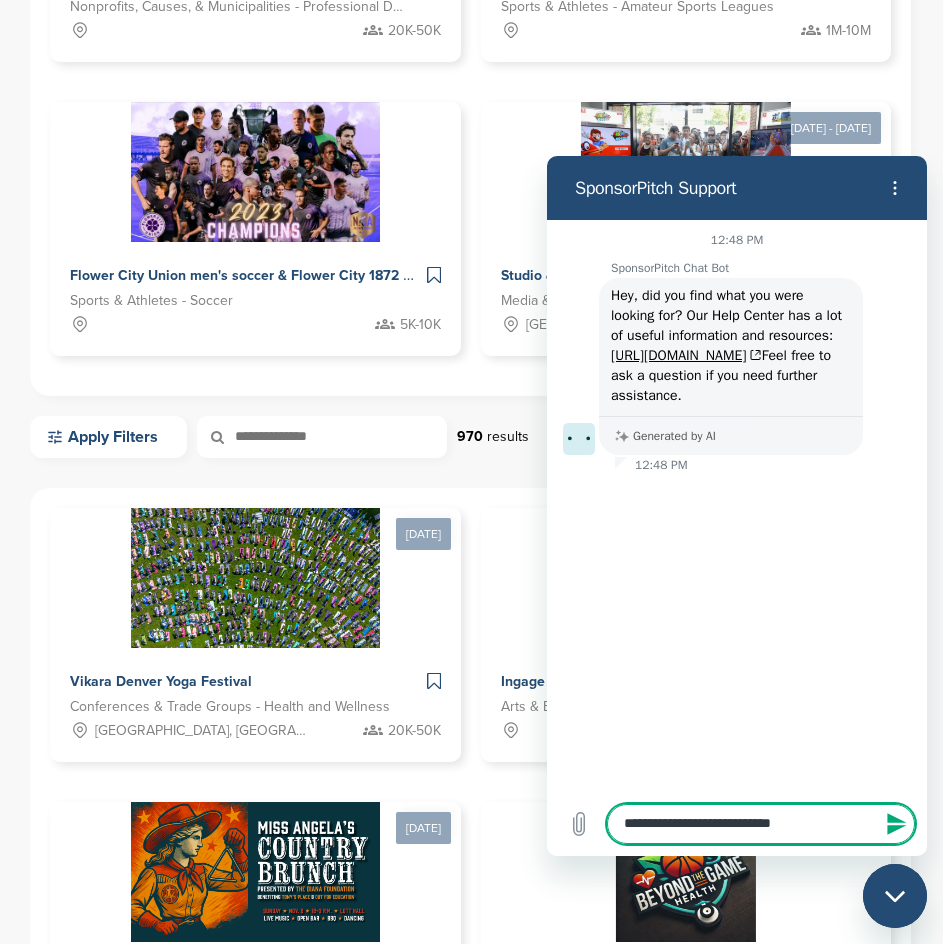 type on "**********" 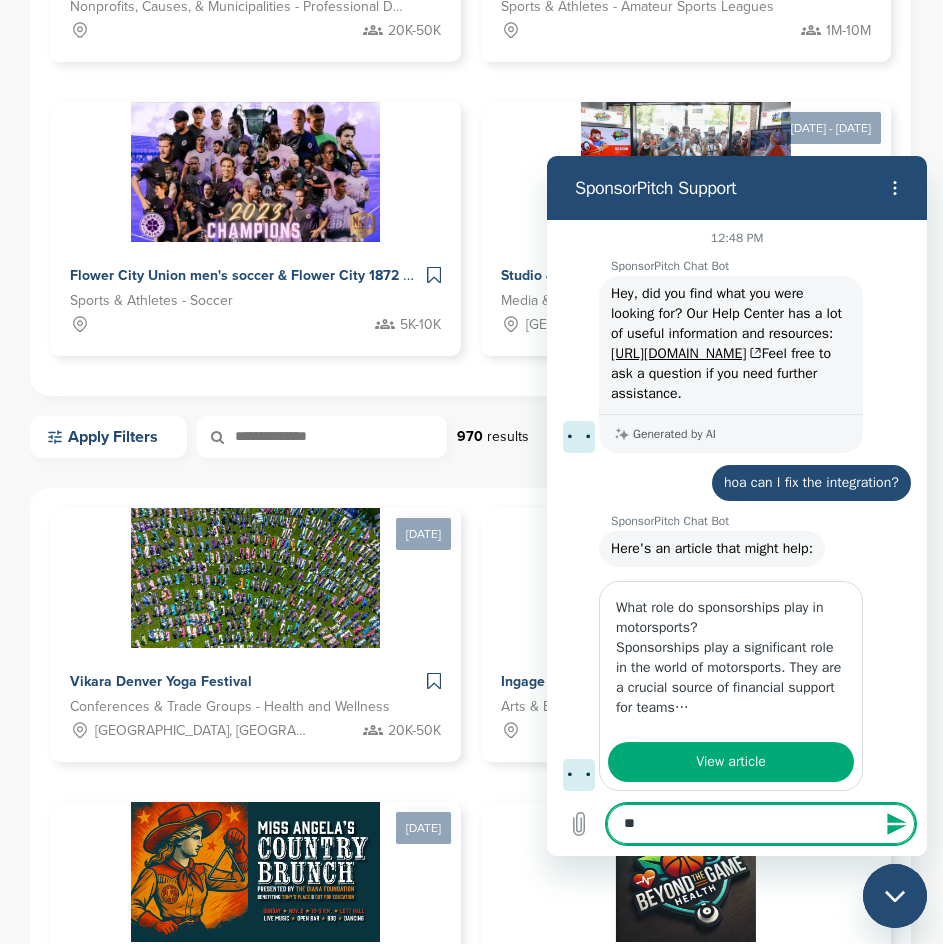 scroll, scrollTop: 0, scrollLeft: 0, axis: both 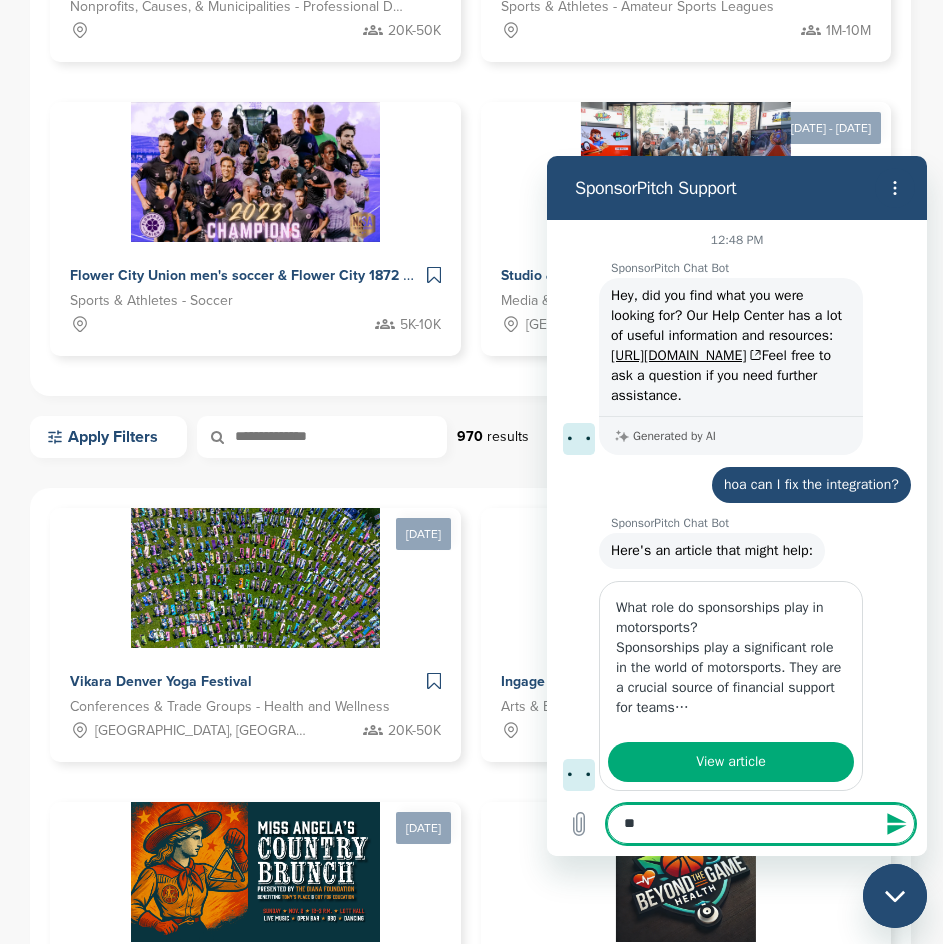 type on "*" 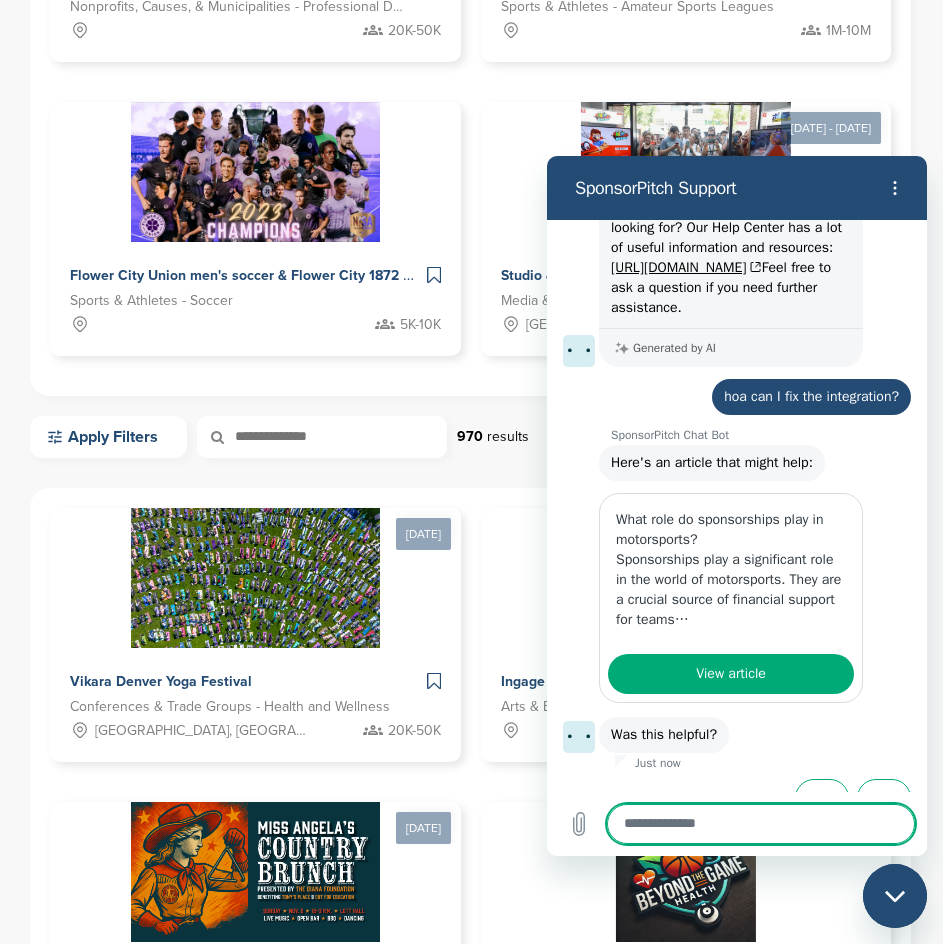 scroll, scrollTop: 138, scrollLeft: 0, axis: vertical 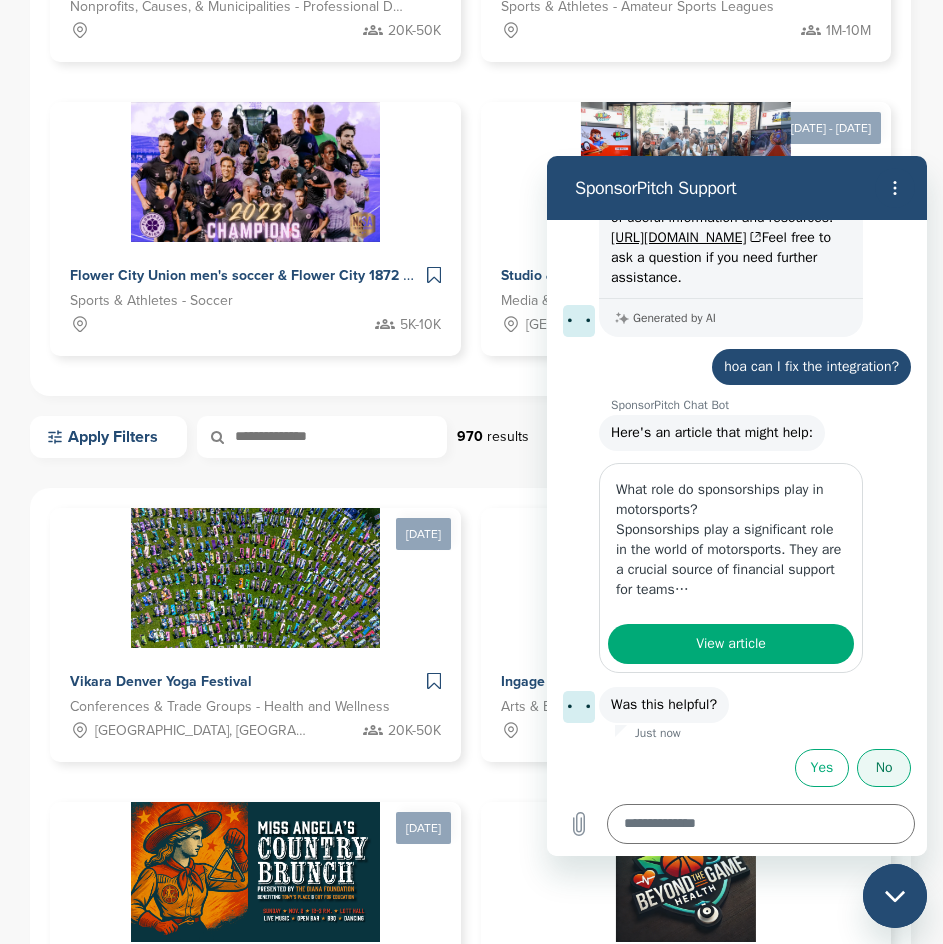 click on "No" at bounding box center [884, 768] 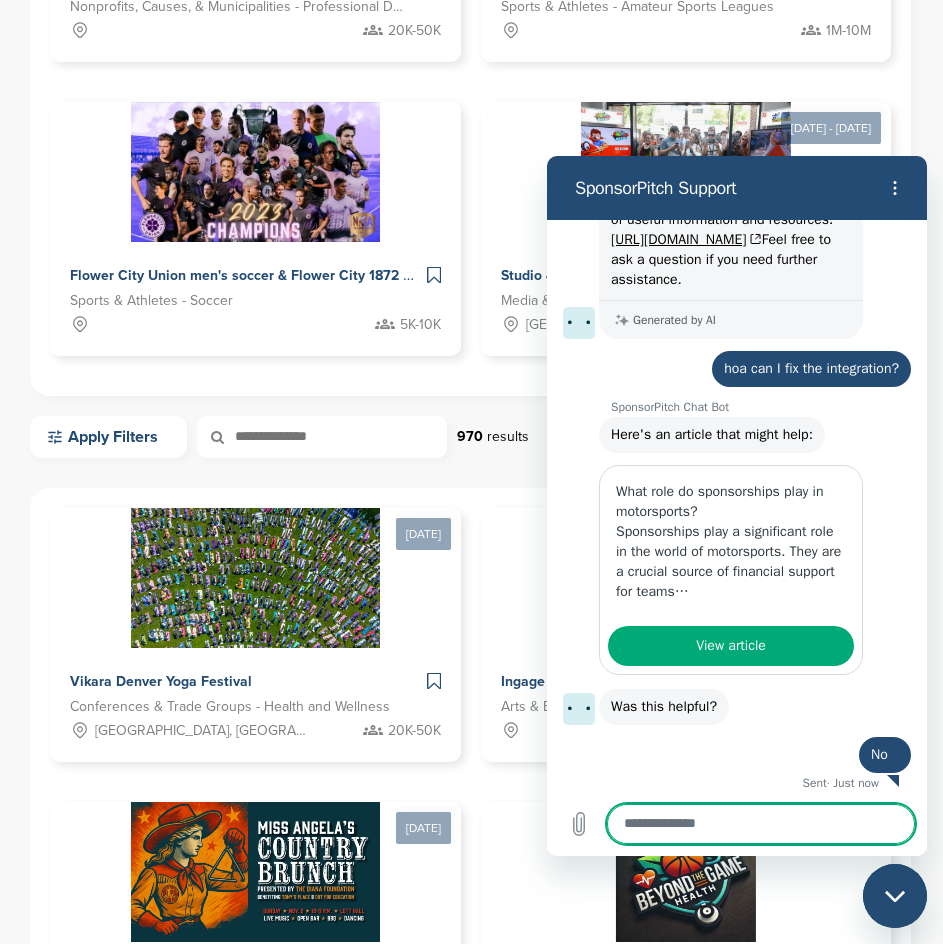 click at bounding box center (761, 824) 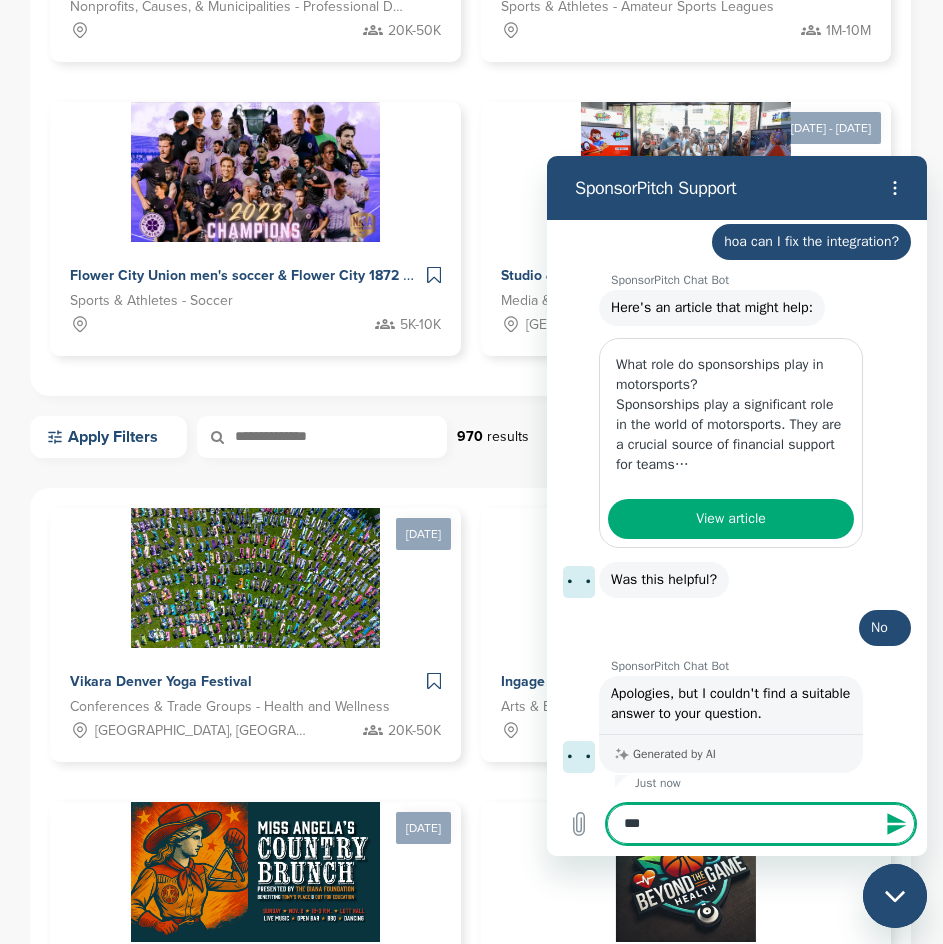 scroll, scrollTop: 267, scrollLeft: 0, axis: vertical 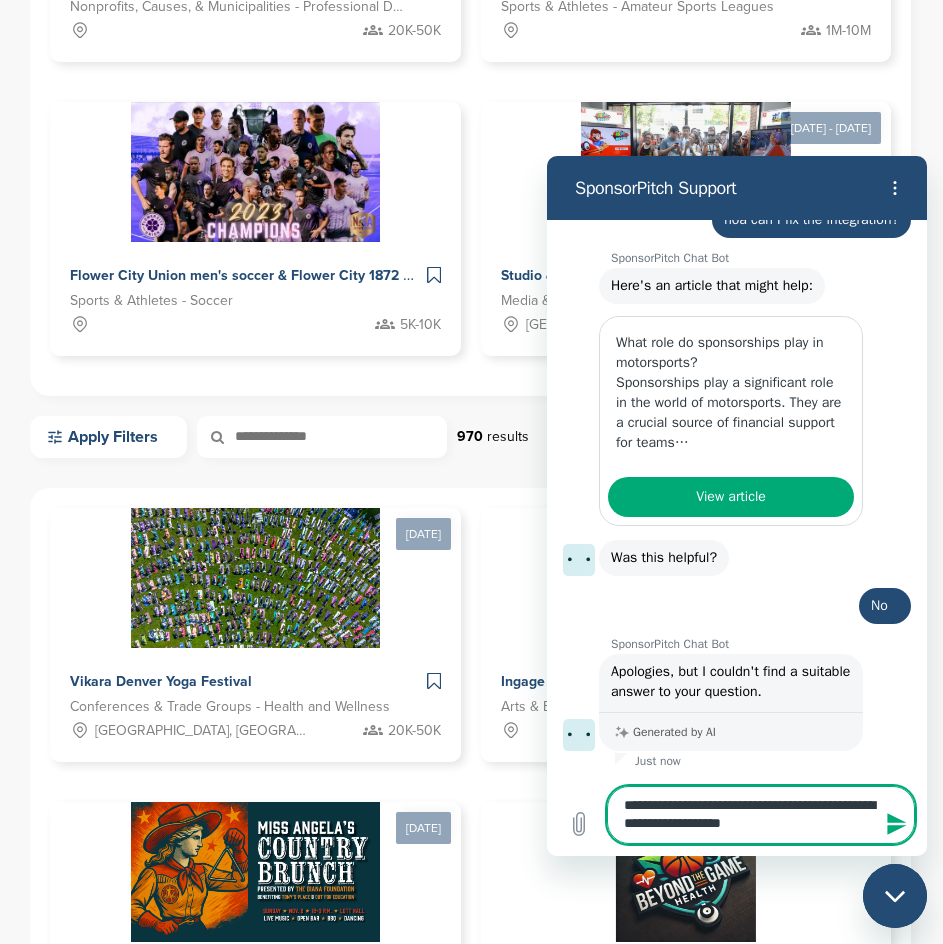 type on "**********" 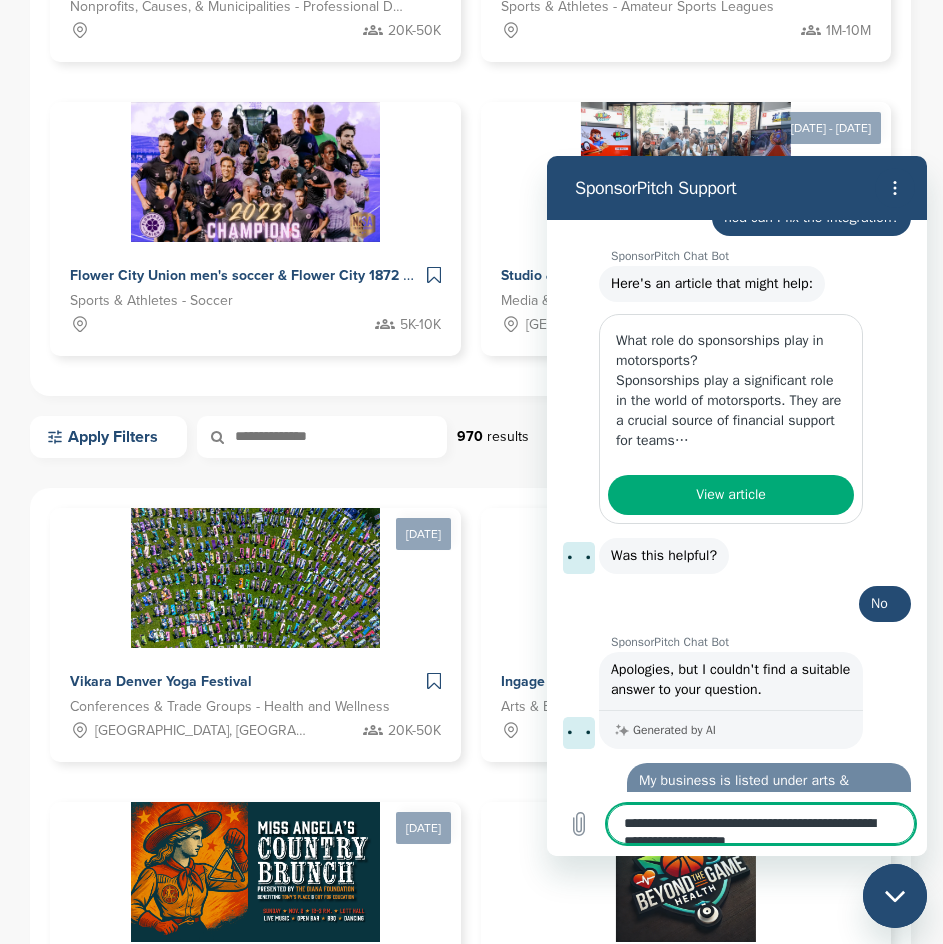 type 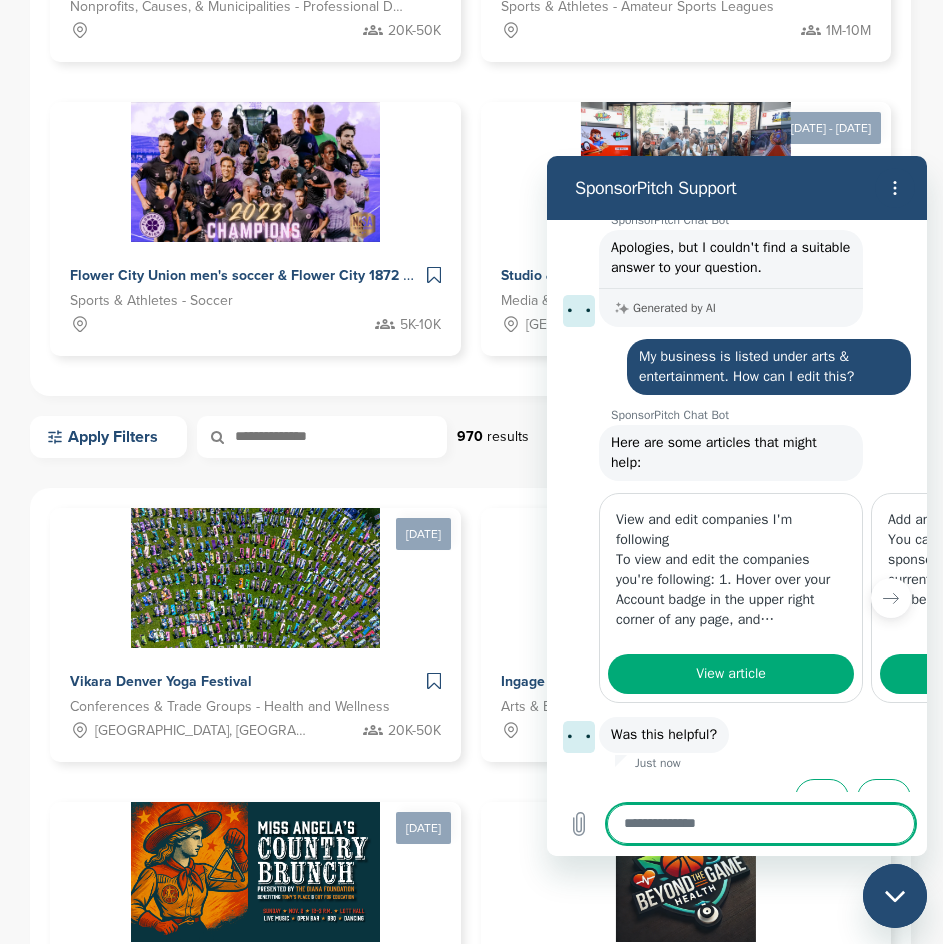 scroll, scrollTop: 739, scrollLeft: 0, axis: vertical 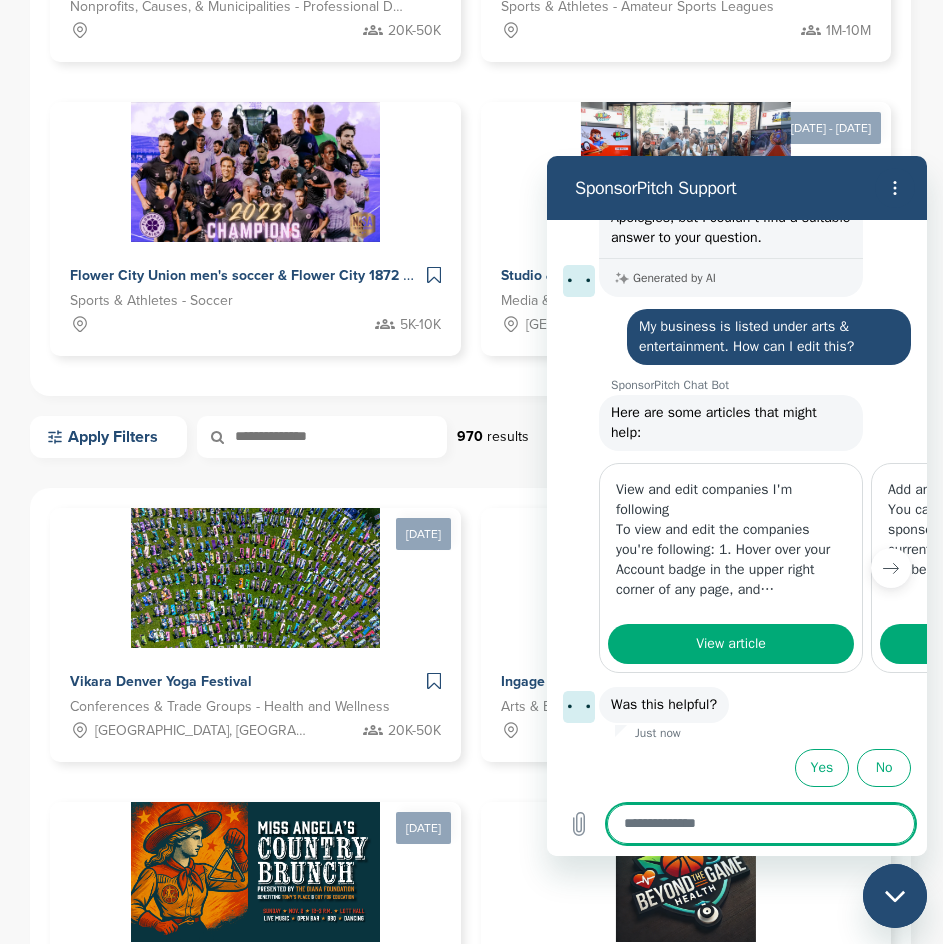 click 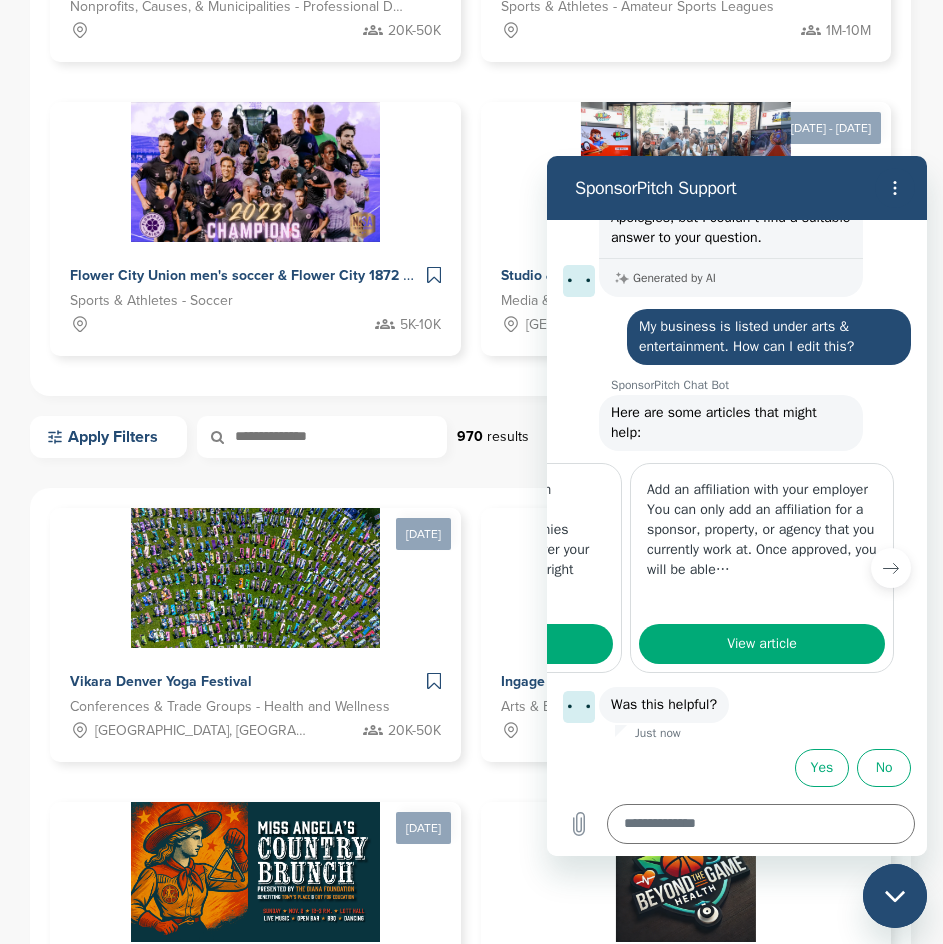 scroll, scrollTop: 0, scrollLeft: 247, axis: horizontal 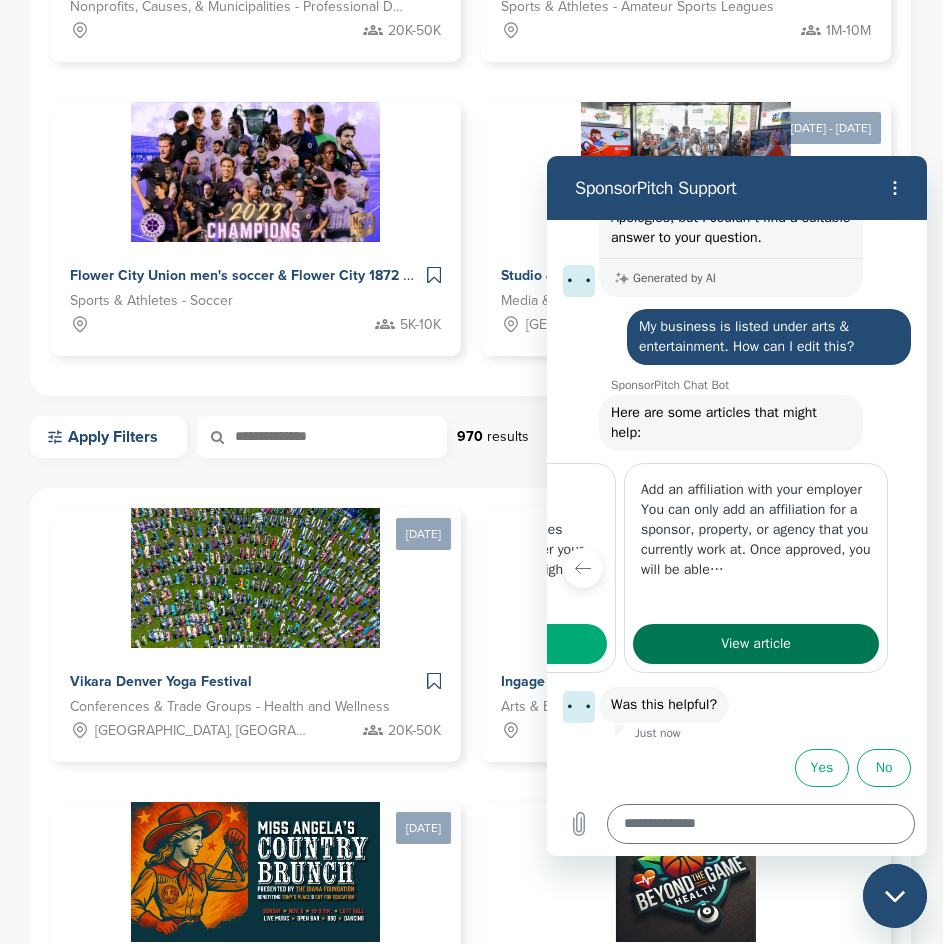 click on "View article" at bounding box center [756, 644] 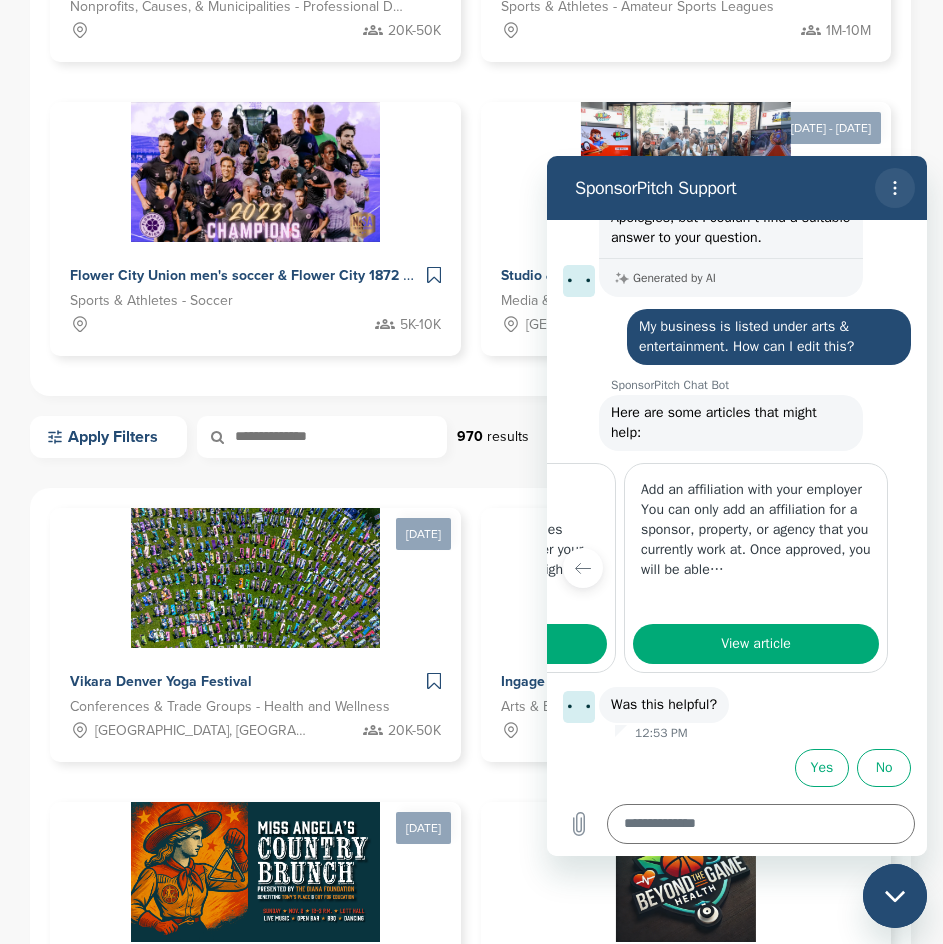 click 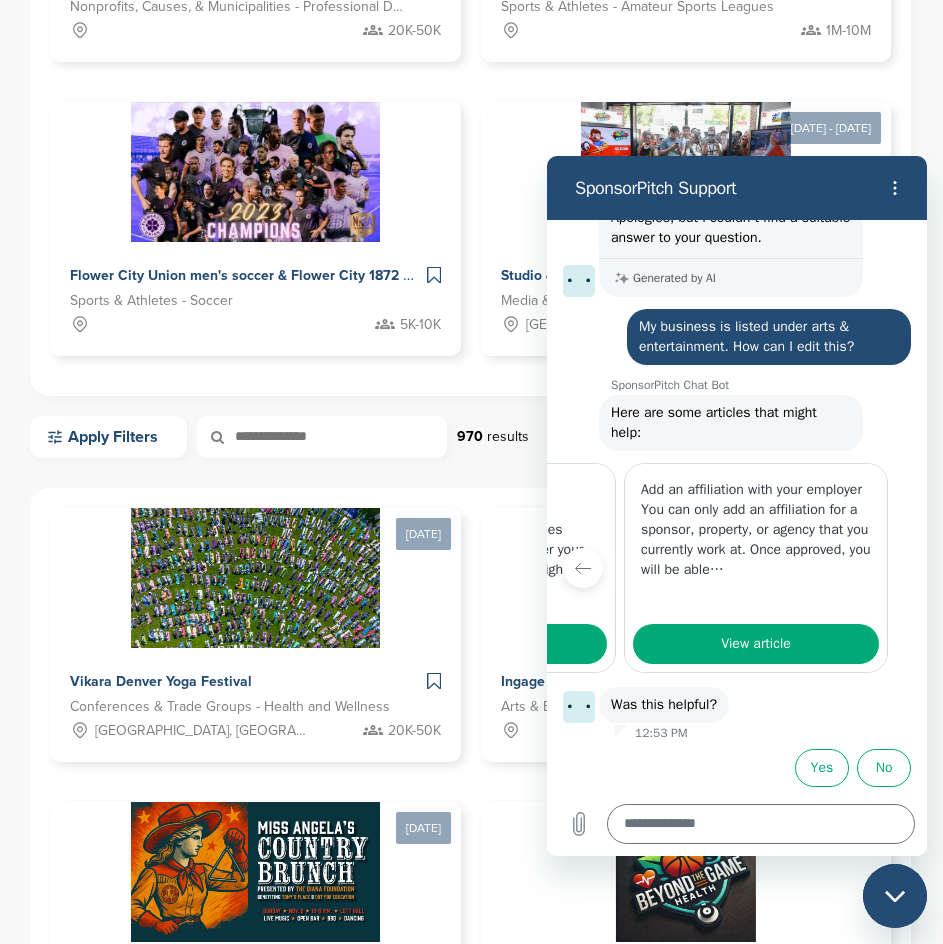 click at bounding box center (895, 896) 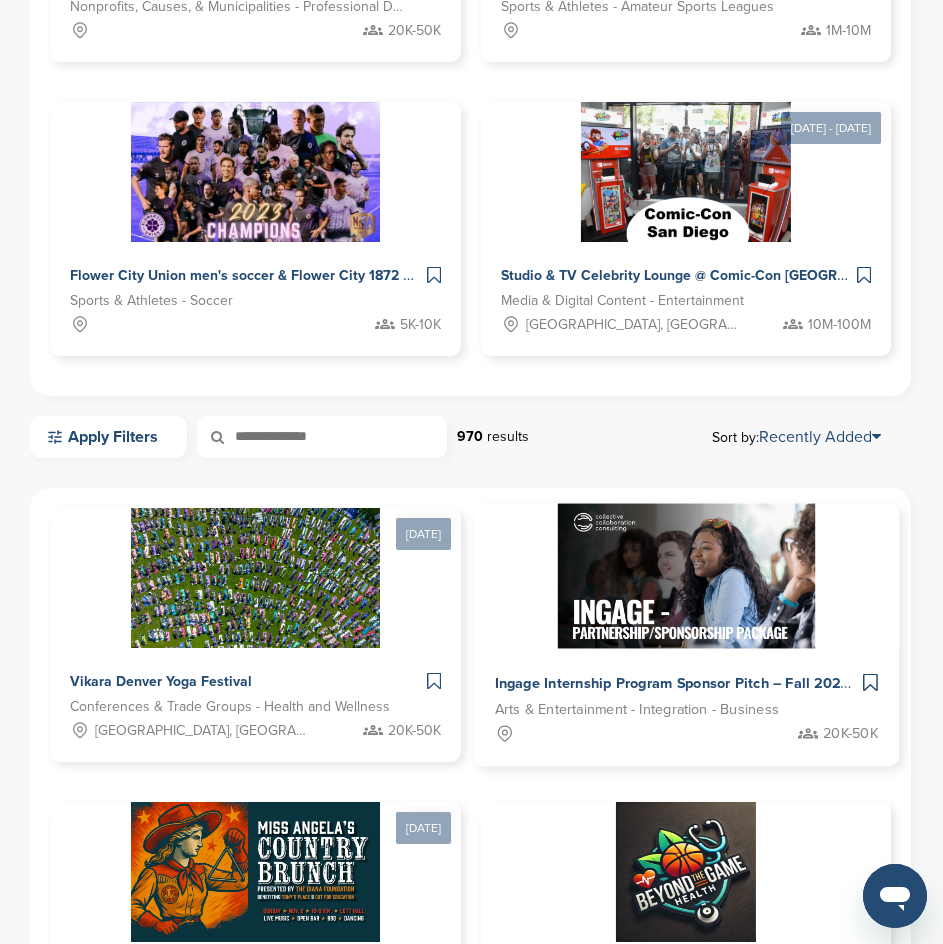 click at bounding box center [686, 575] 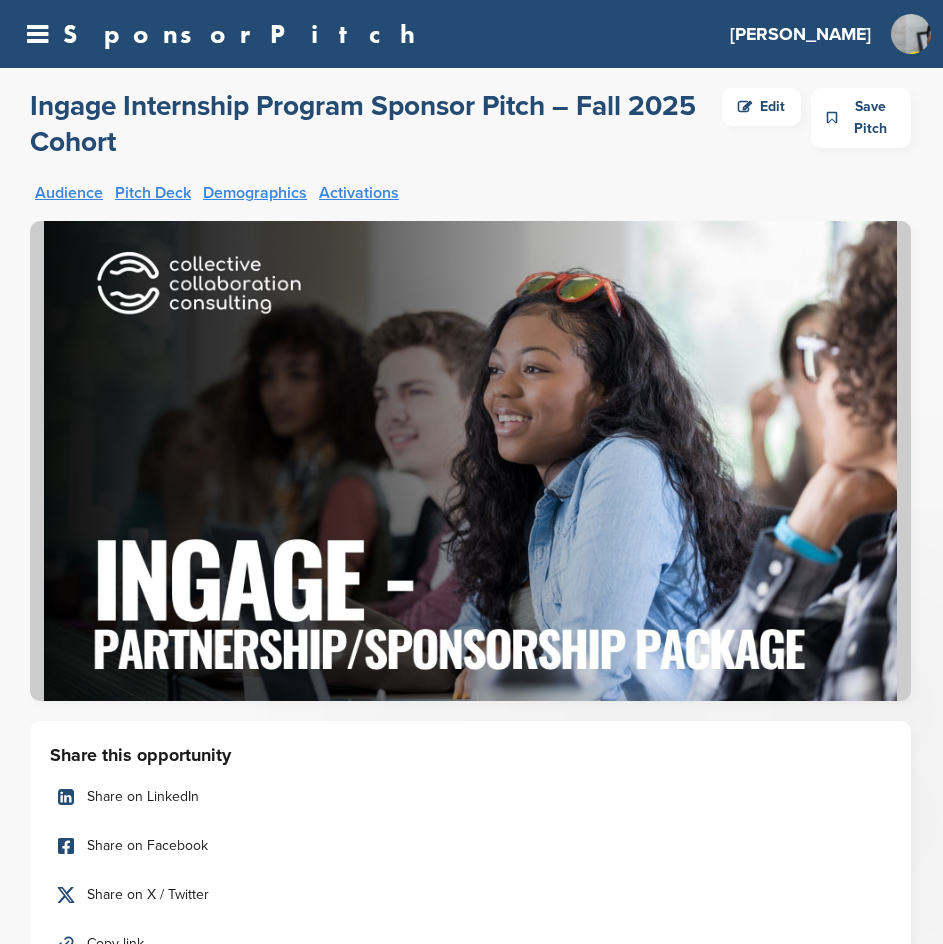 scroll, scrollTop: 0, scrollLeft: 0, axis: both 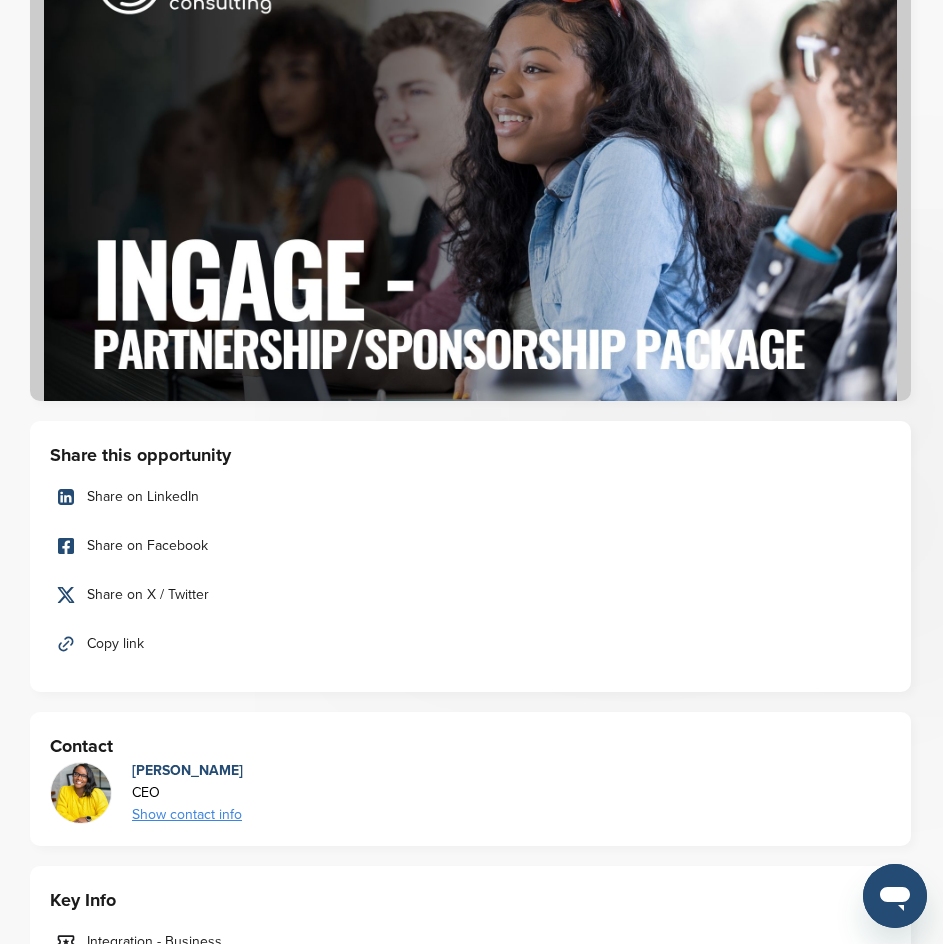 click on "Copy link" at bounding box center (115, 644) 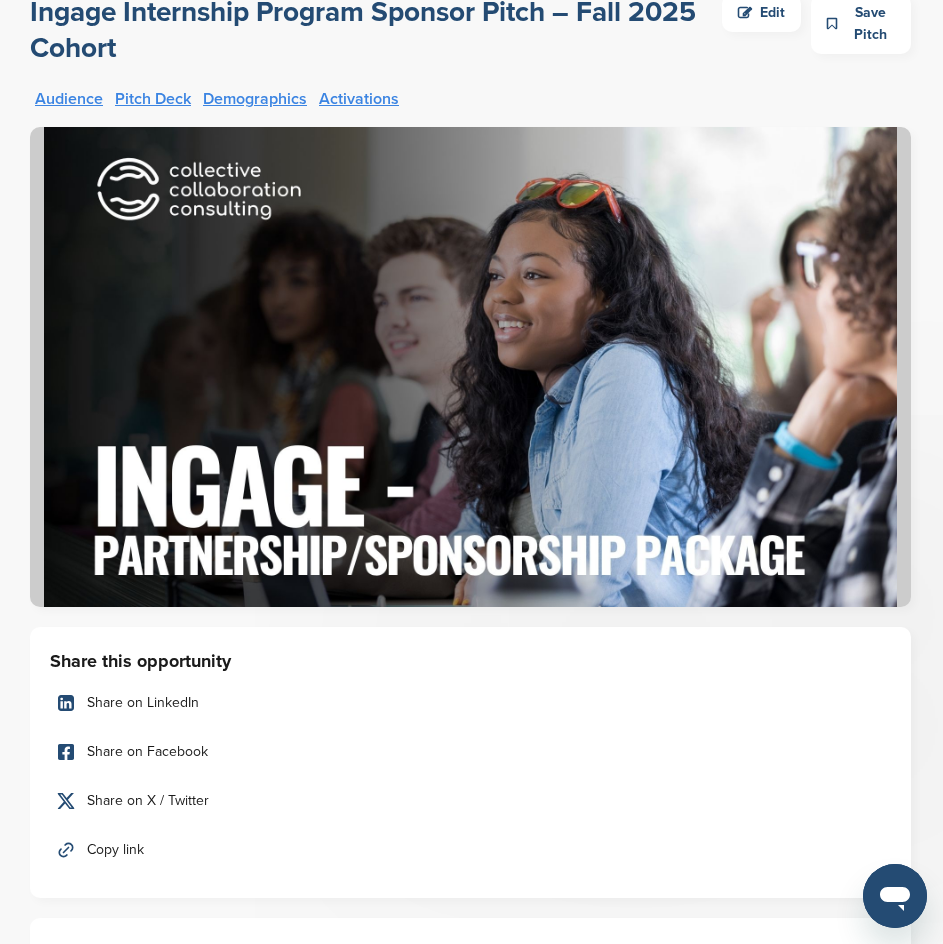 scroll, scrollTop: 0, scrollLeft: 0, axis: both 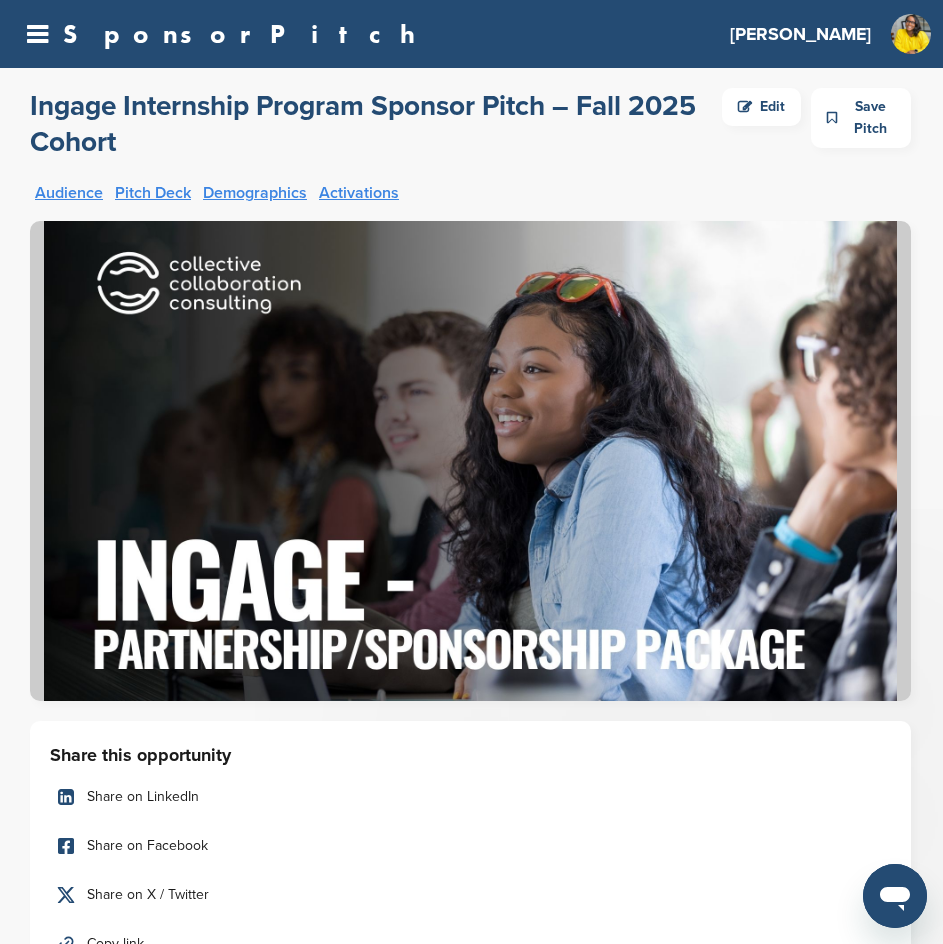 drag, startPoint x: 874, startPoint y: 432, endPoint x: 841, endPoint y: 439, distance: 33.734257 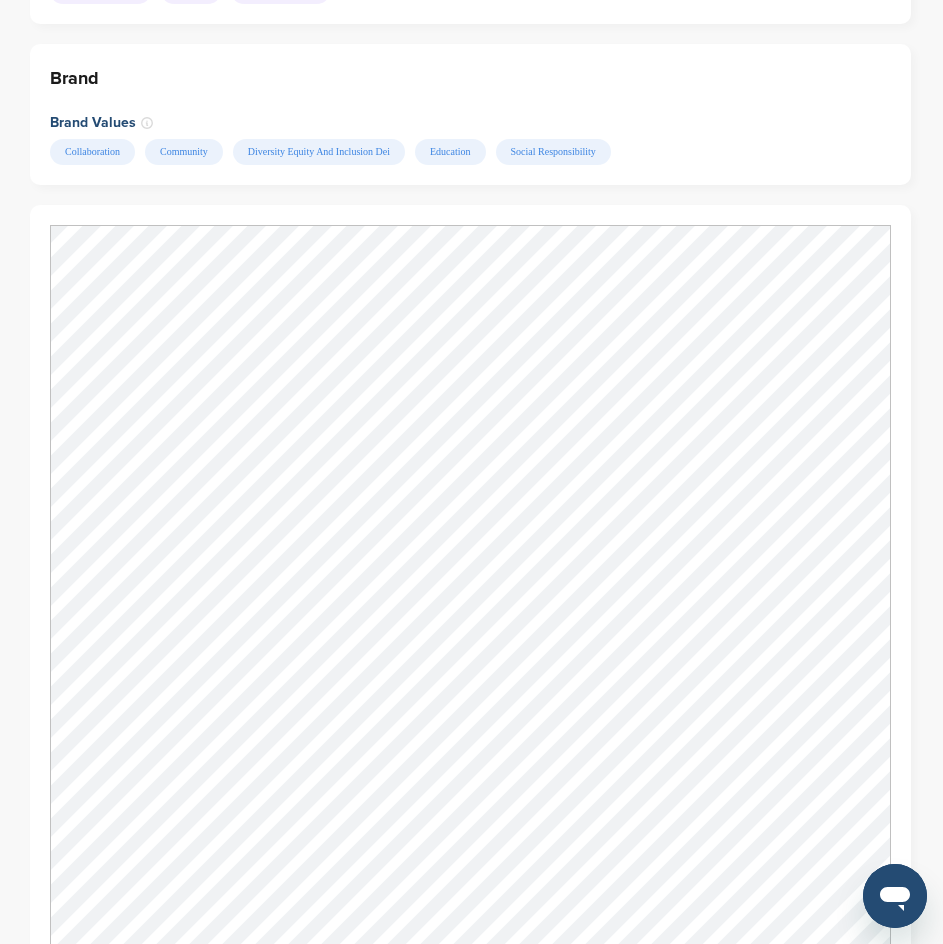 scroll, scrollTop: 2176, scrollLeft: 0, axis: vertical 